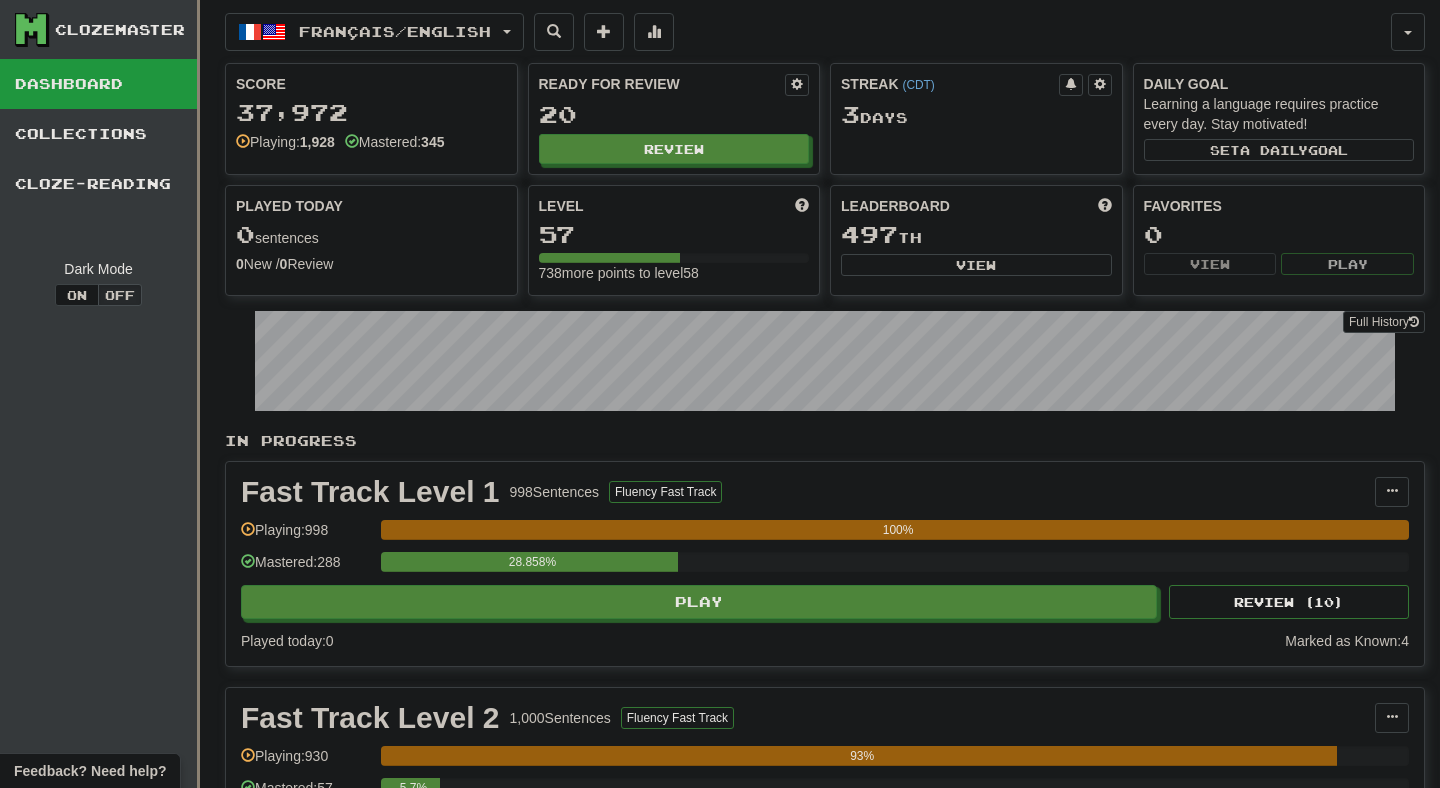 scroll, scrollTop: 0, scrollLeft: 0, axis: both 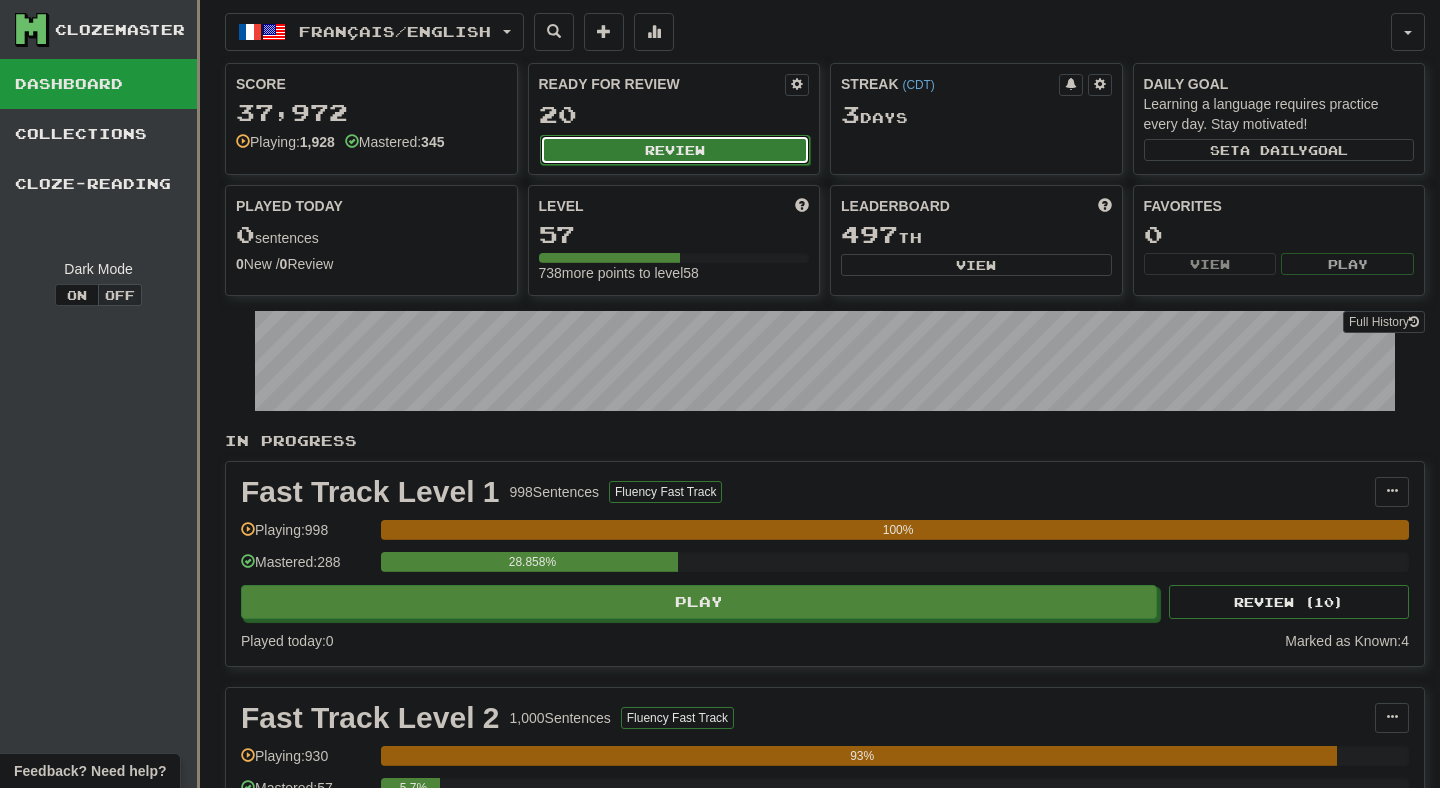 click on "Review" at bounding box center [675, 150] 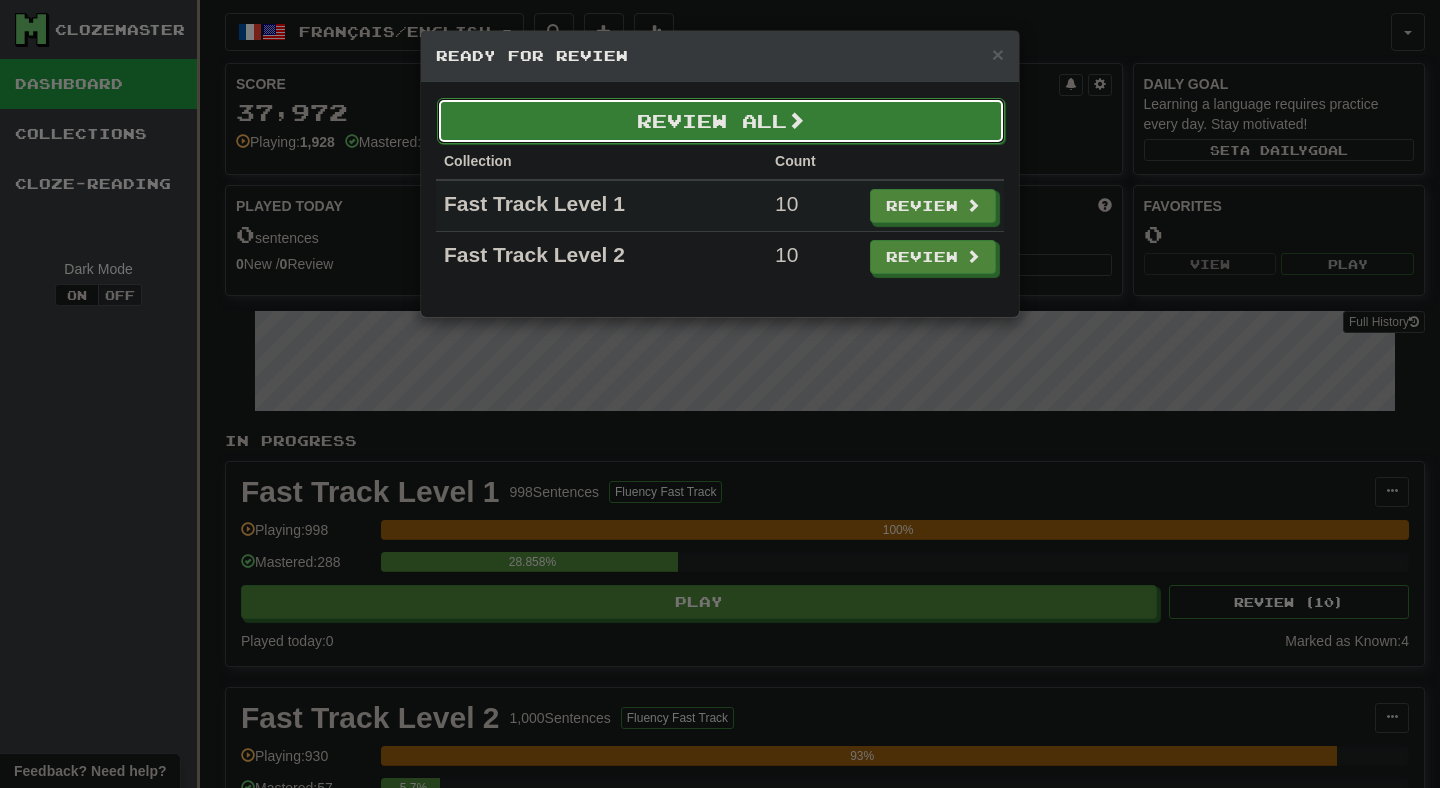 click on "Review All" at bounding box center [721, 121] 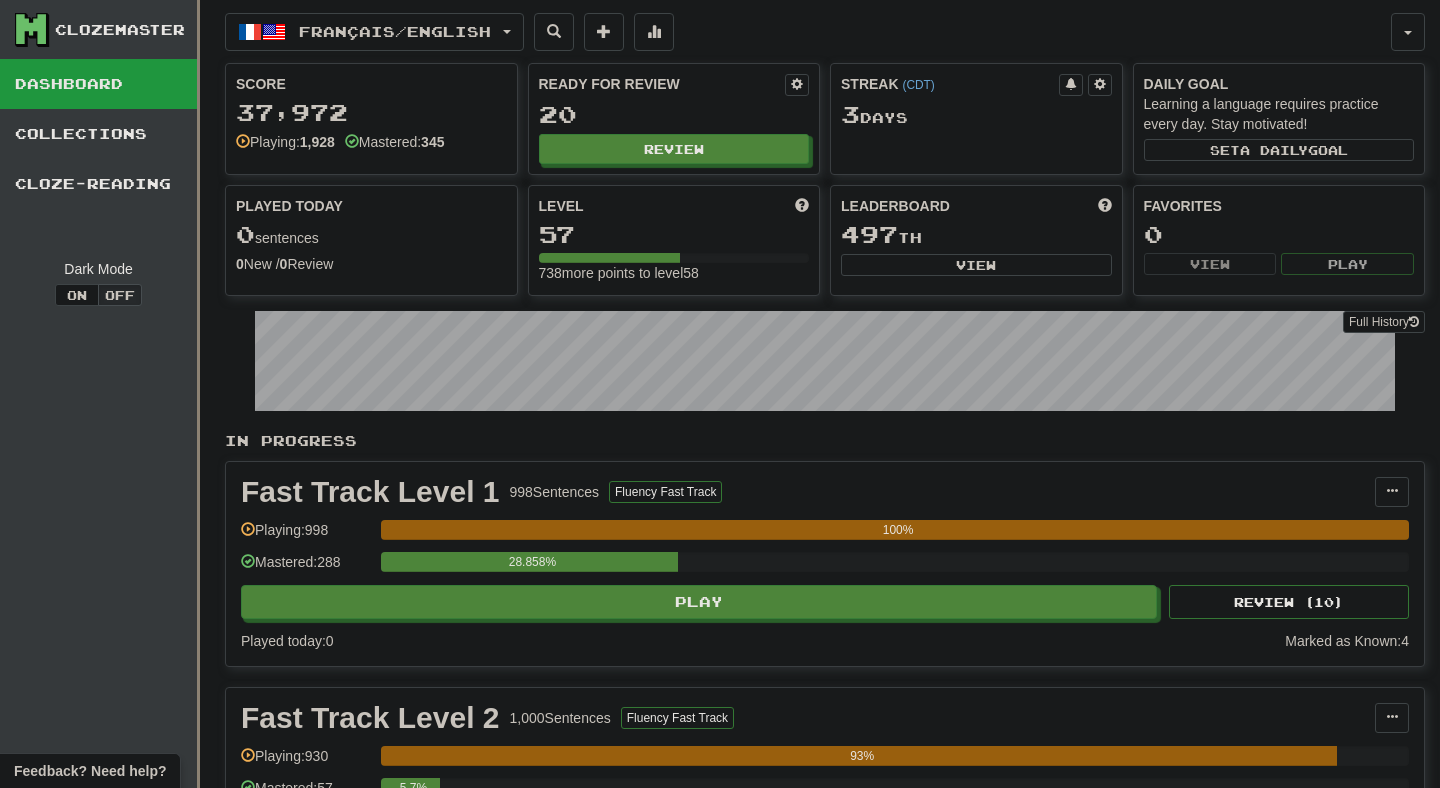 select on "**" 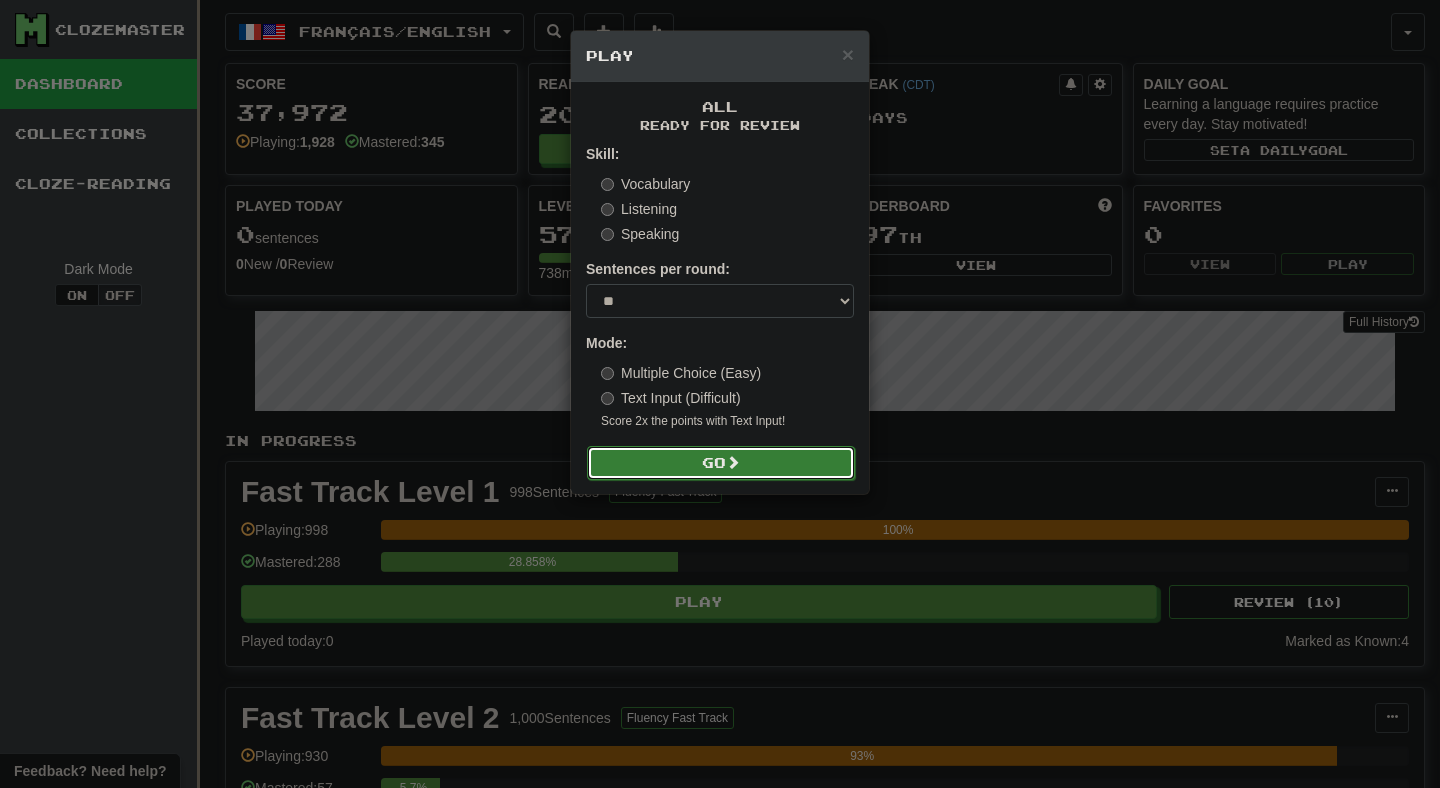 click on "Go" at bounding box center [721, 463] 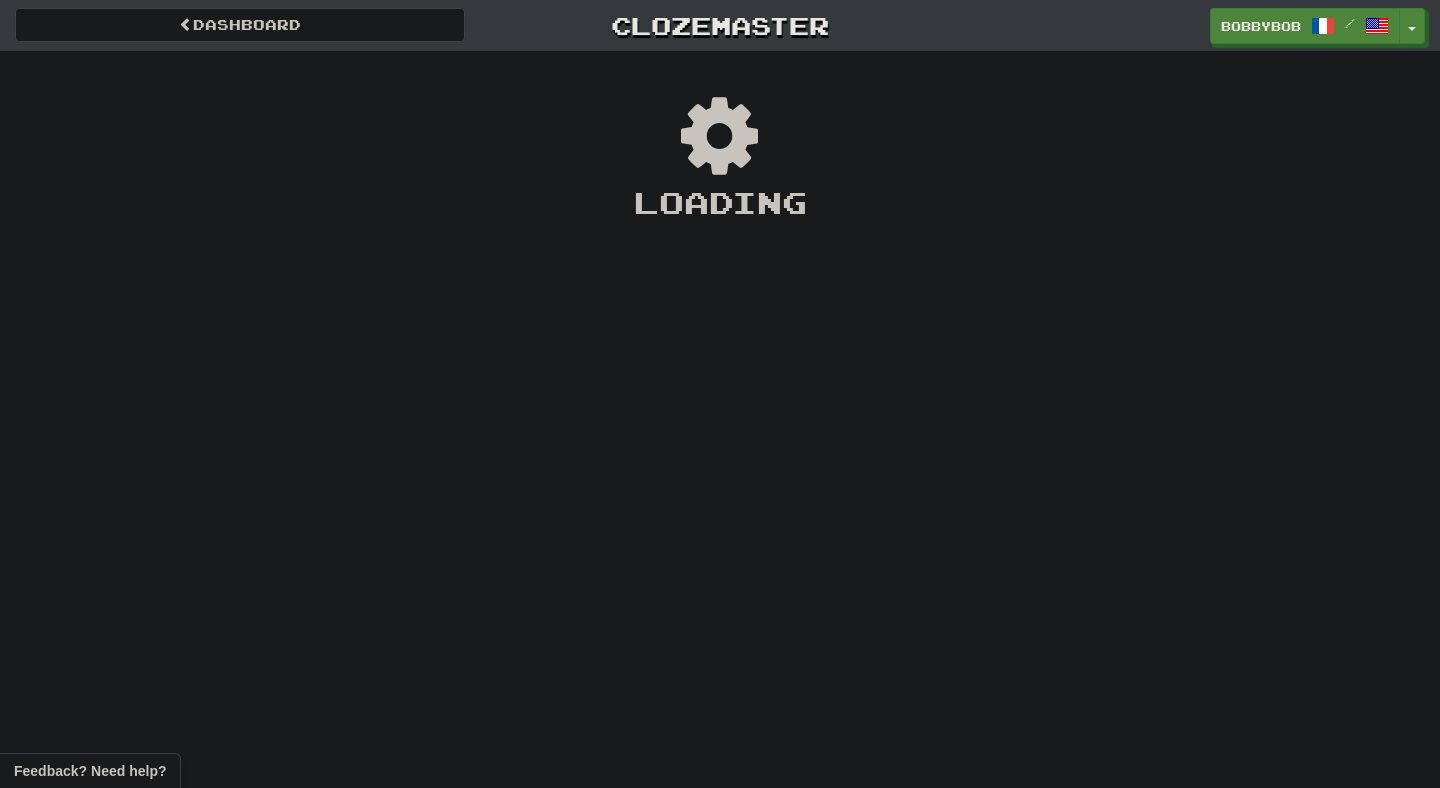 scroll, scrollTop: 0, scrollLeft: 0, axis: both 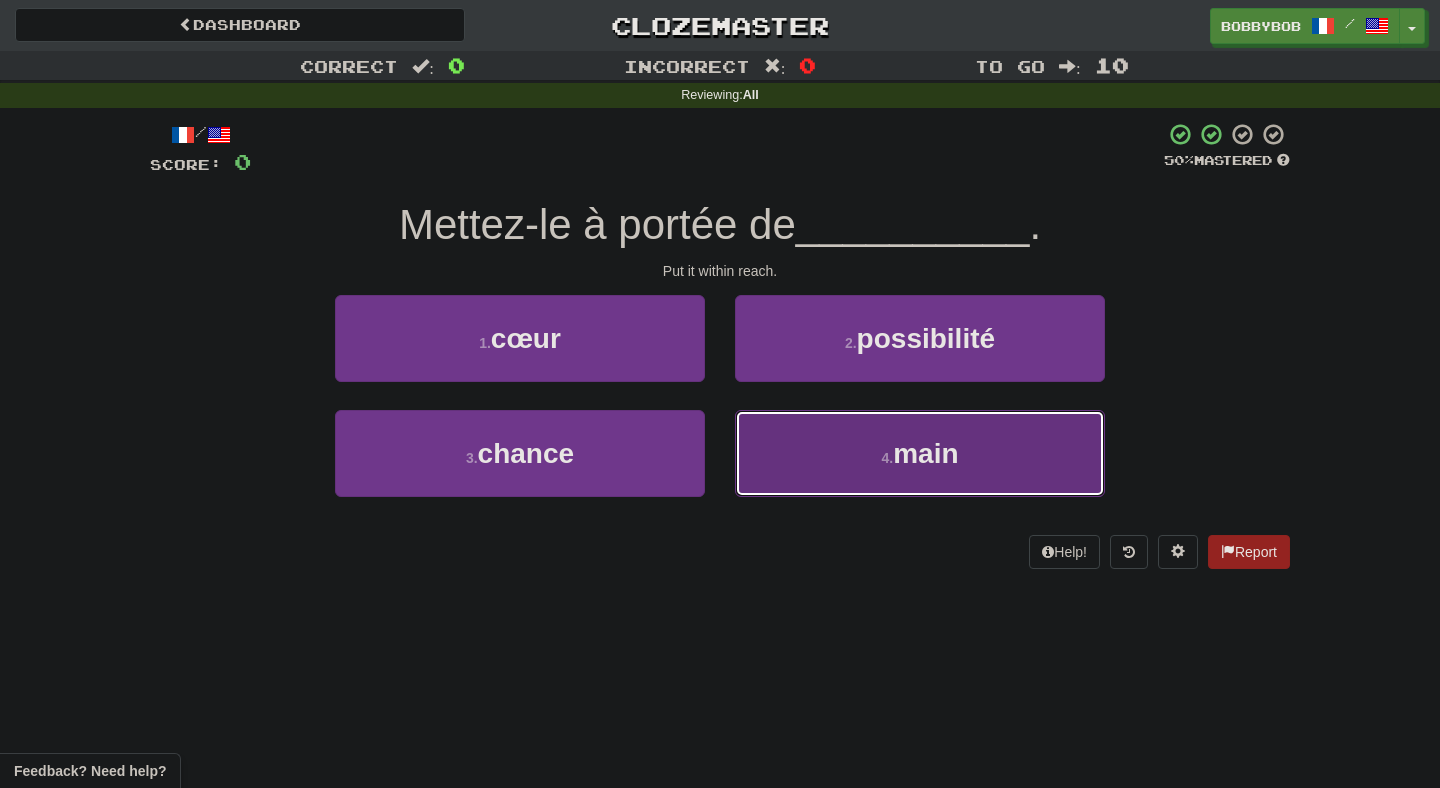 click on "4 .  main" at bounding box center [920, 453] 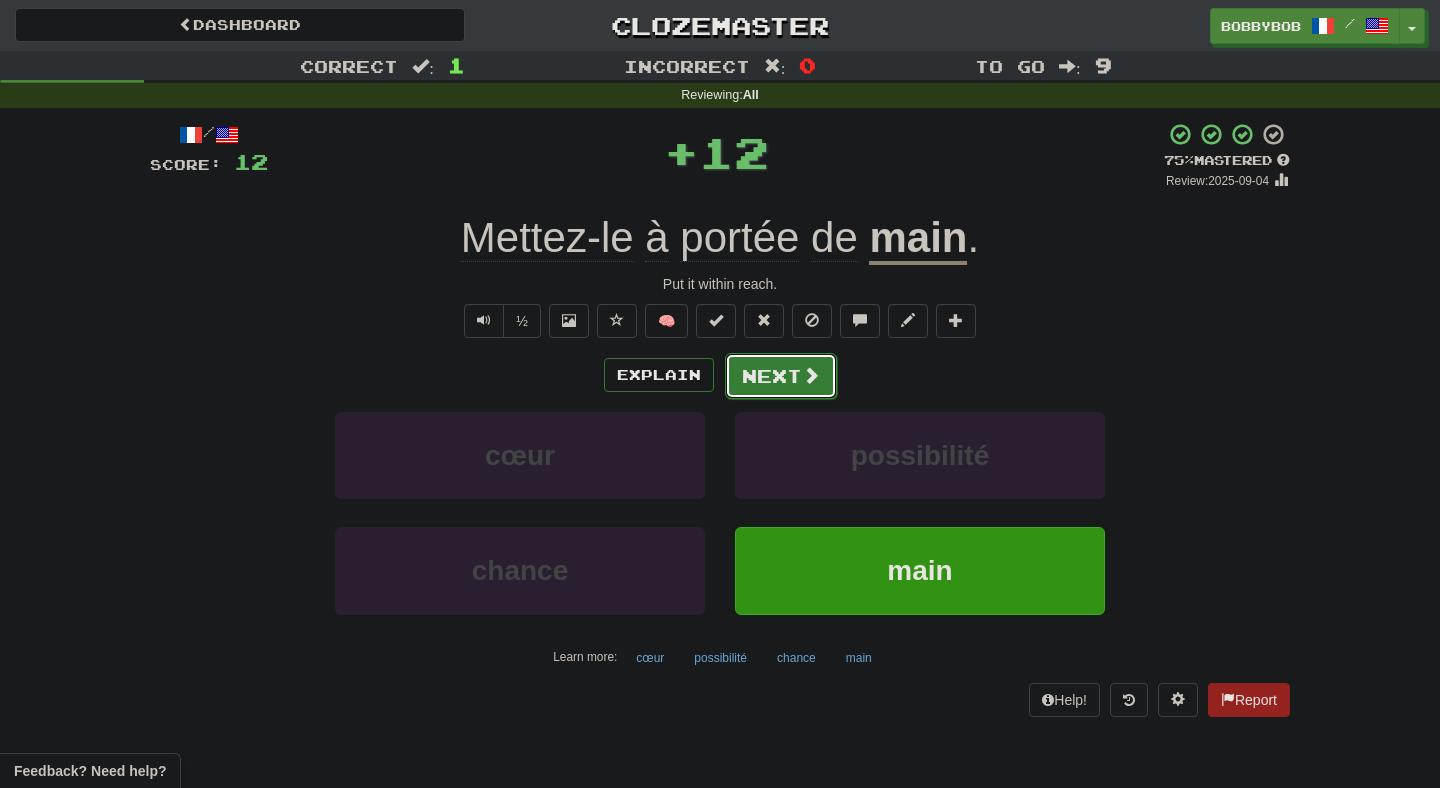 click on "Next" at bounding box center [781, 376] 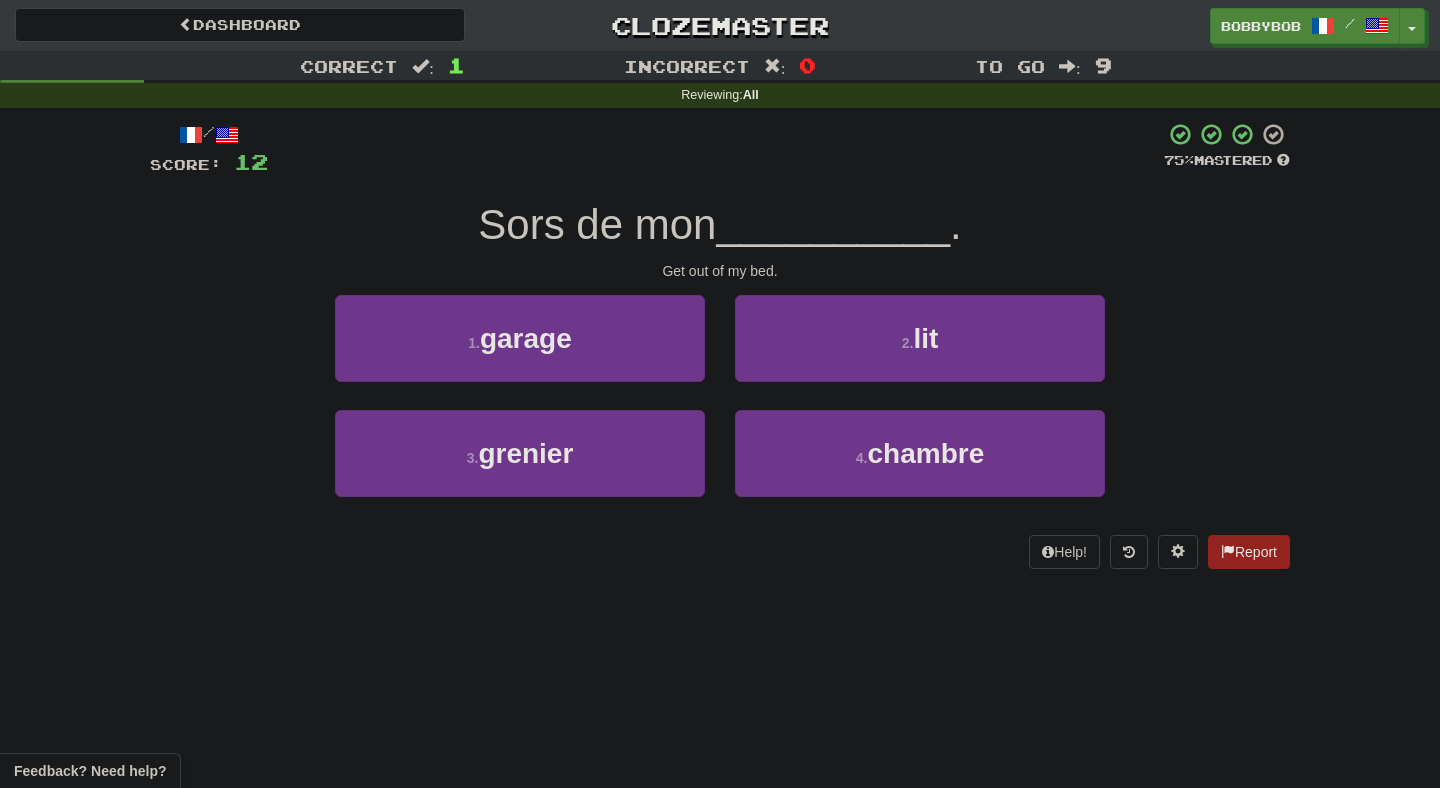 click on "2 .  lit" at bounding box center [920, 352] 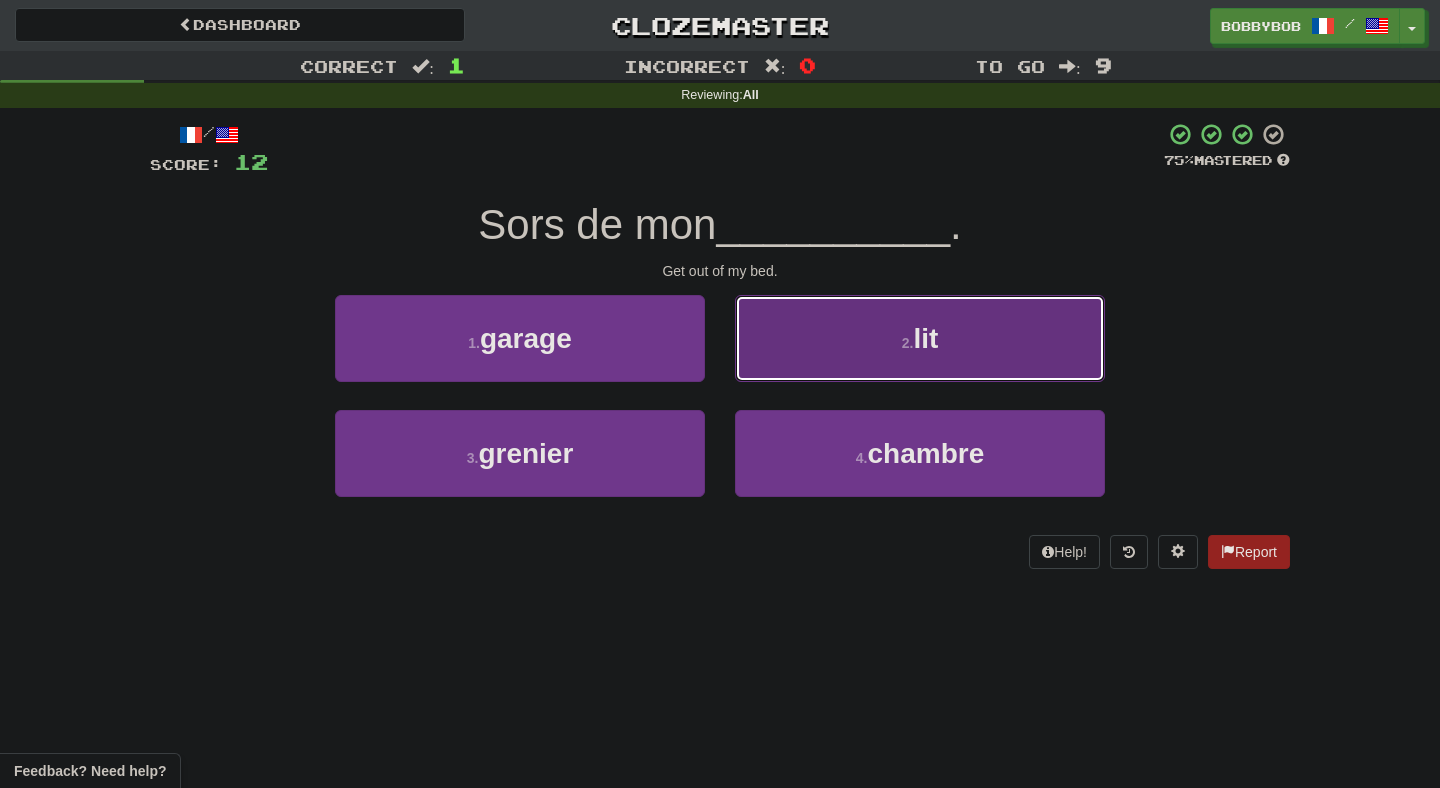 click on "2 .  lit" at bounding box center (920, 338) 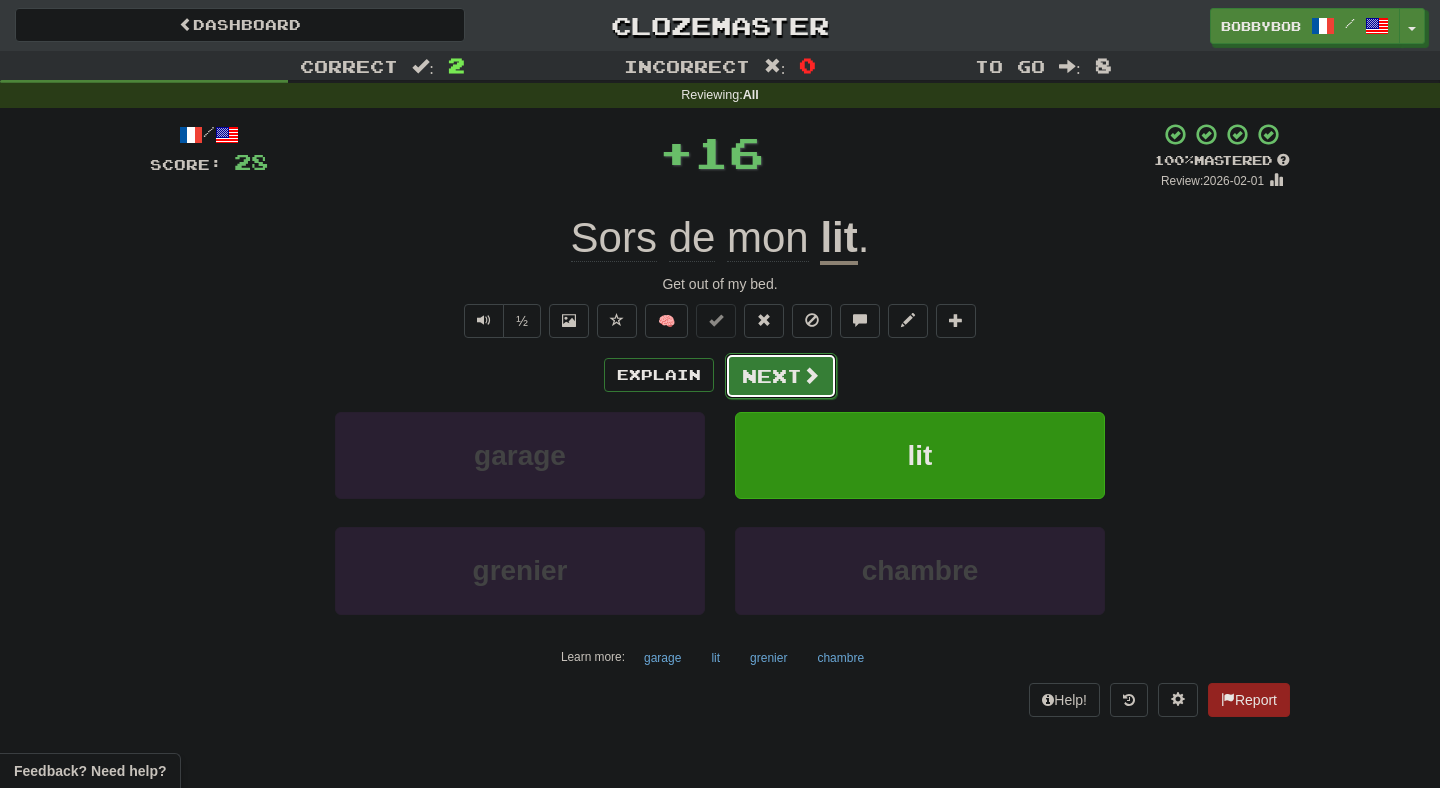 click on "Next" at bounding box center [781, 376] 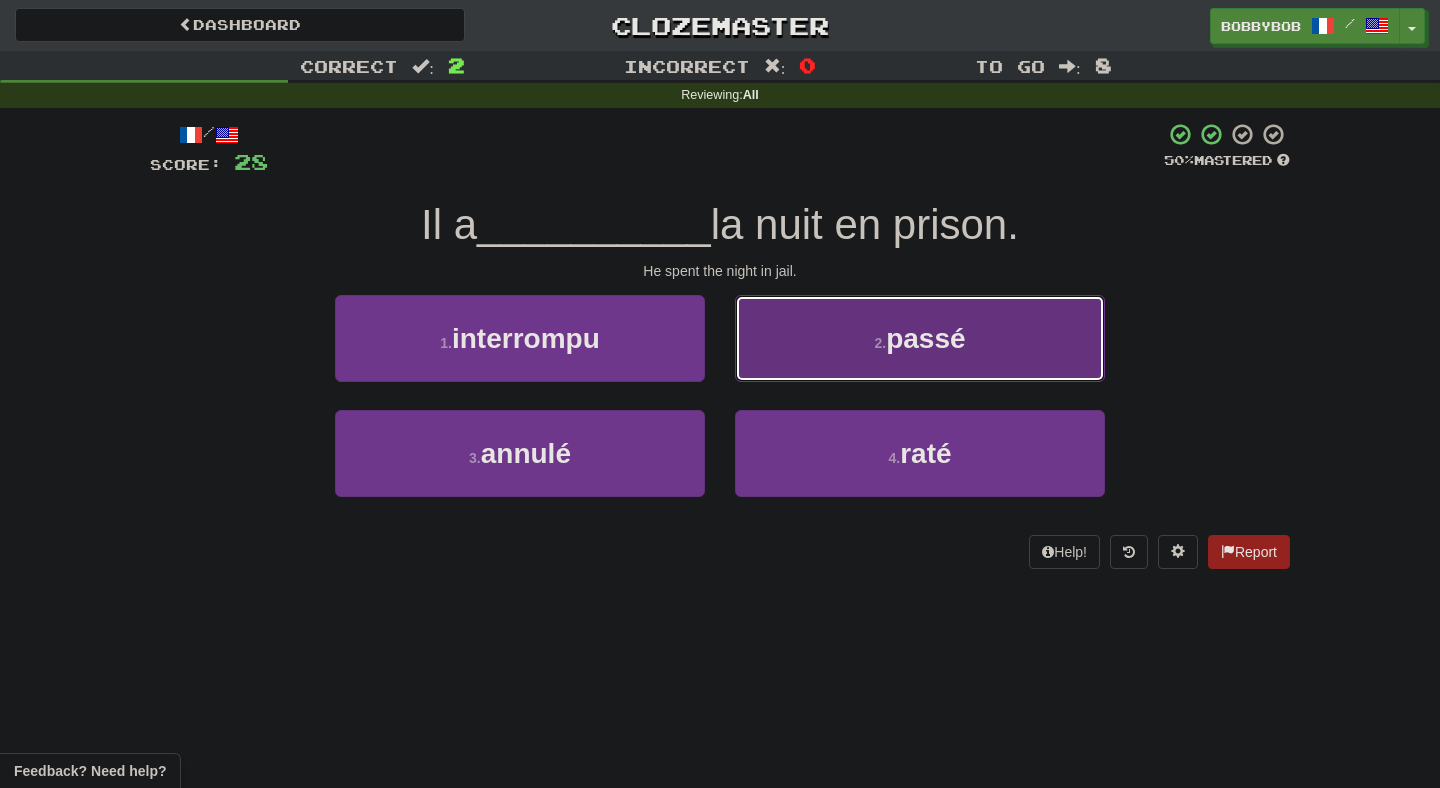 click on "2 .  passé" at bounding box center [920, 338] 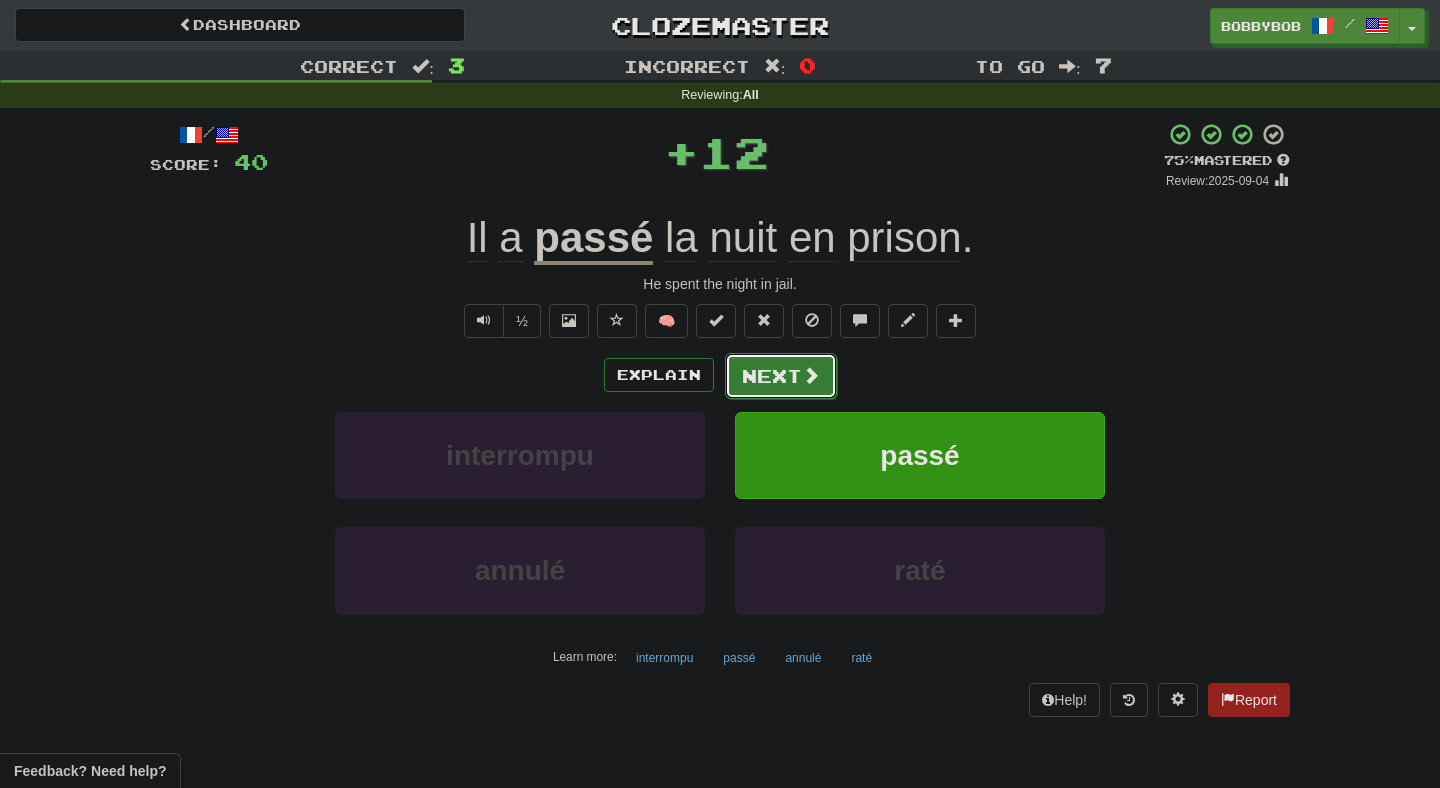 click on "Next" at bounding box center (781, 376) 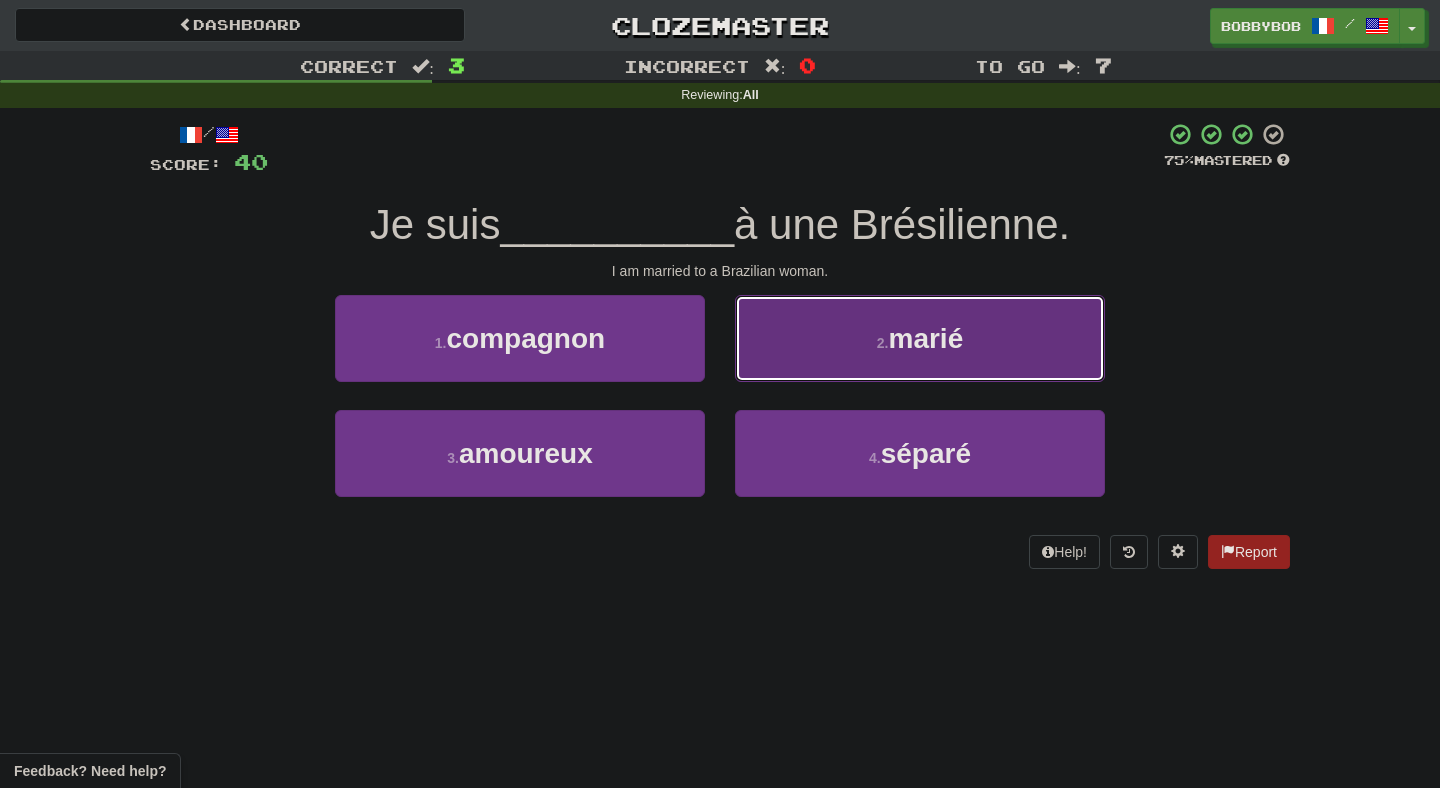 click on "2 .  marié" at bounding box center (920, 338) 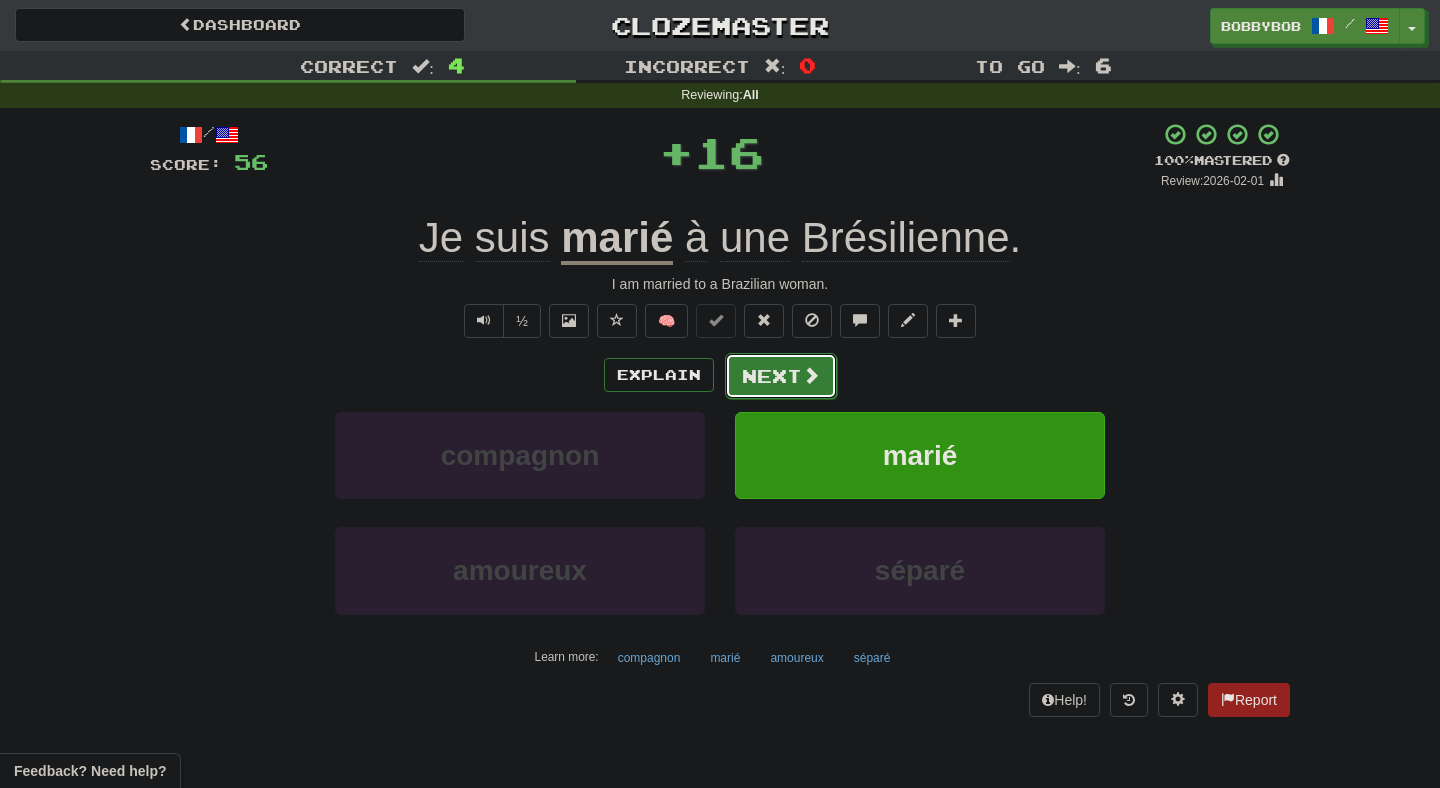 click on "Next" at bounding box center (781, 376) 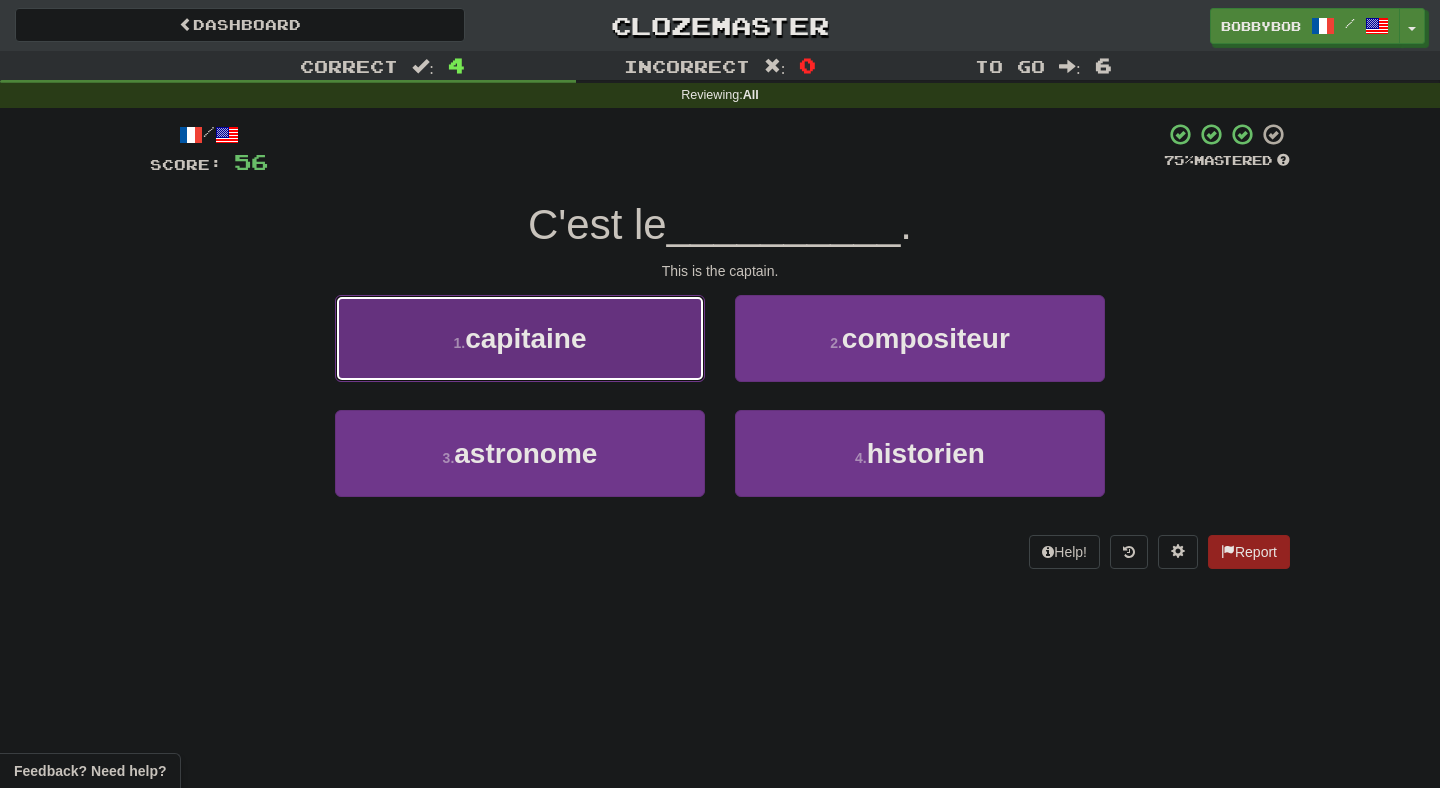 click on "1 .  capitaine" at bounding box center [520, 338] 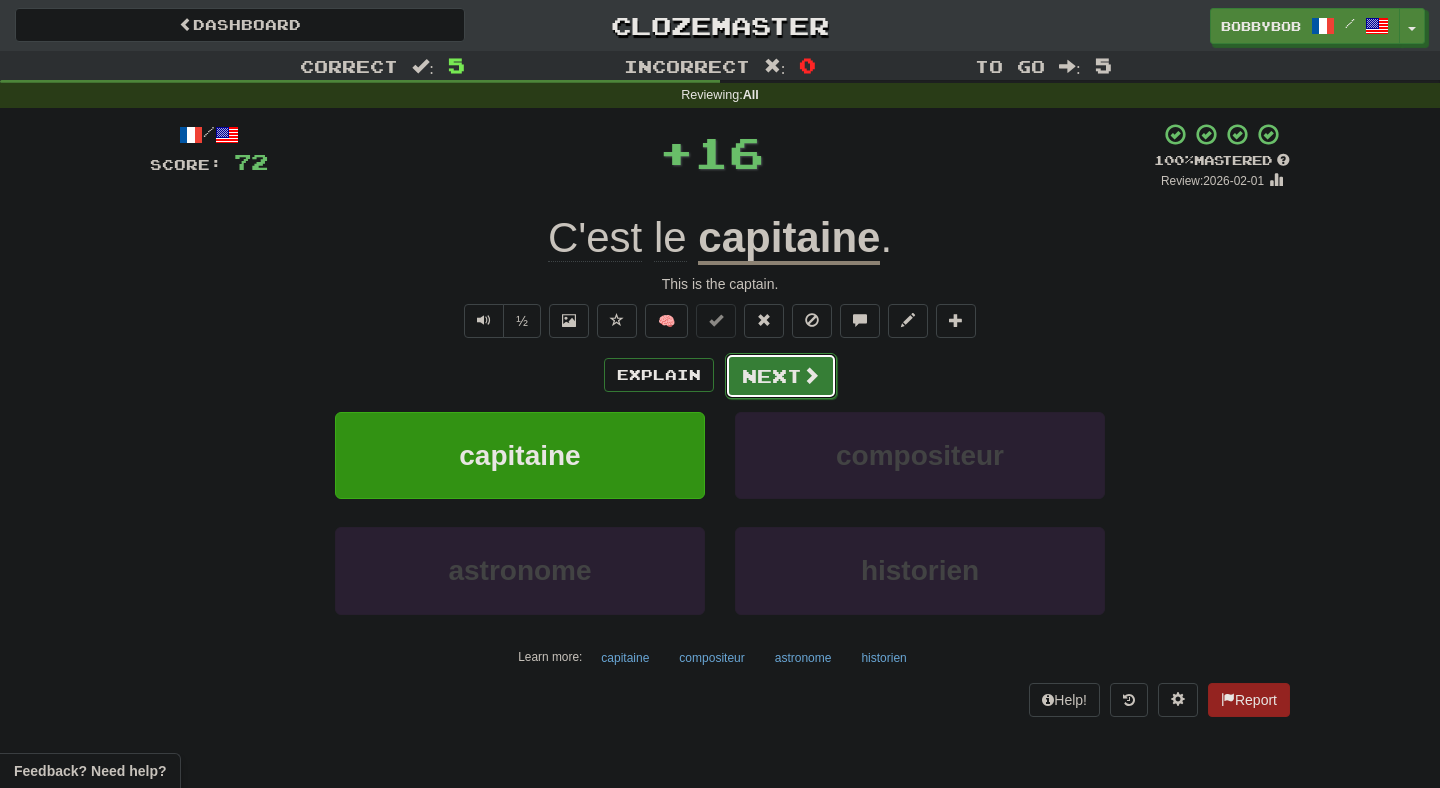 click on "Next" at bounding box center (781, 376) 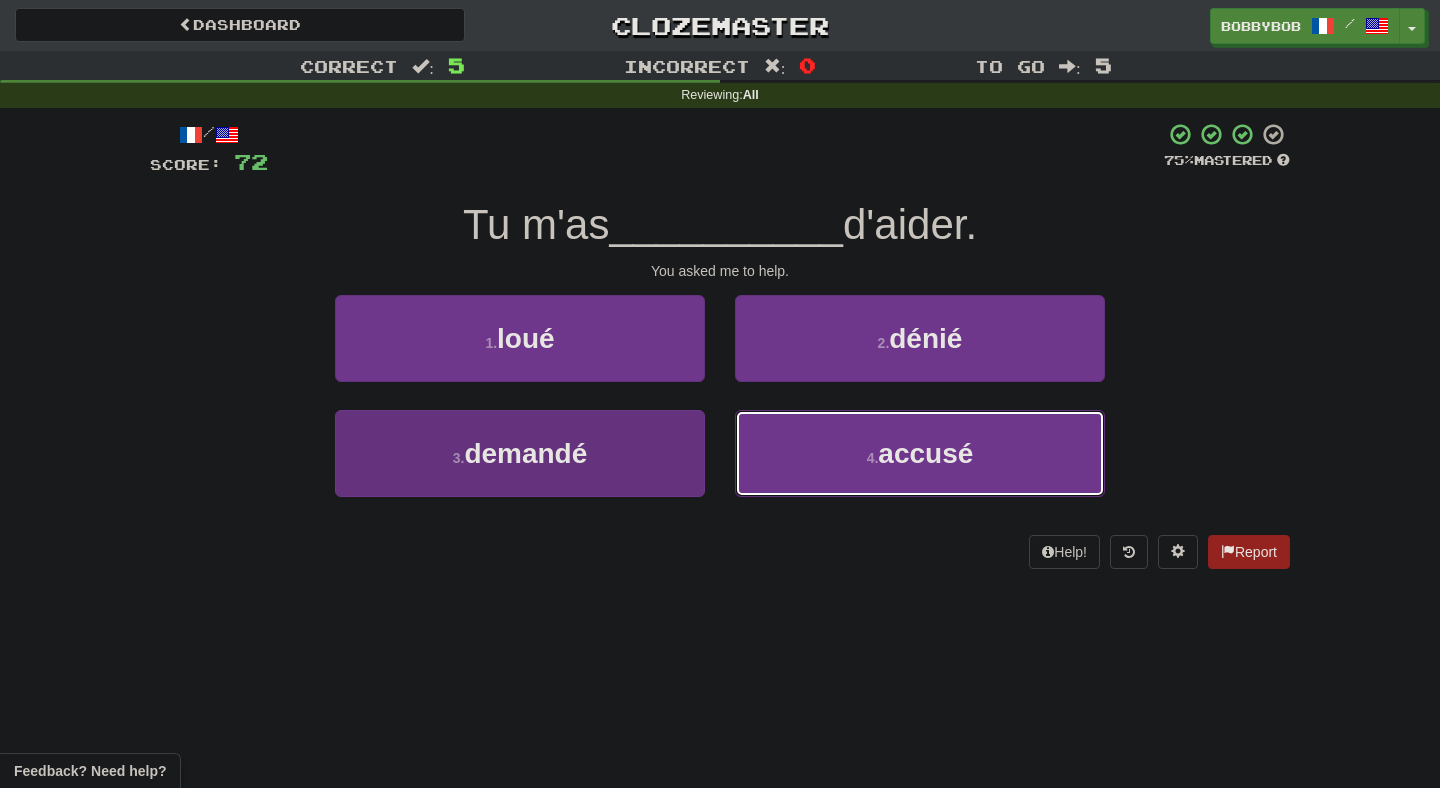 drag, startPoint x: 865, startPoint y: 438, endPoint x: 677, endPoint y: 453, distance: 188.59746 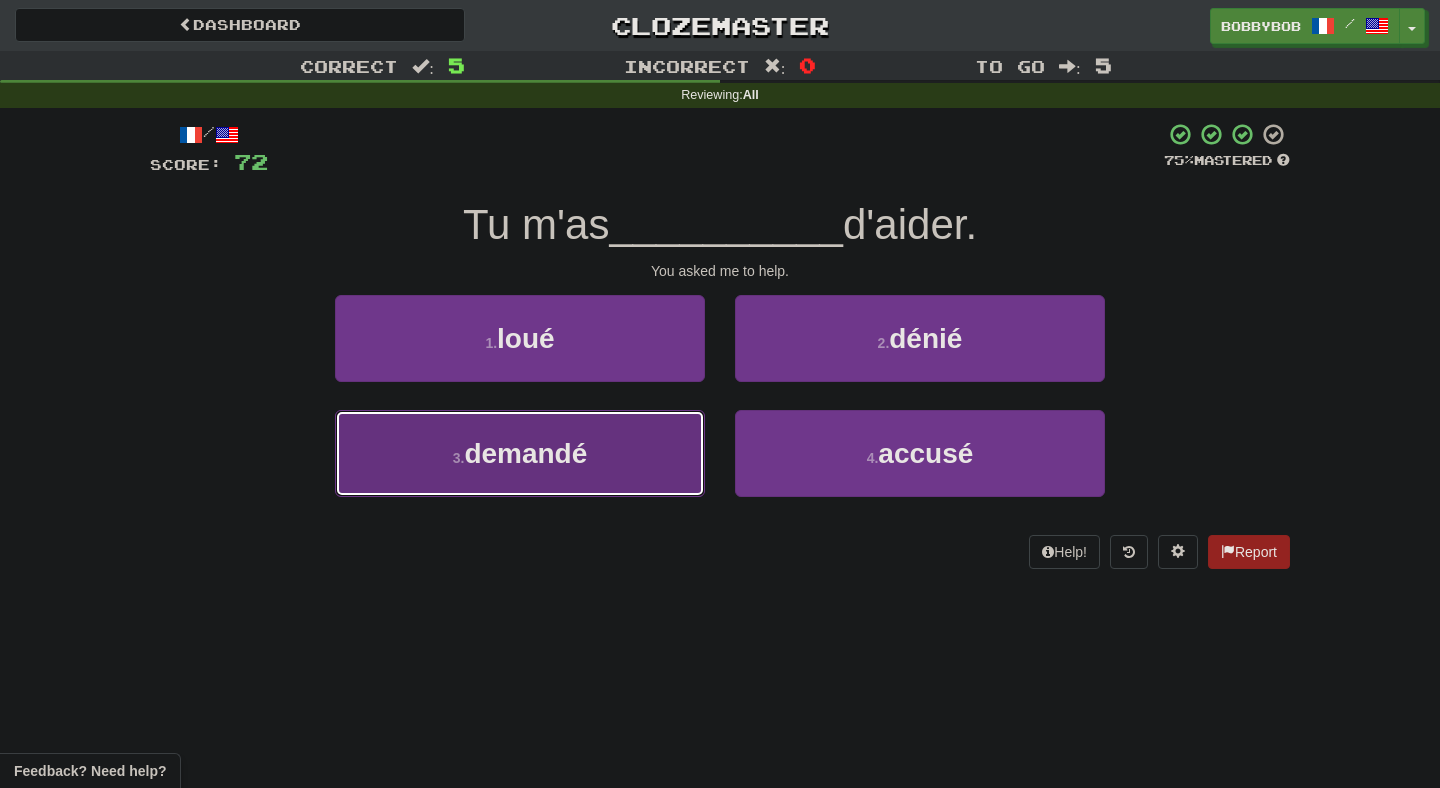 click on "3 .  demandé" at bounding box center (520, 453) 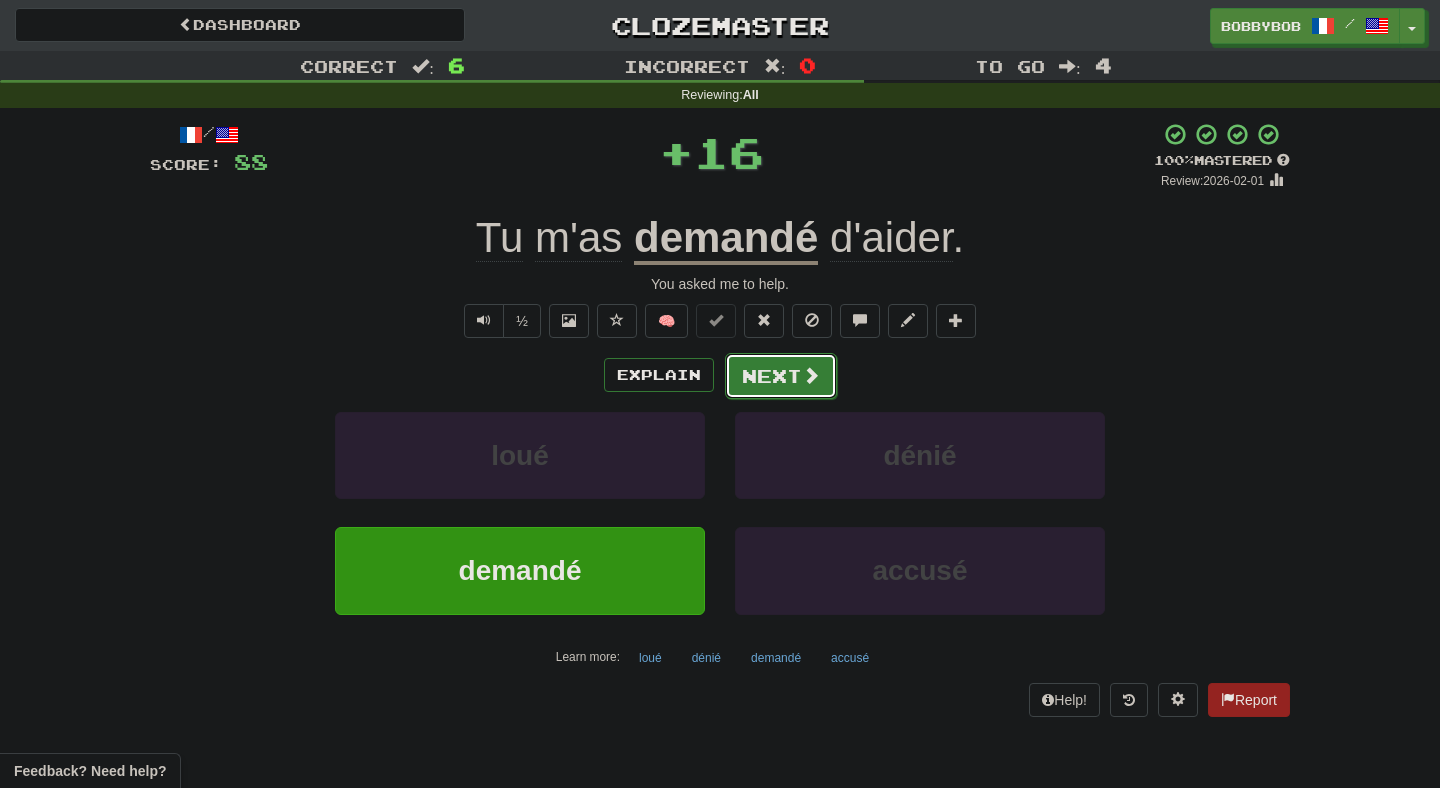 click on "Next" at bounding box center (781, 376) 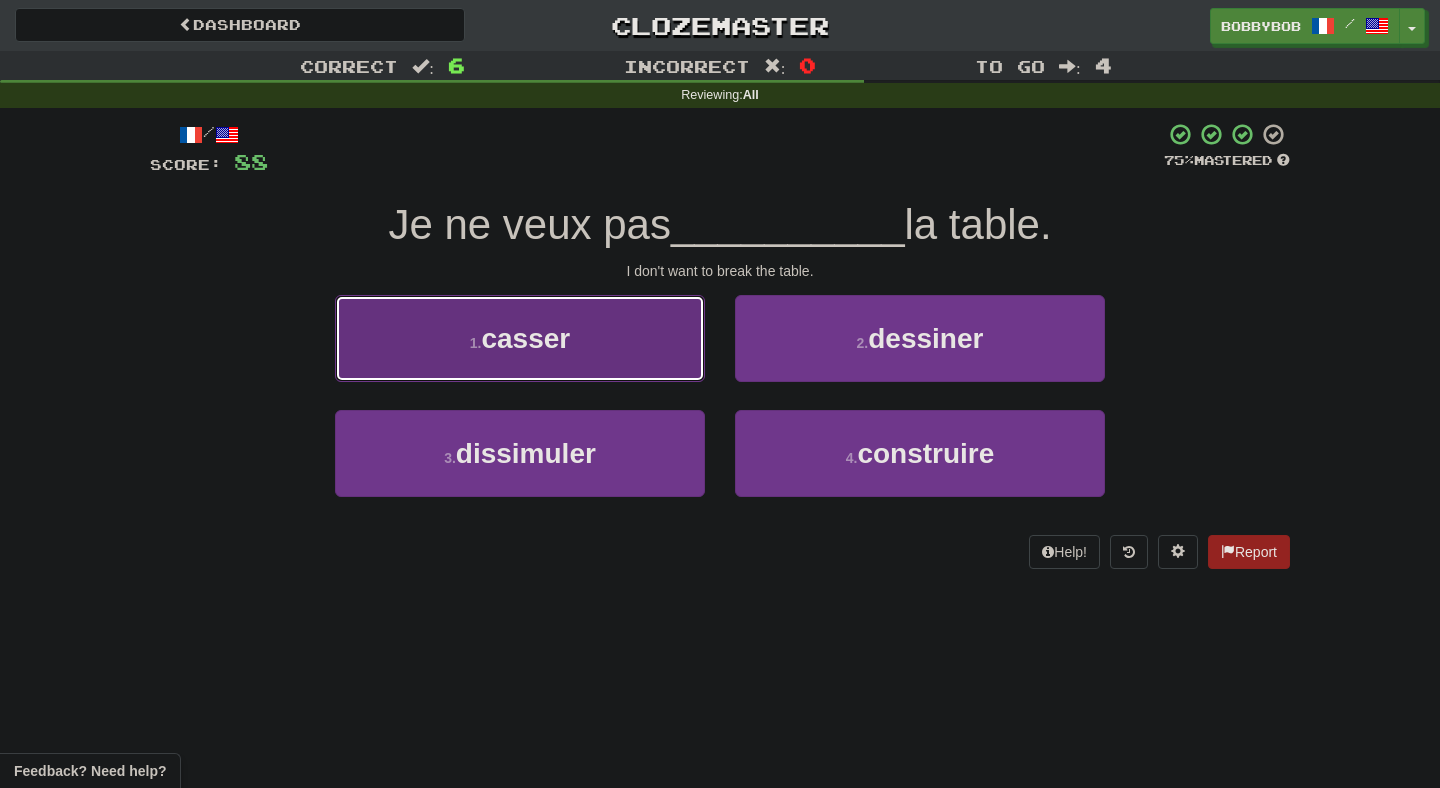 click on "1 .  casser" at bounding box center [520, 338] 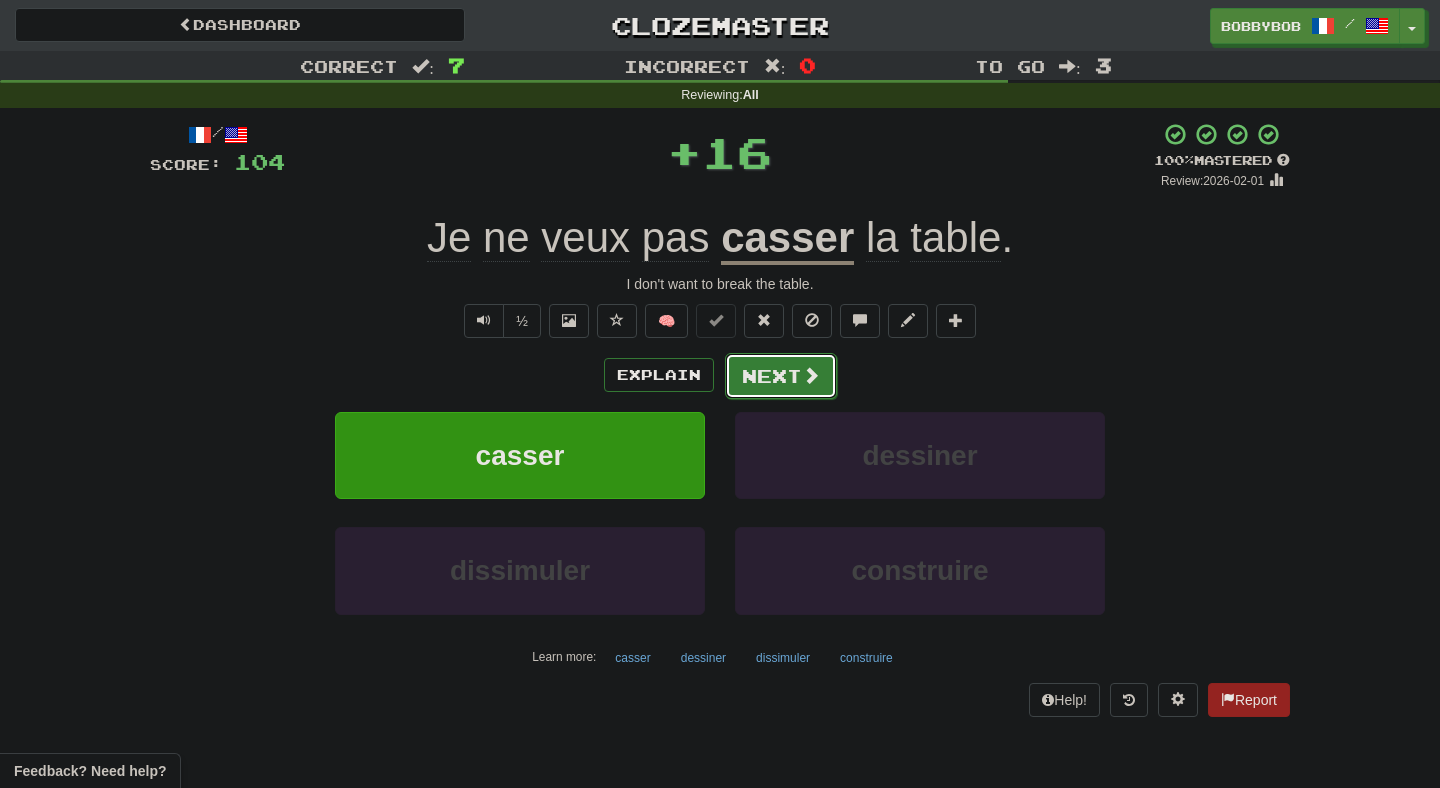 click on "Next" at bounding box center (781, 376) 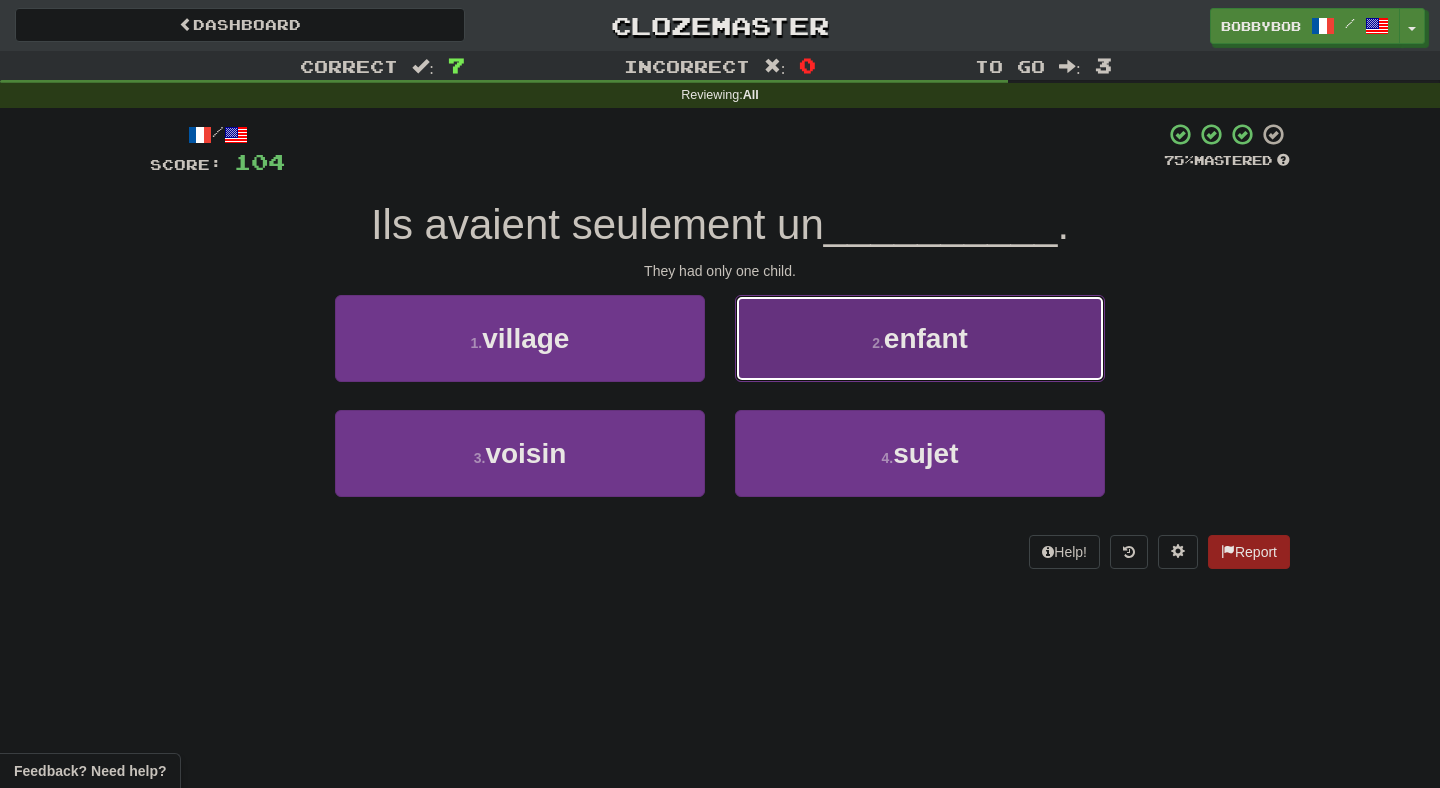 click on "2 .  enfant" at bounding box center (920, 338) 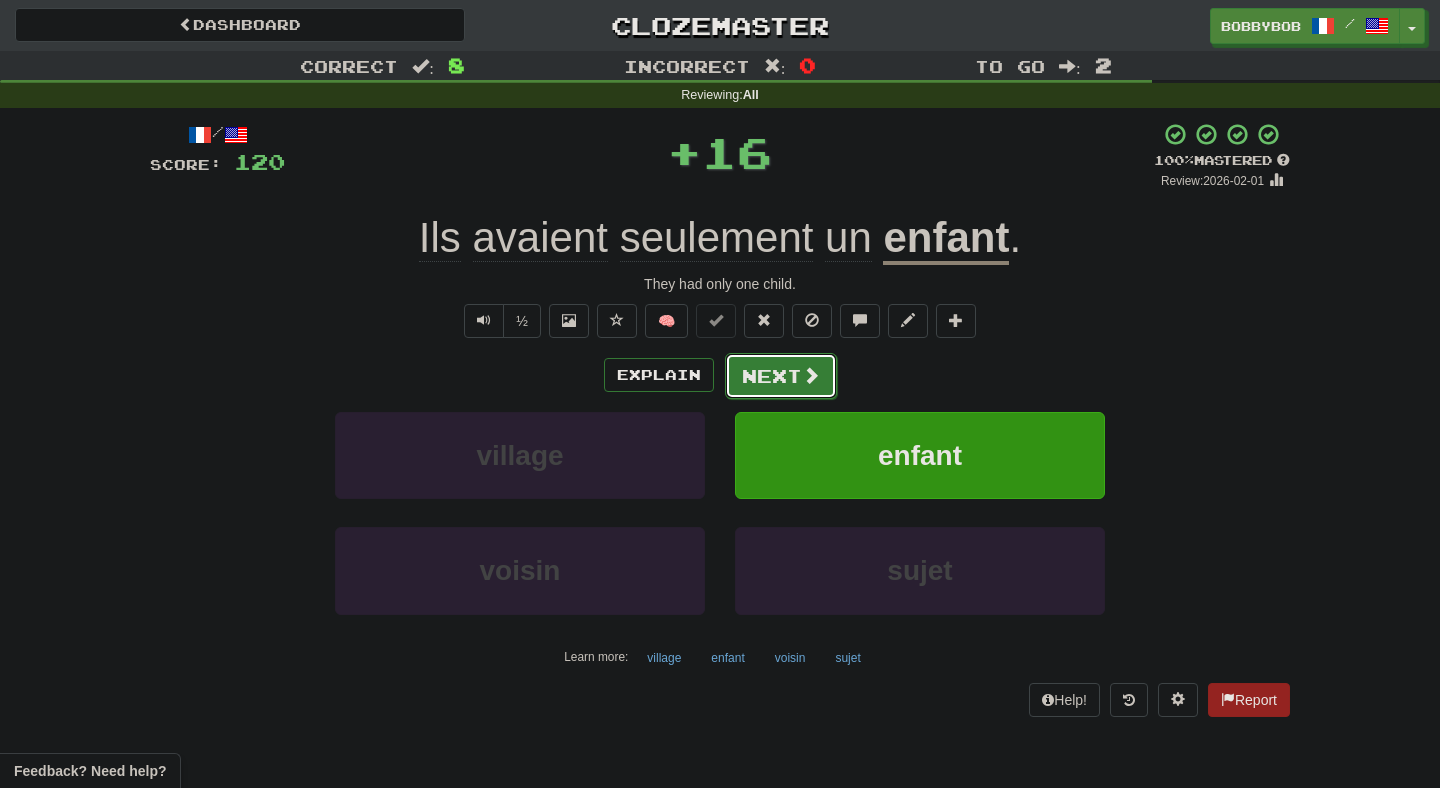 click on "Next" at bounding box center [781, 376] 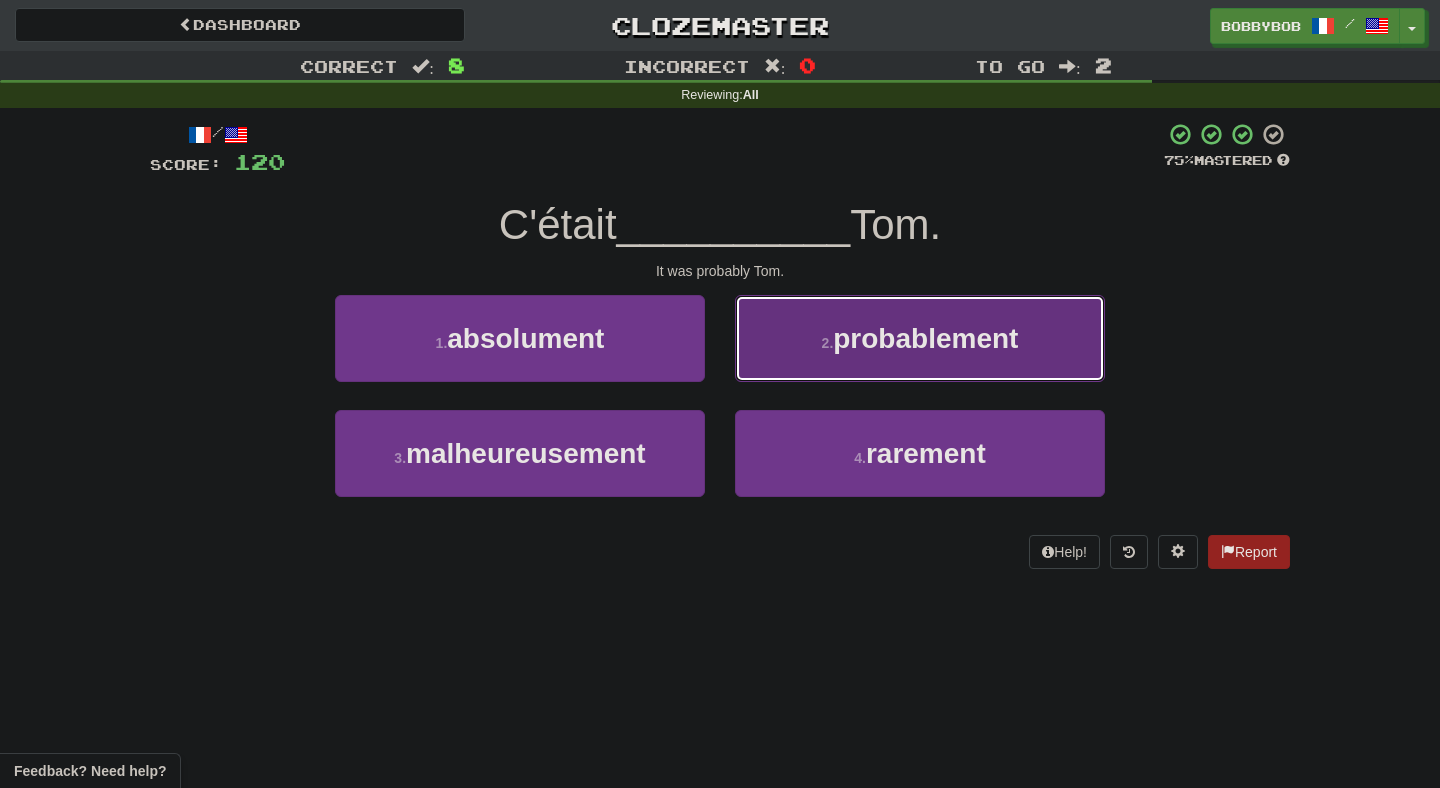 click on "2 .  probablement" at bounding box center (920, 338) 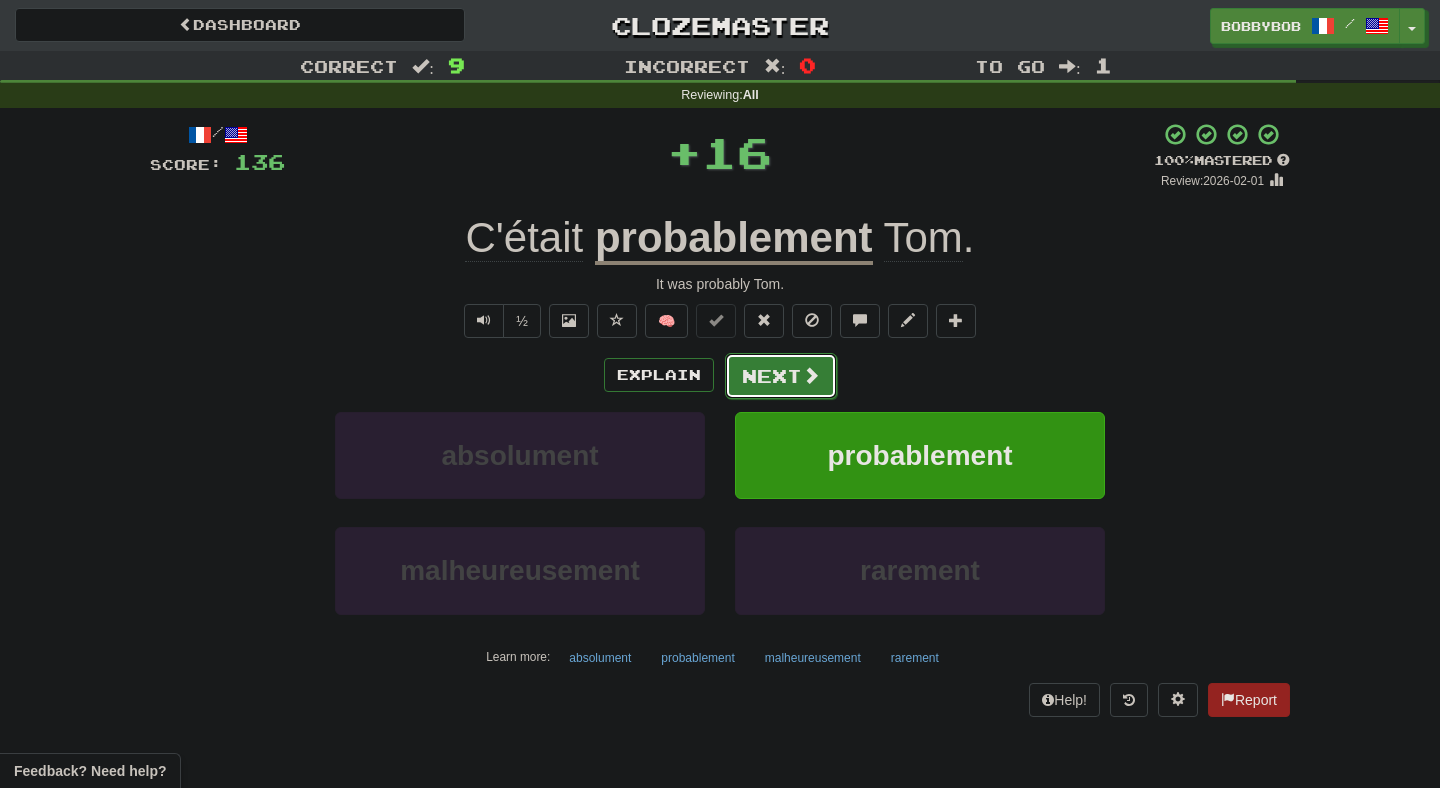 click on "Next" at bounding box center [781, 376] 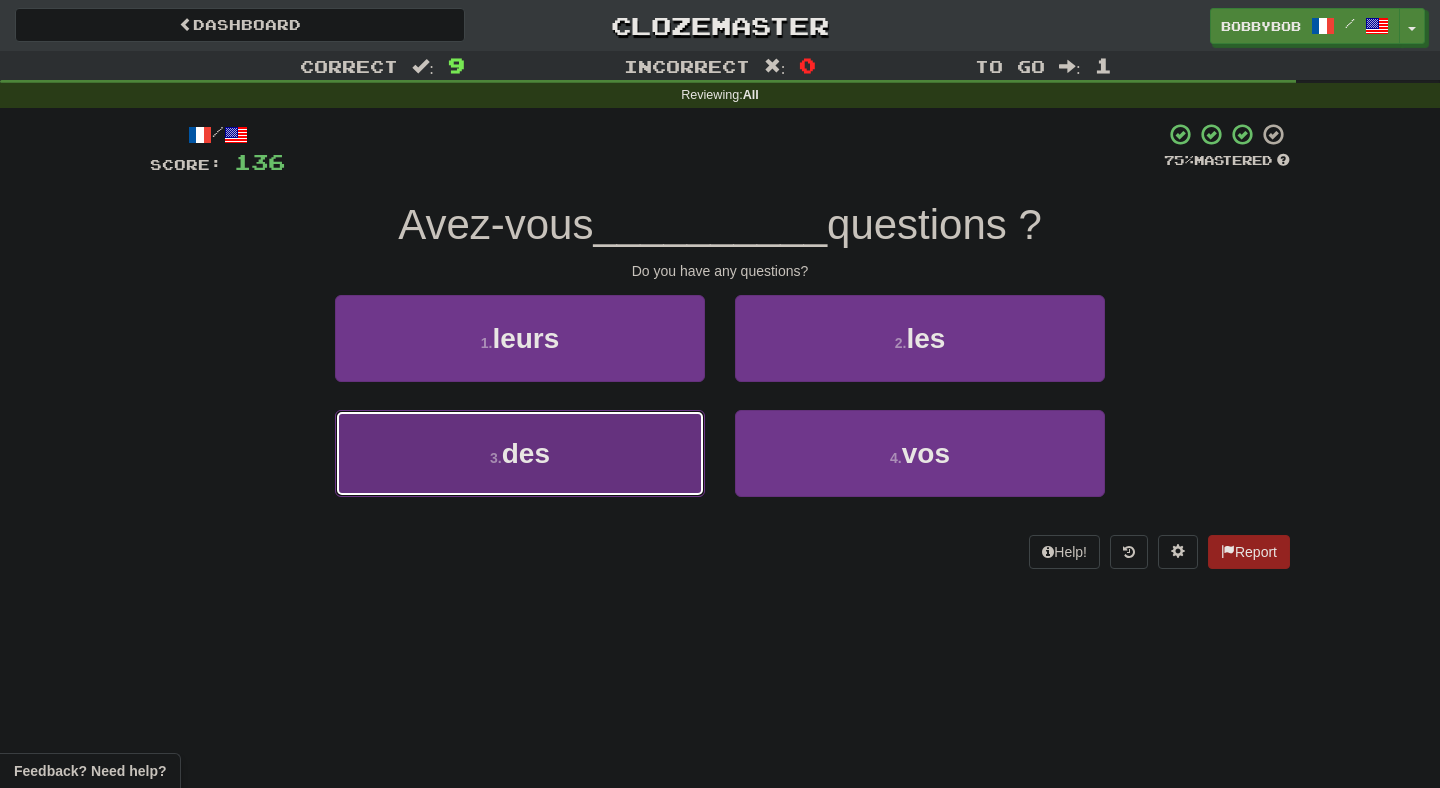 click on "3 .  des" at bounding box center (520, 453) 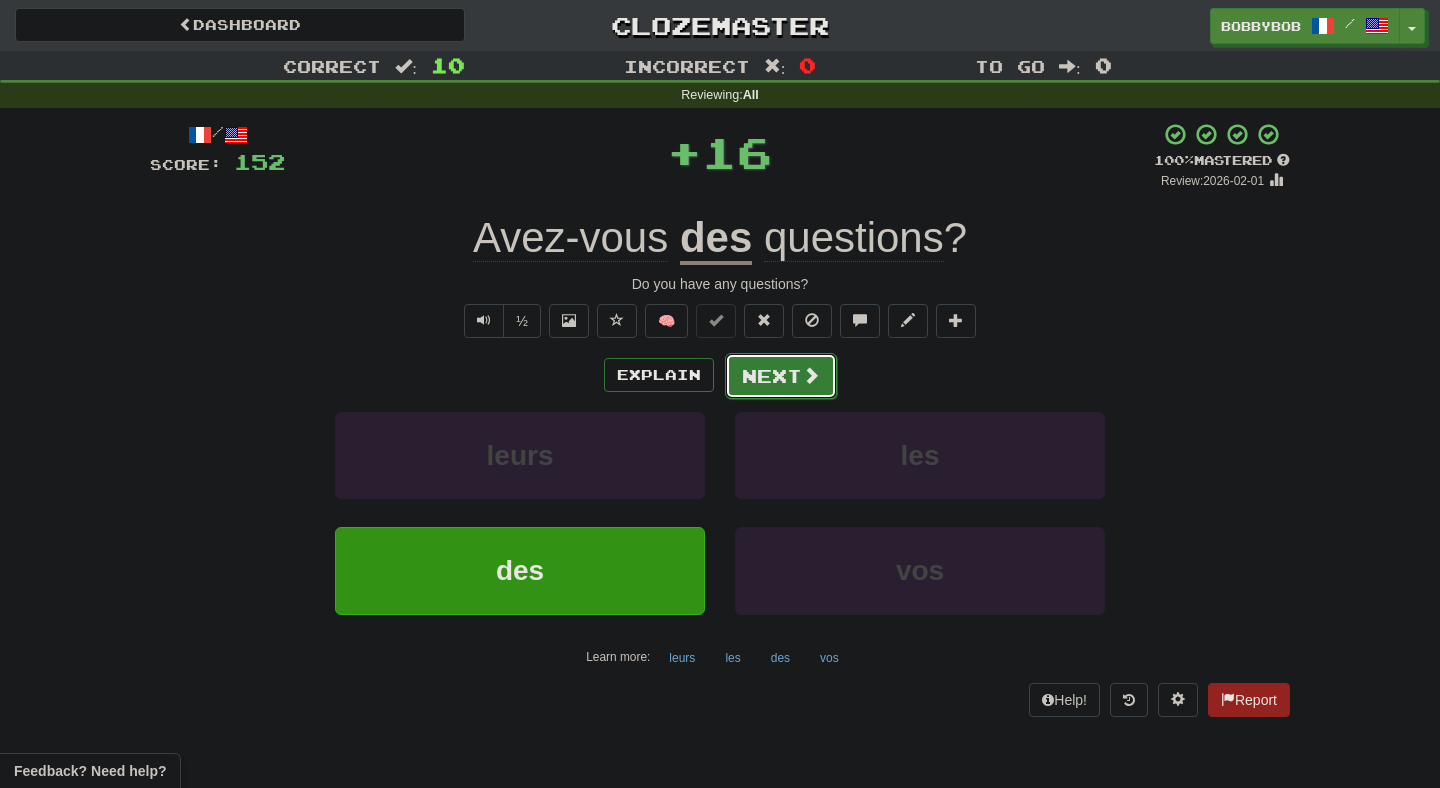 click on "Next" at bounding box center [781, 376] 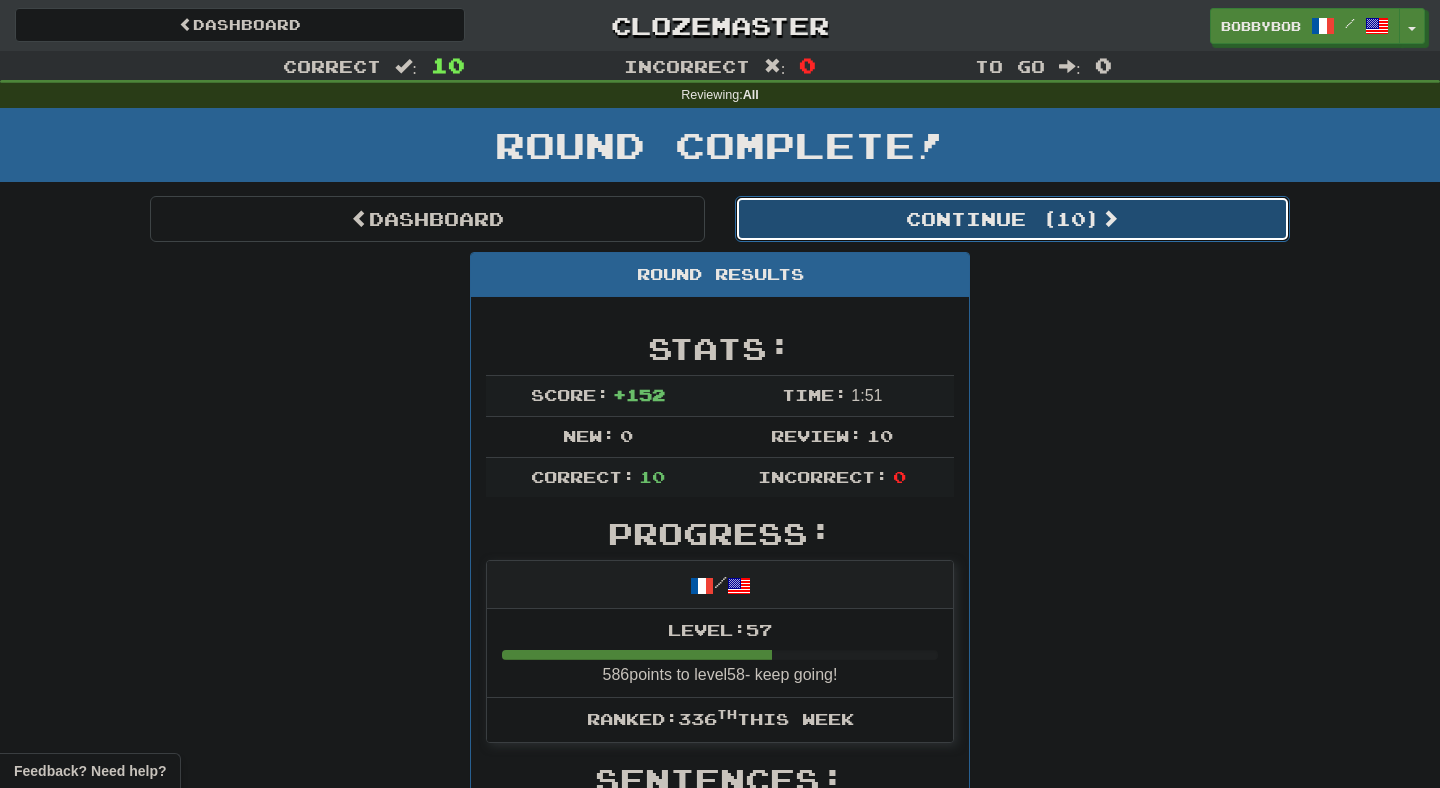click on "Continue ( 10 )" at bounding box center [1012, 219] 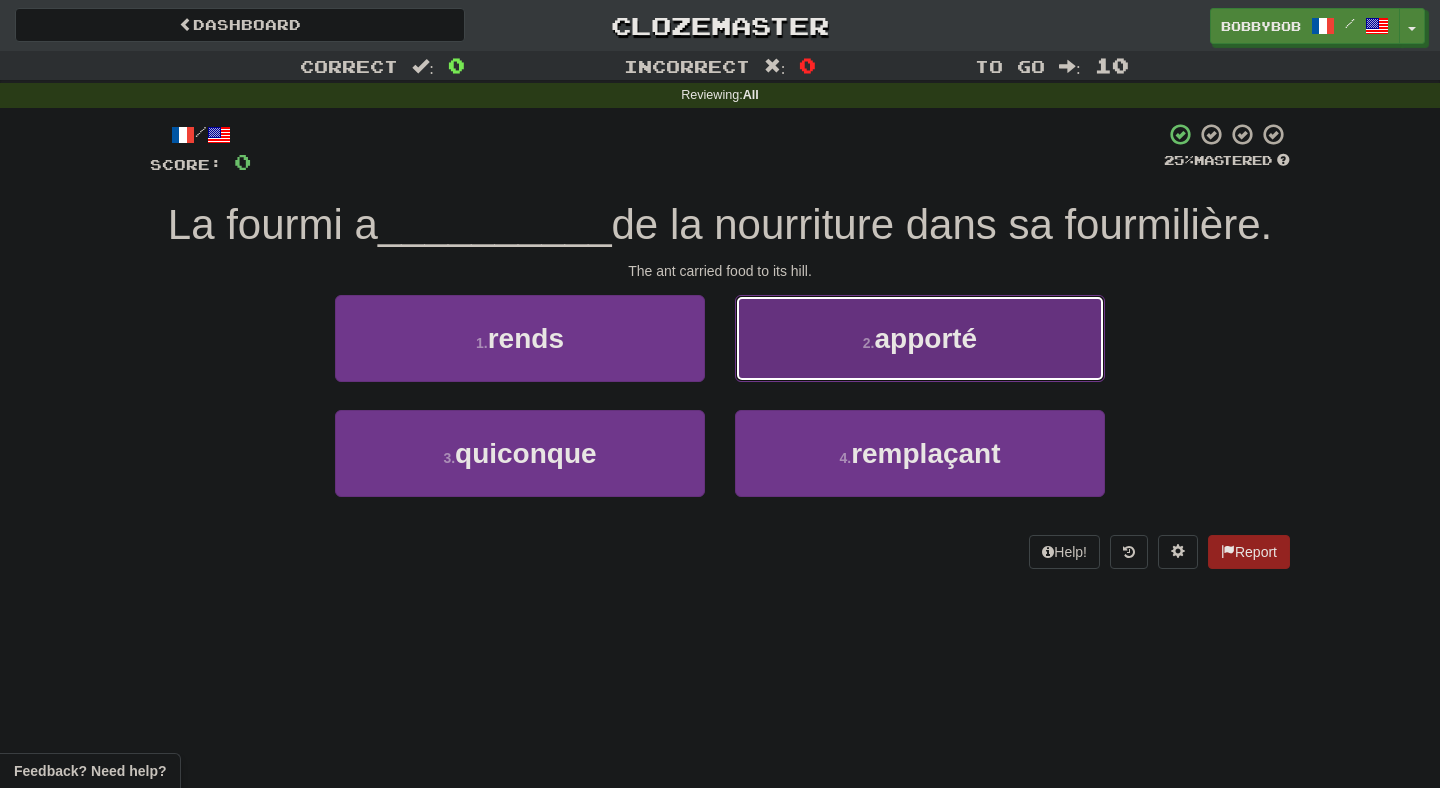 click on "2 .  apporté" at bounding box center (920, 338) 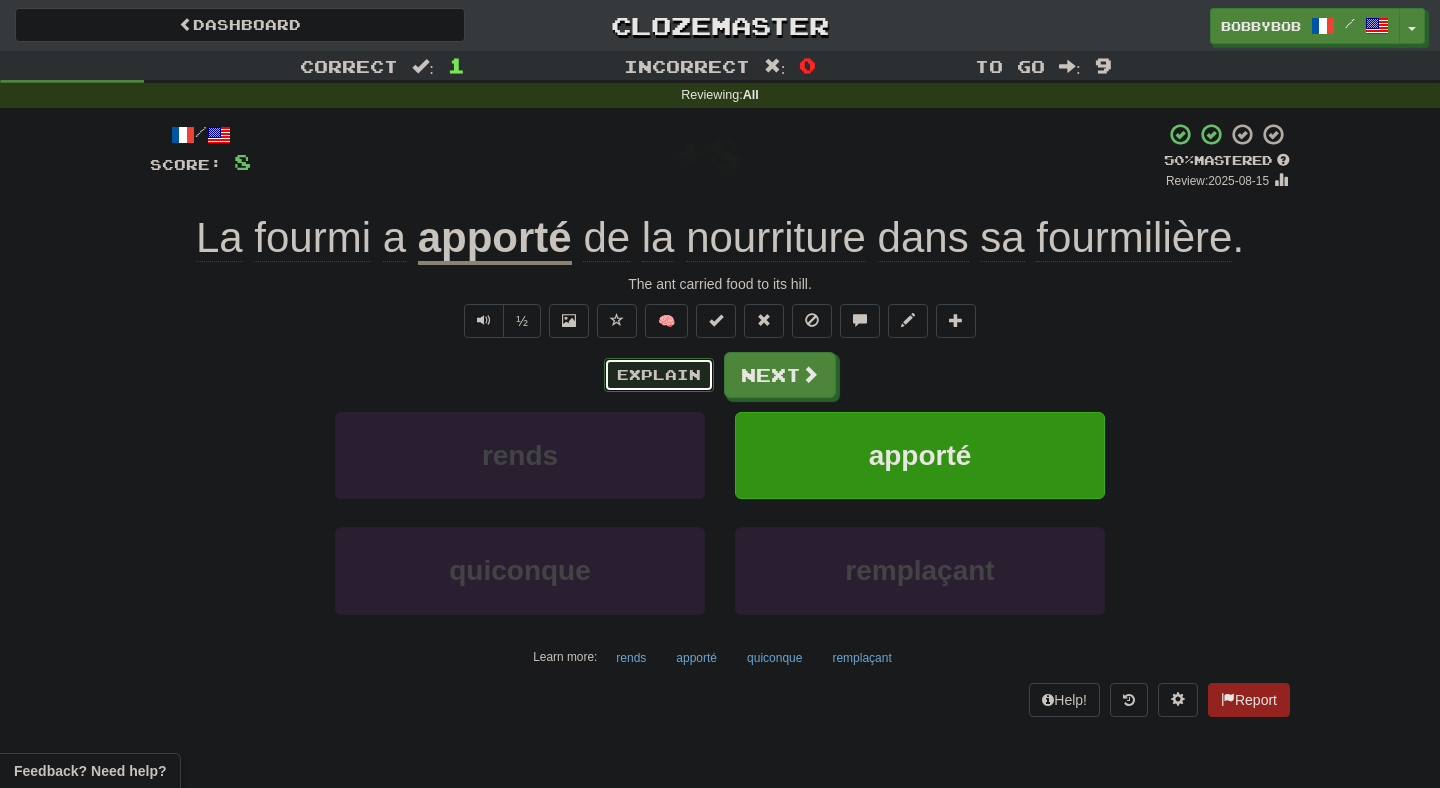 click on "Explain" at bounding box center [659, 375] 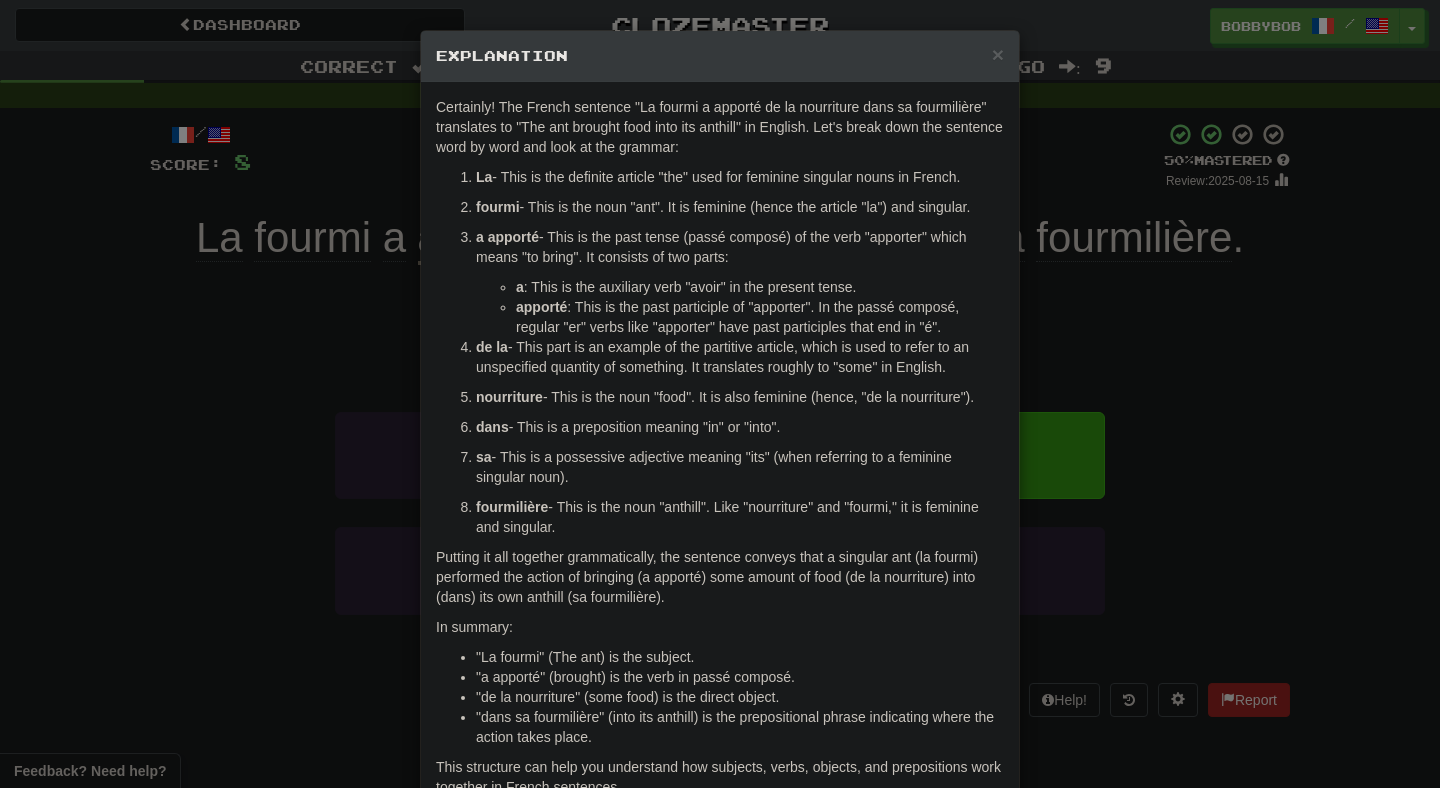 click on "× Explanation Certainly! The French sentence "La fourmi a apporté de la nourriture dans sa fourmilière" translates to "The ant brought food into its anthill" in English. Let's break down the sentence word by word and look at the grammar:
La  - This is the definite article "the" used for feminine singular nouns in French.
fourmi  - This is the noun "ant". It is feminine (hence the article "la") and singular.
a apporté  - This is the past tense (passé composé) of the verb "apporter" which means "to bring". It consists of two parts:
a : This is the auxiliary verb "avoir" in the present tense.
apporté : This is the past participle of "apporter". In the passé composé, regular "er" verbs like "apporter" have past participles that end in "é".
de la  - This part is an example of the partitive article, which is used to refer to an unspecified quantity of something. It translates roughly to "some" in English.
nourriture
dans
sa
fourmilière" at bounding box center (720, 394) 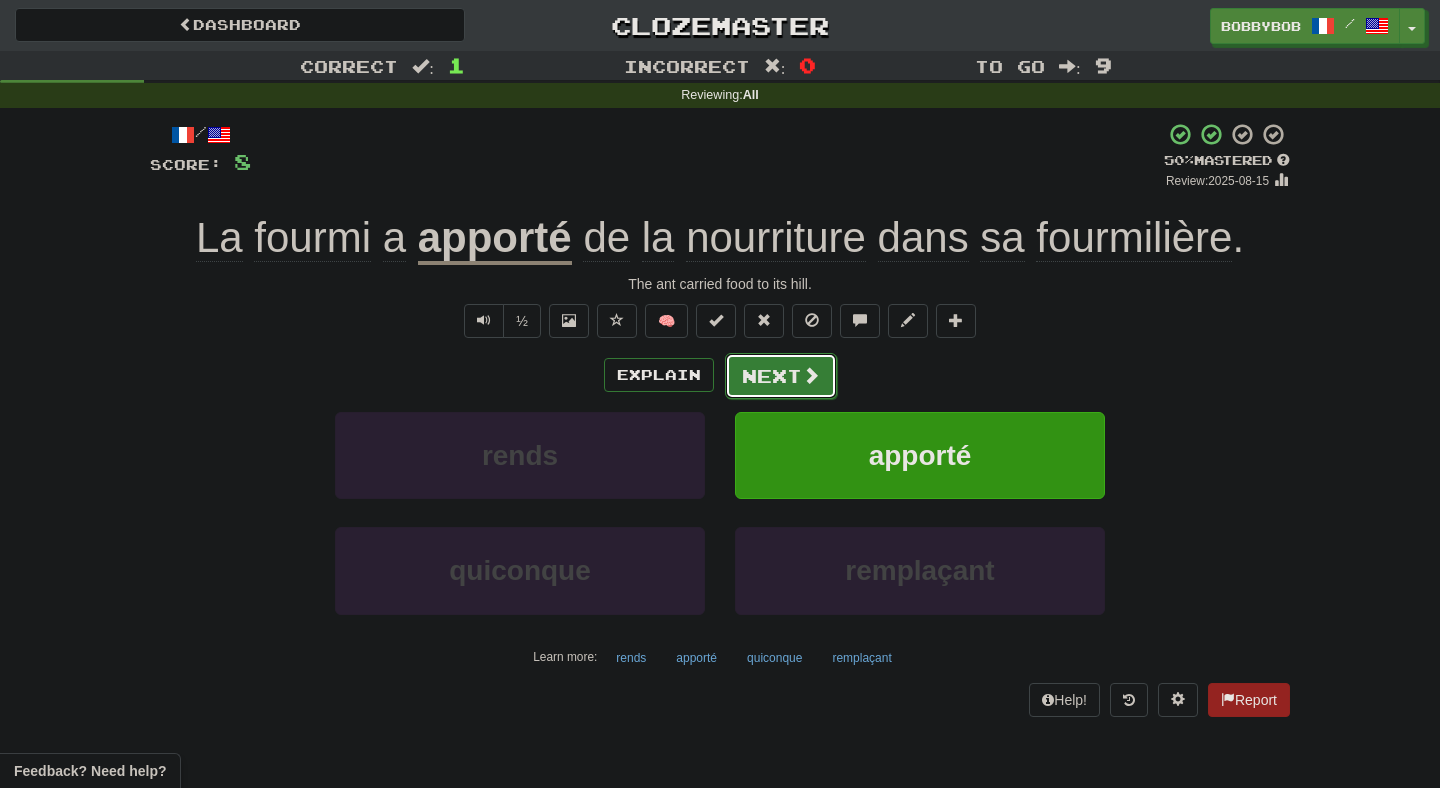 click at bounding box center (811, 375) 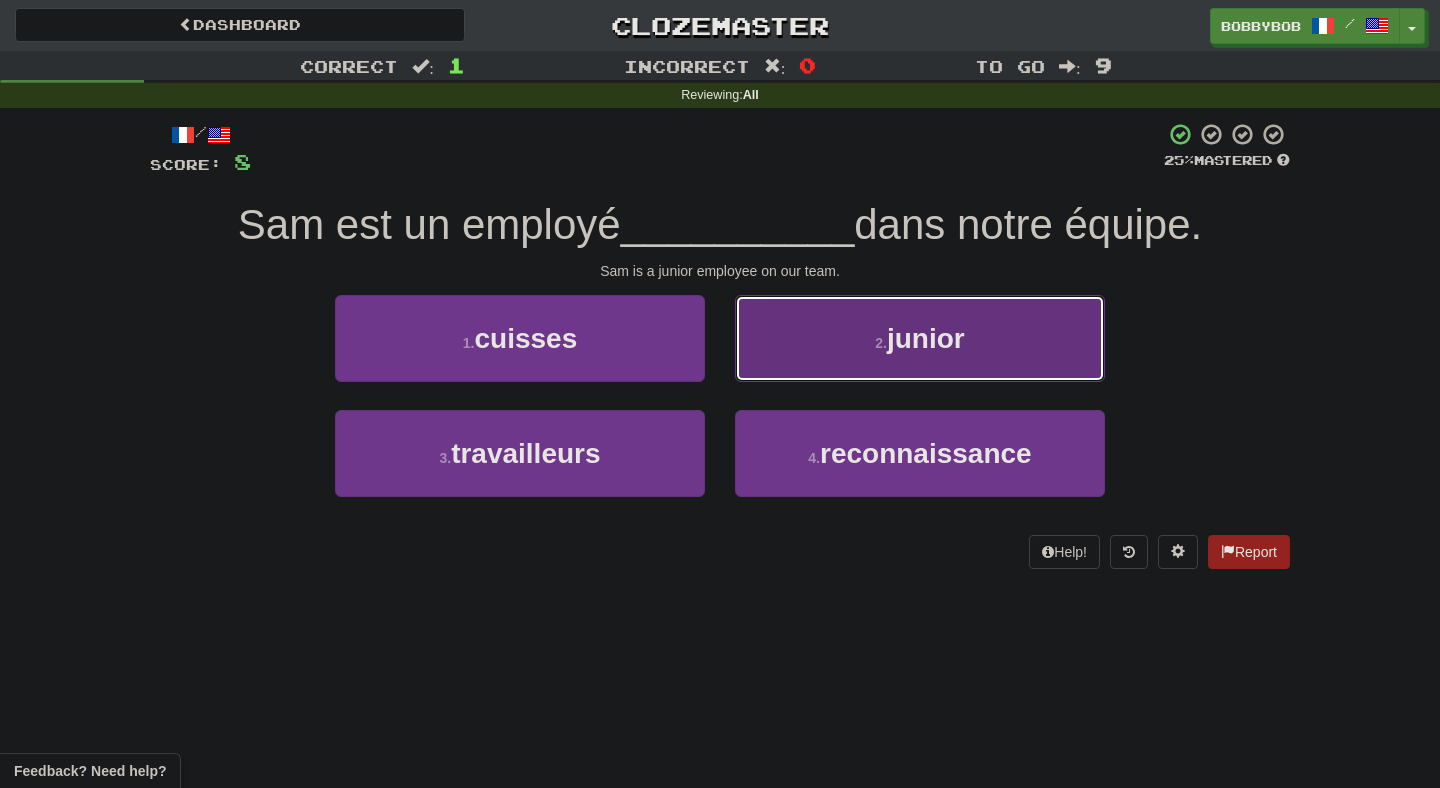click on "2 .  junior" at bounding box center [920, 338] 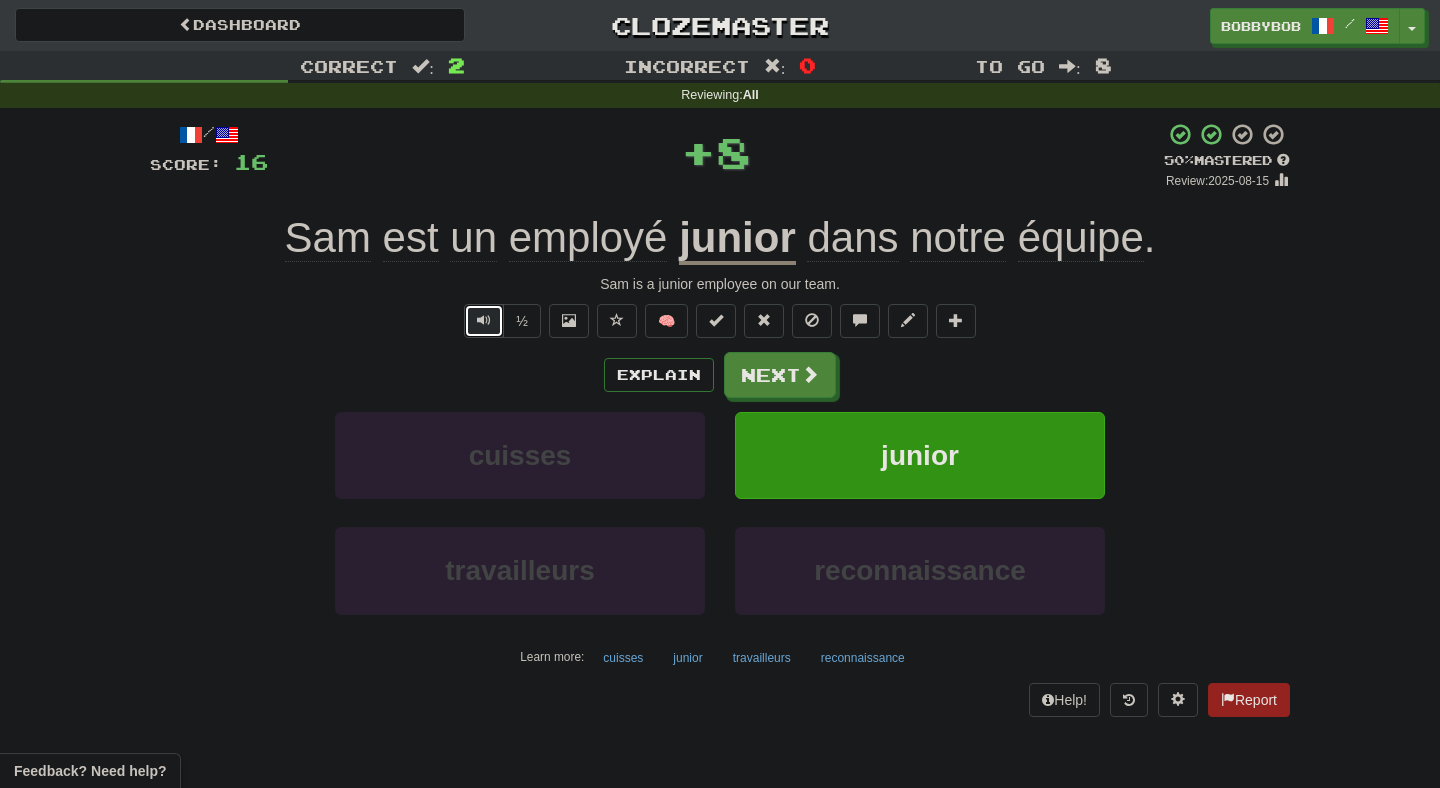 click at bounding box center [484, 321] 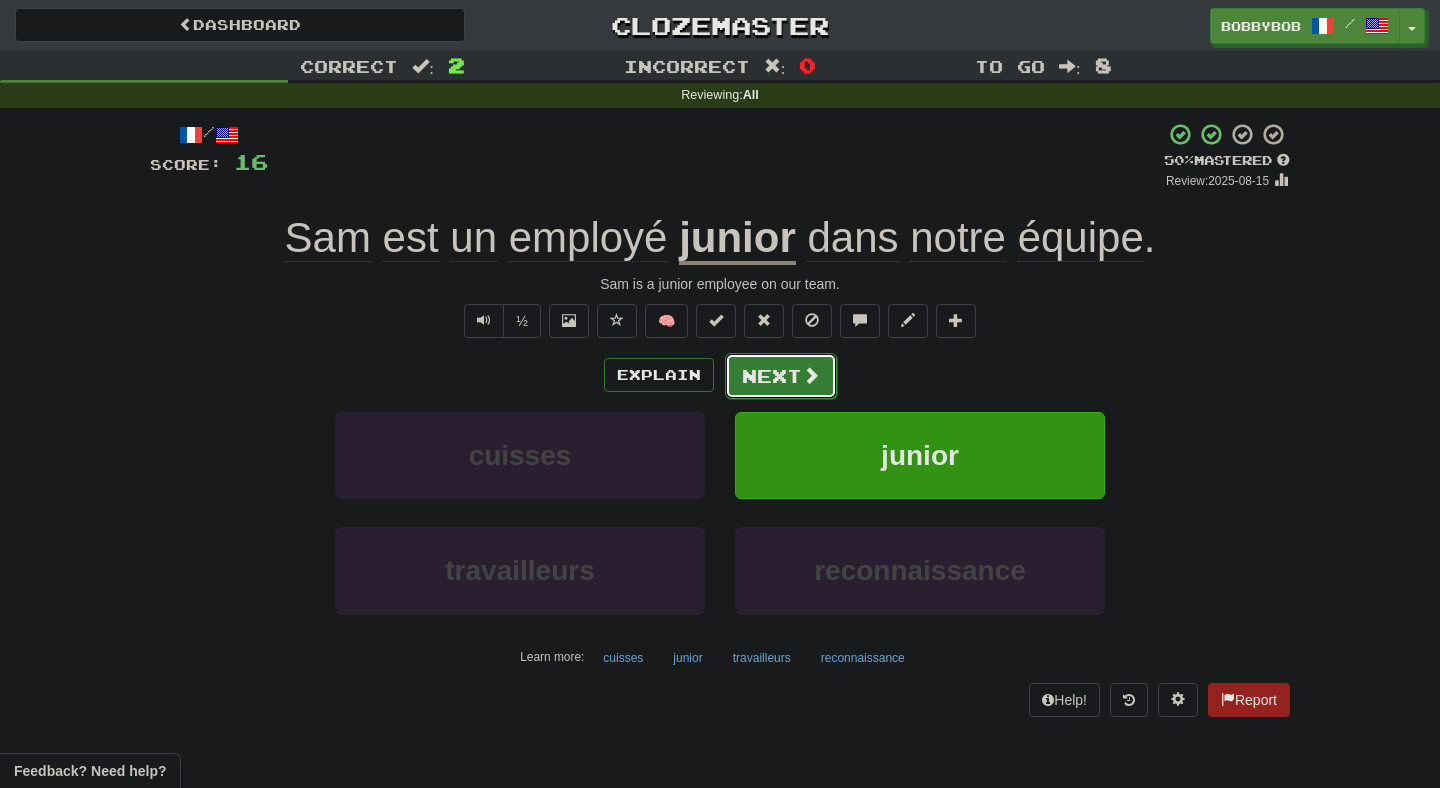click on "Next" at bounding box center (781, 376) 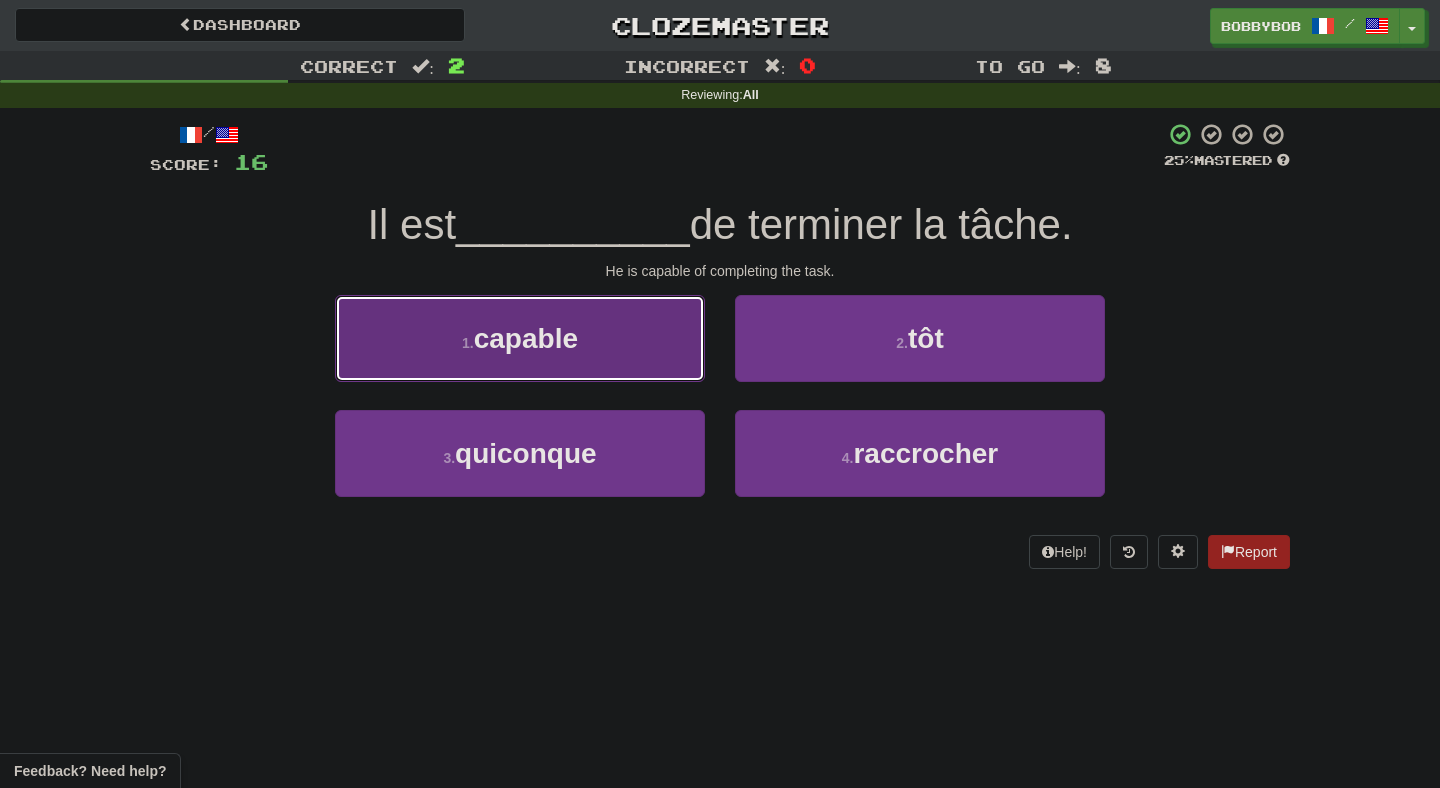 click on "1 .  capable" at bounding box center [520, 338] 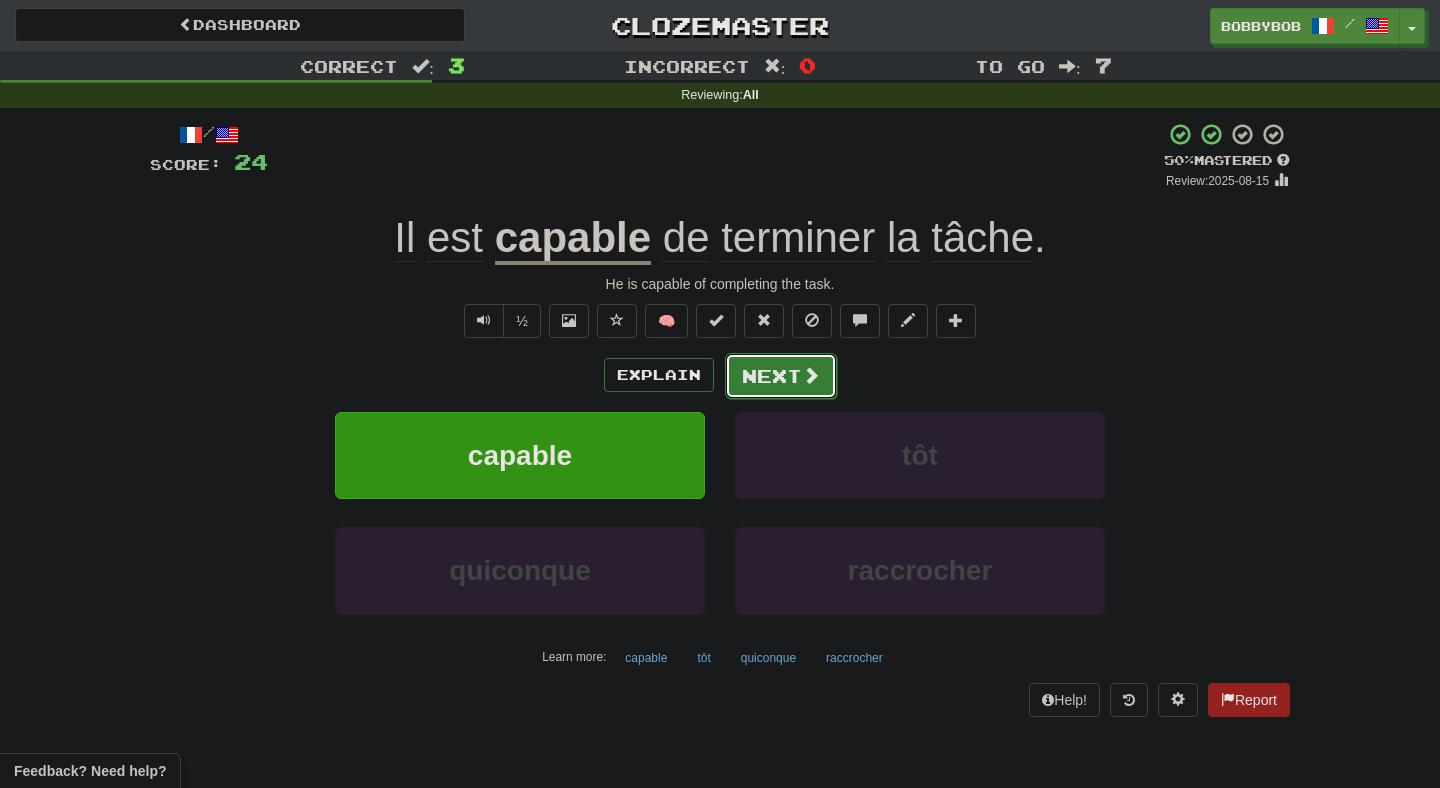click on "Next" at bounding box center [781, 376] 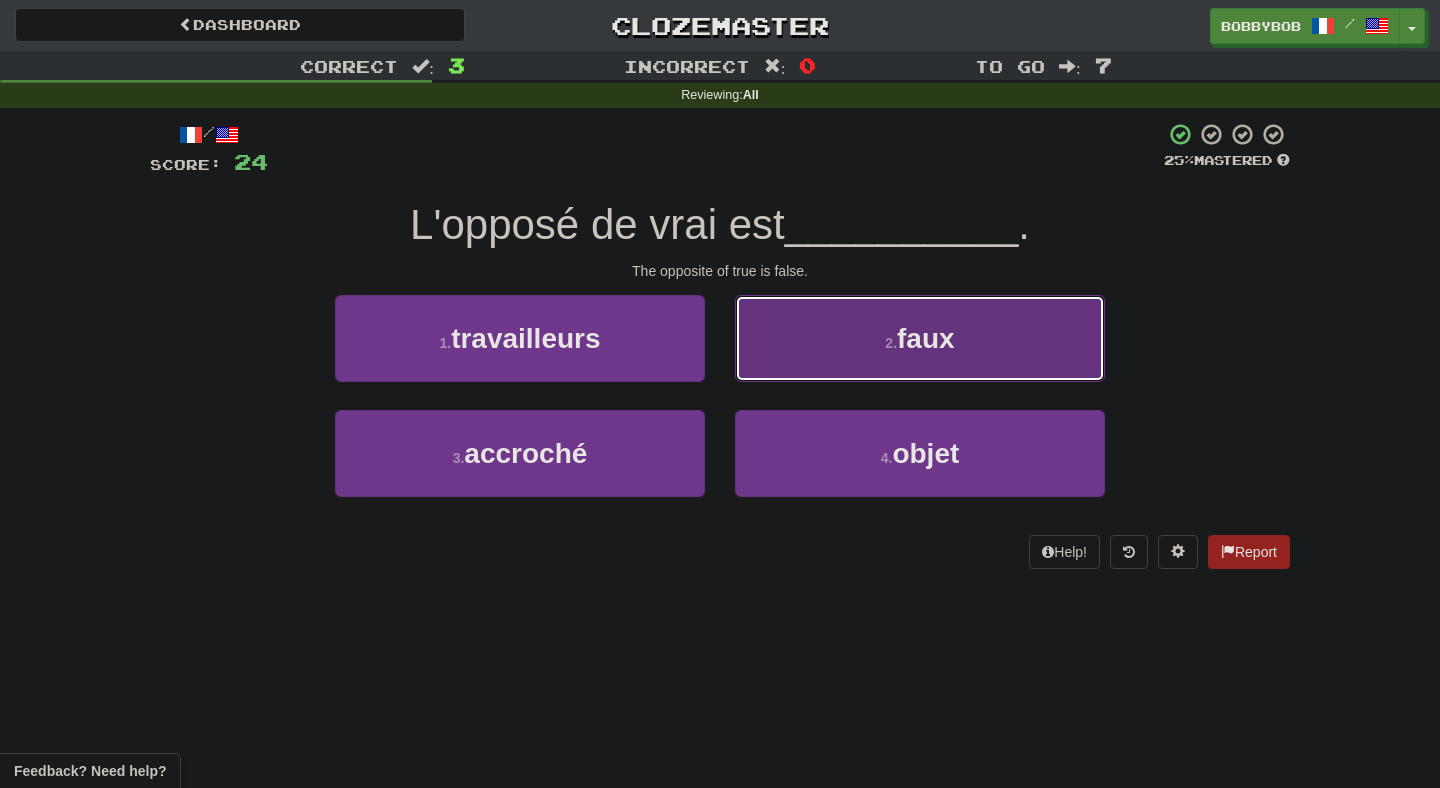 click on "2 .  faux" at bounding box center [920, 338] 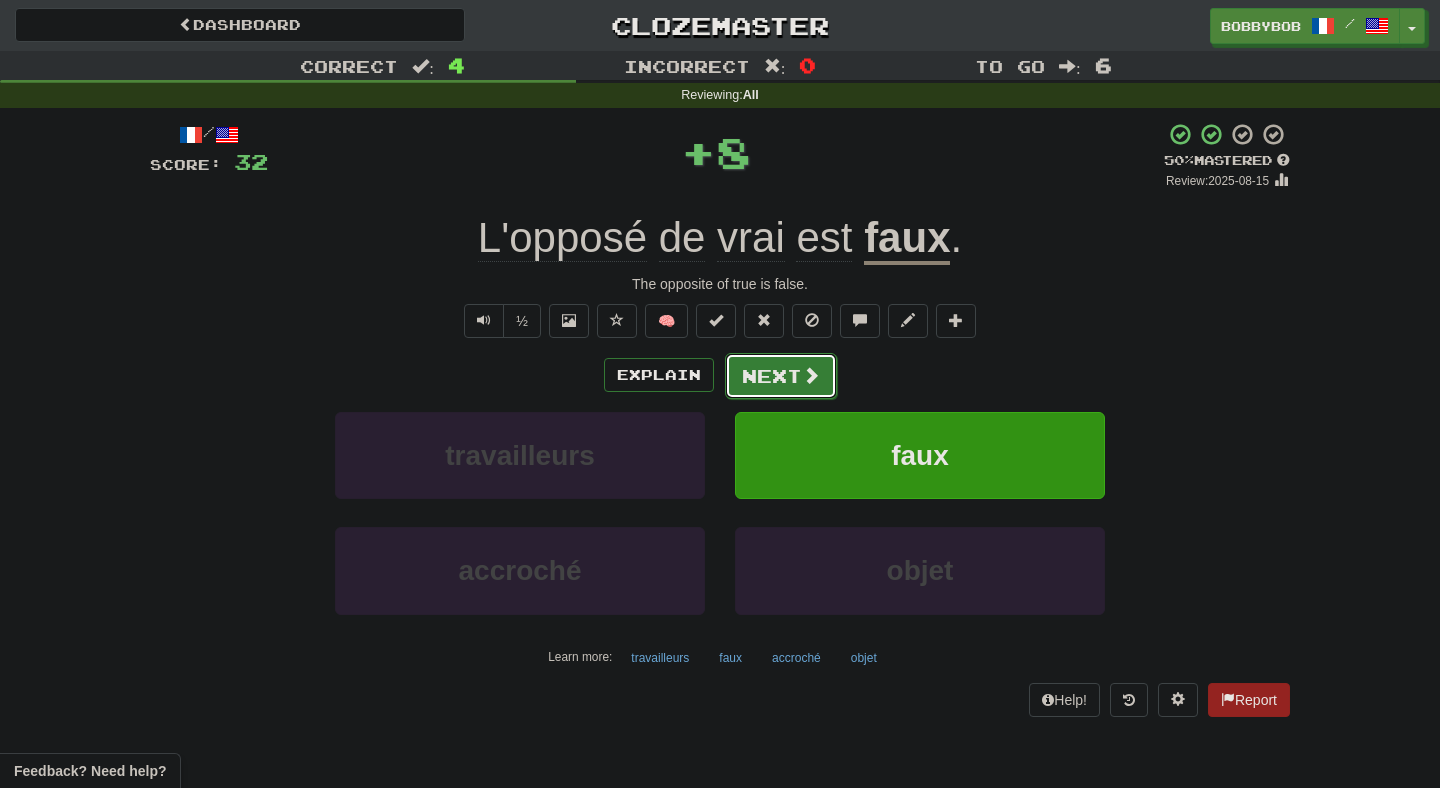 click on "Next" at bounding box center [781, 376] 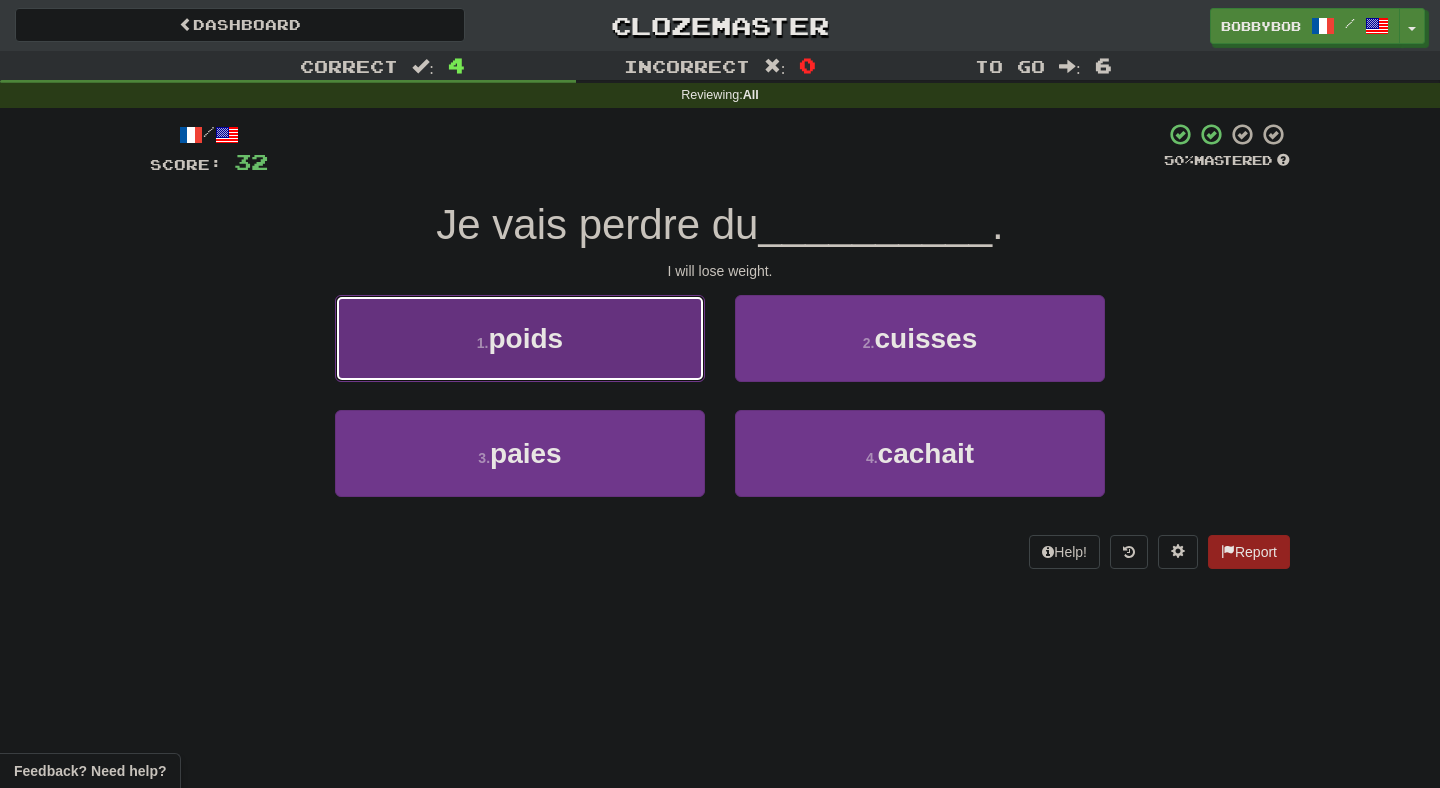 click on "1 .  poids" at bounding box center [520, 338] 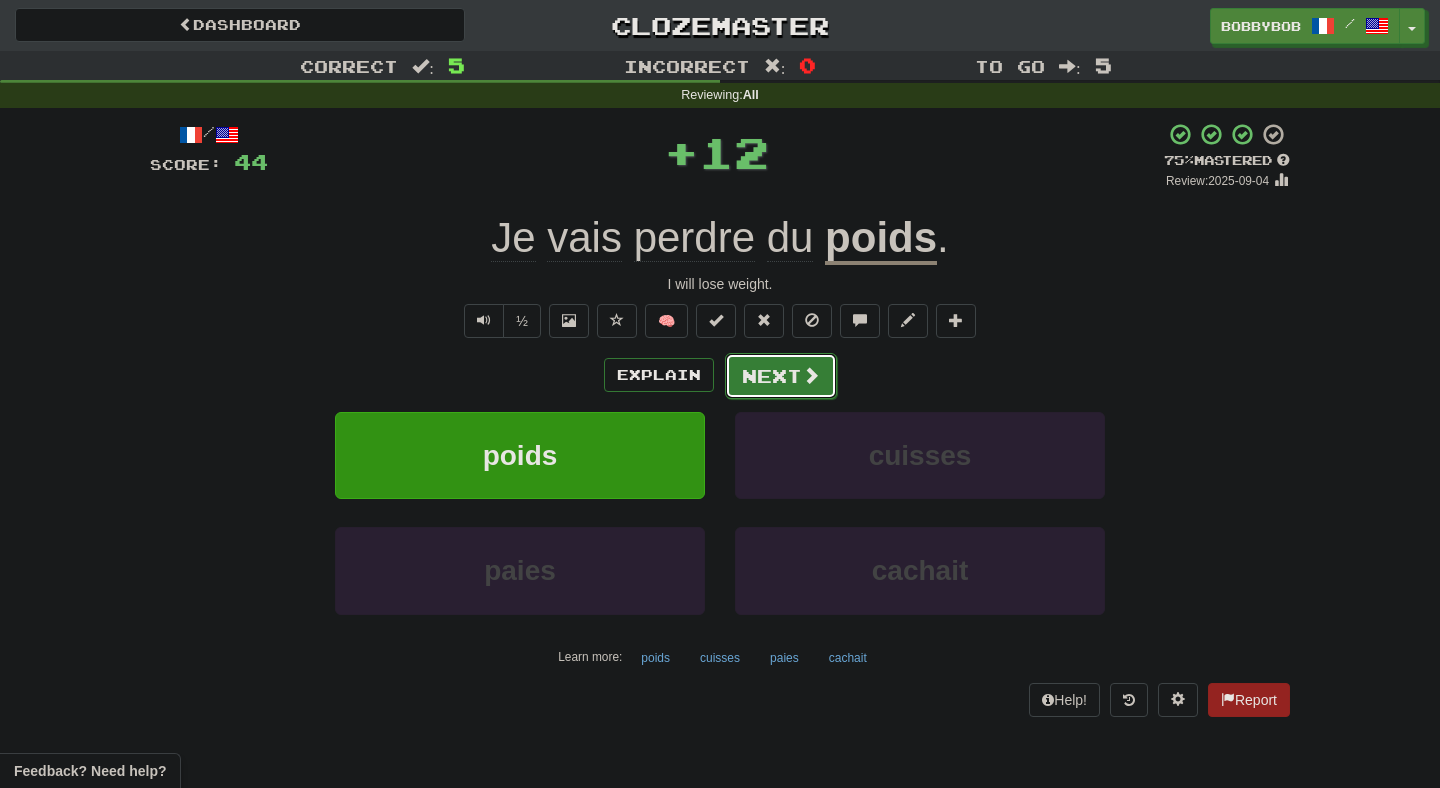 click on "Next" at bounding box center [781, 376] 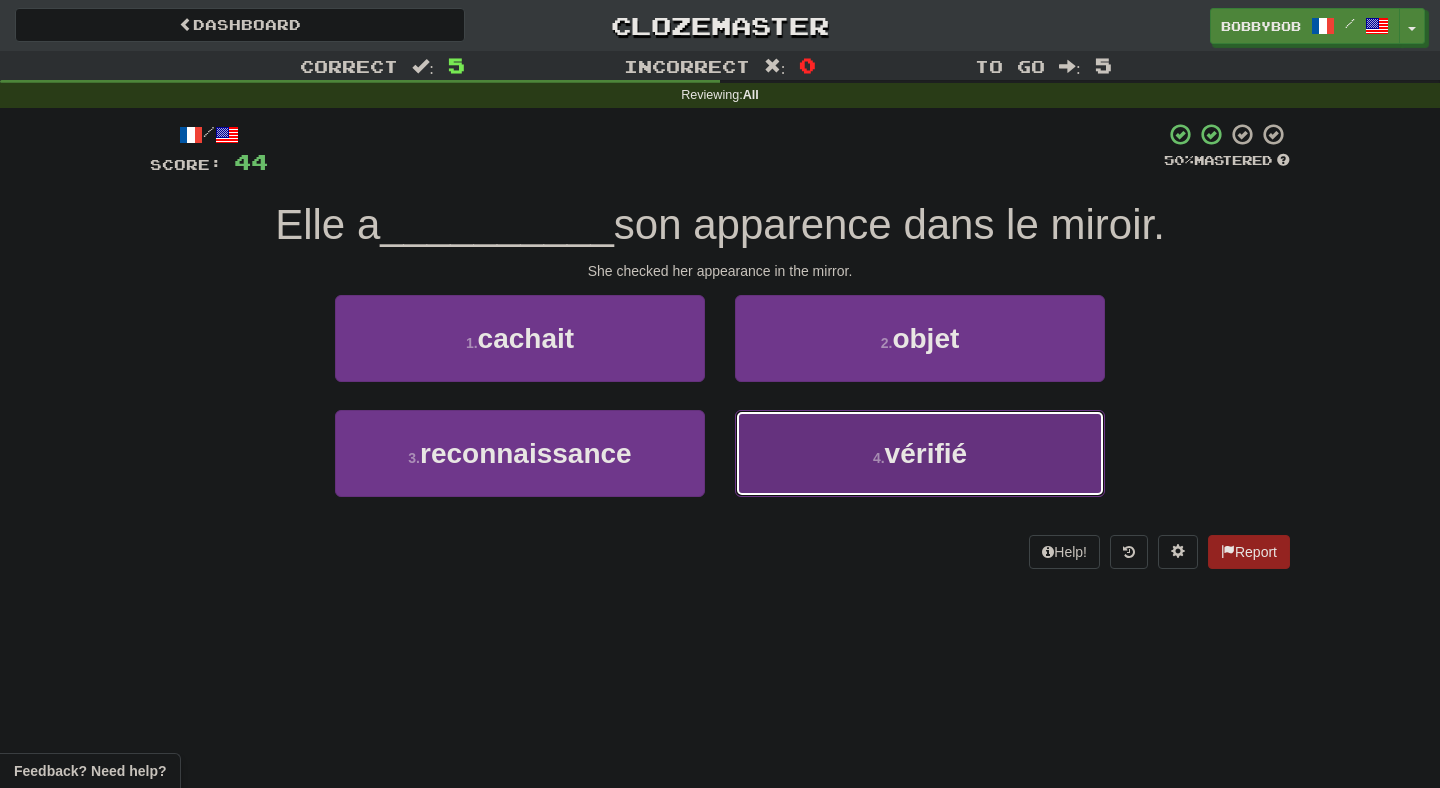 click on "4 .  vérifié" at bounding box center [920, 453] 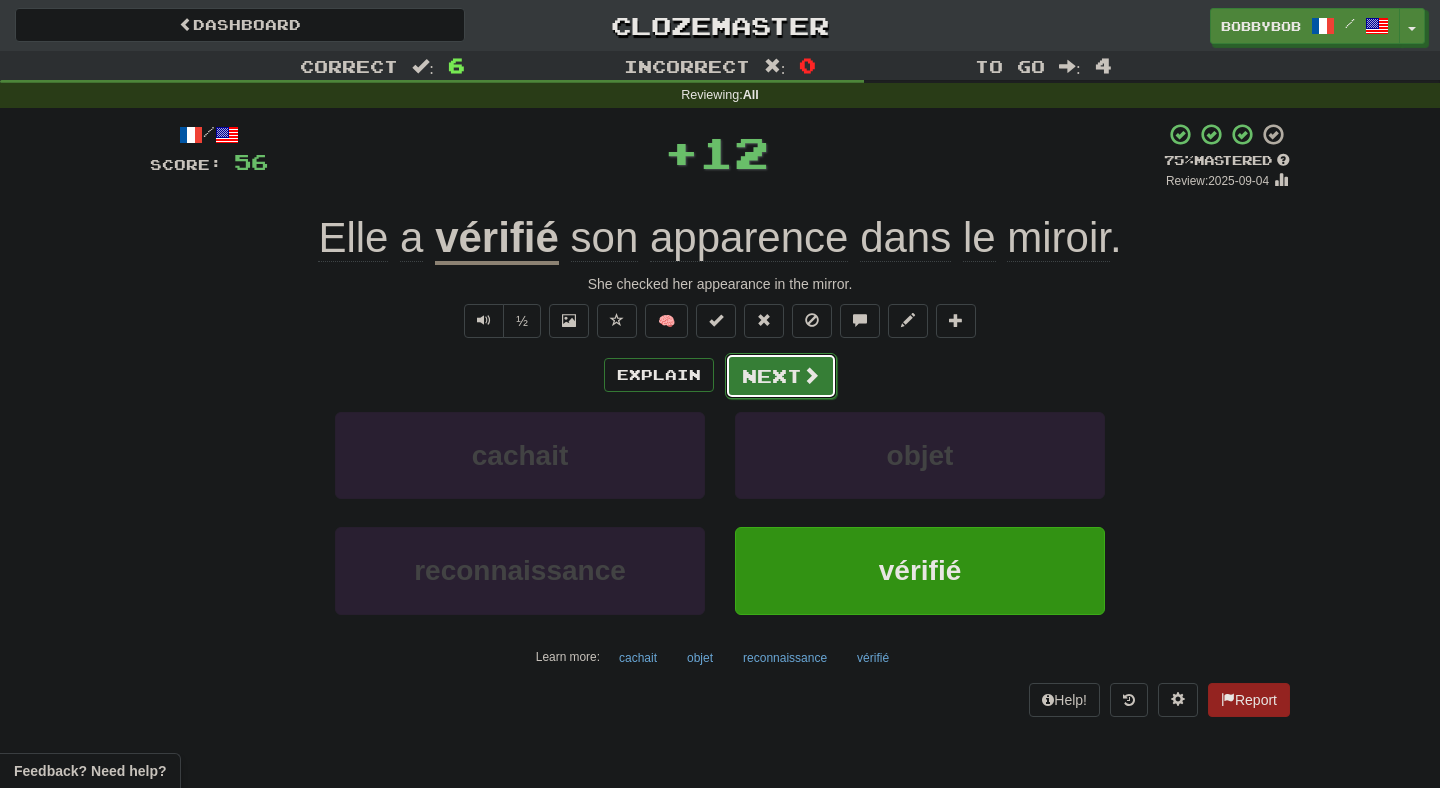 click on "Next" at bounding box center (781, 376) 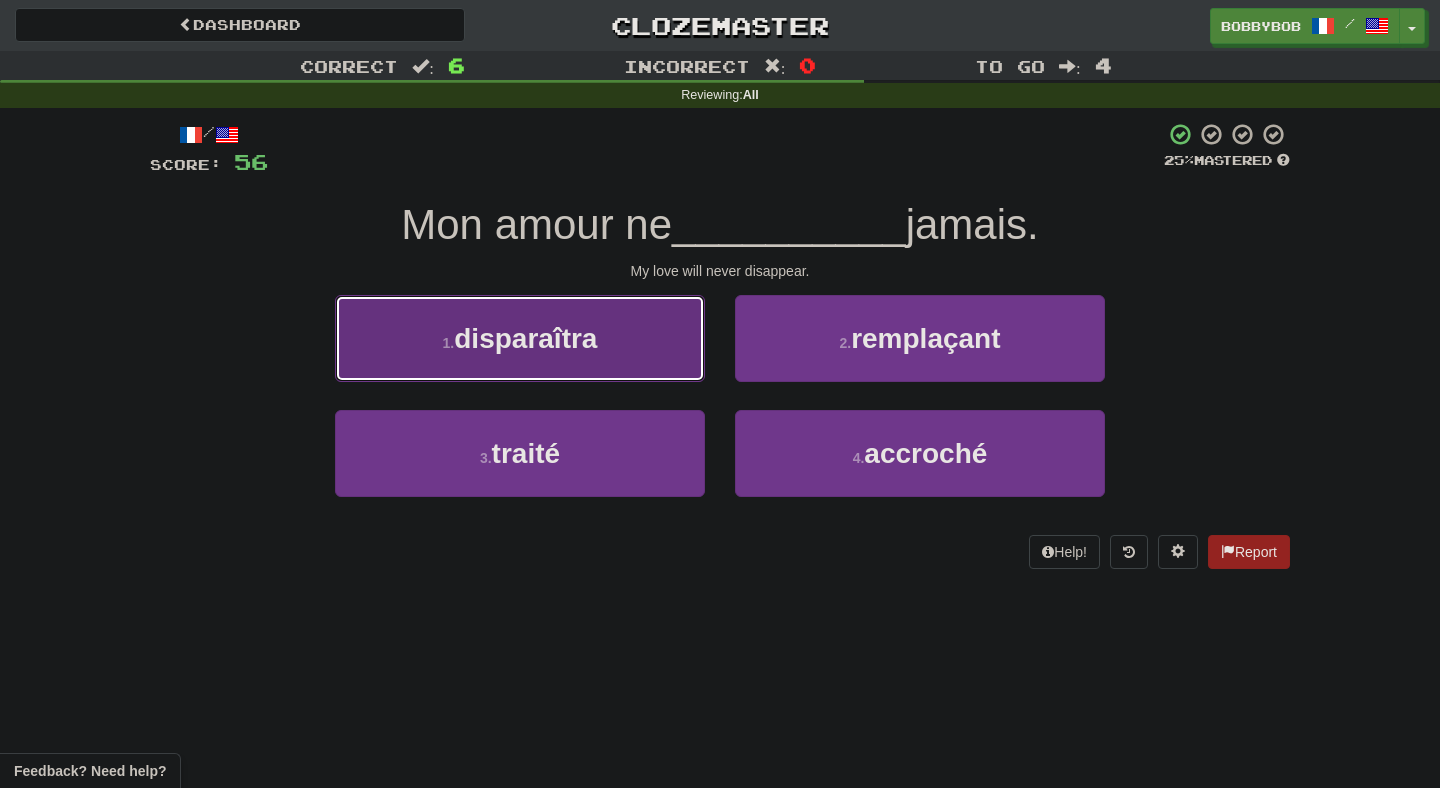 click on "1 .  disparaîtra" at bounding box center (520, 338) 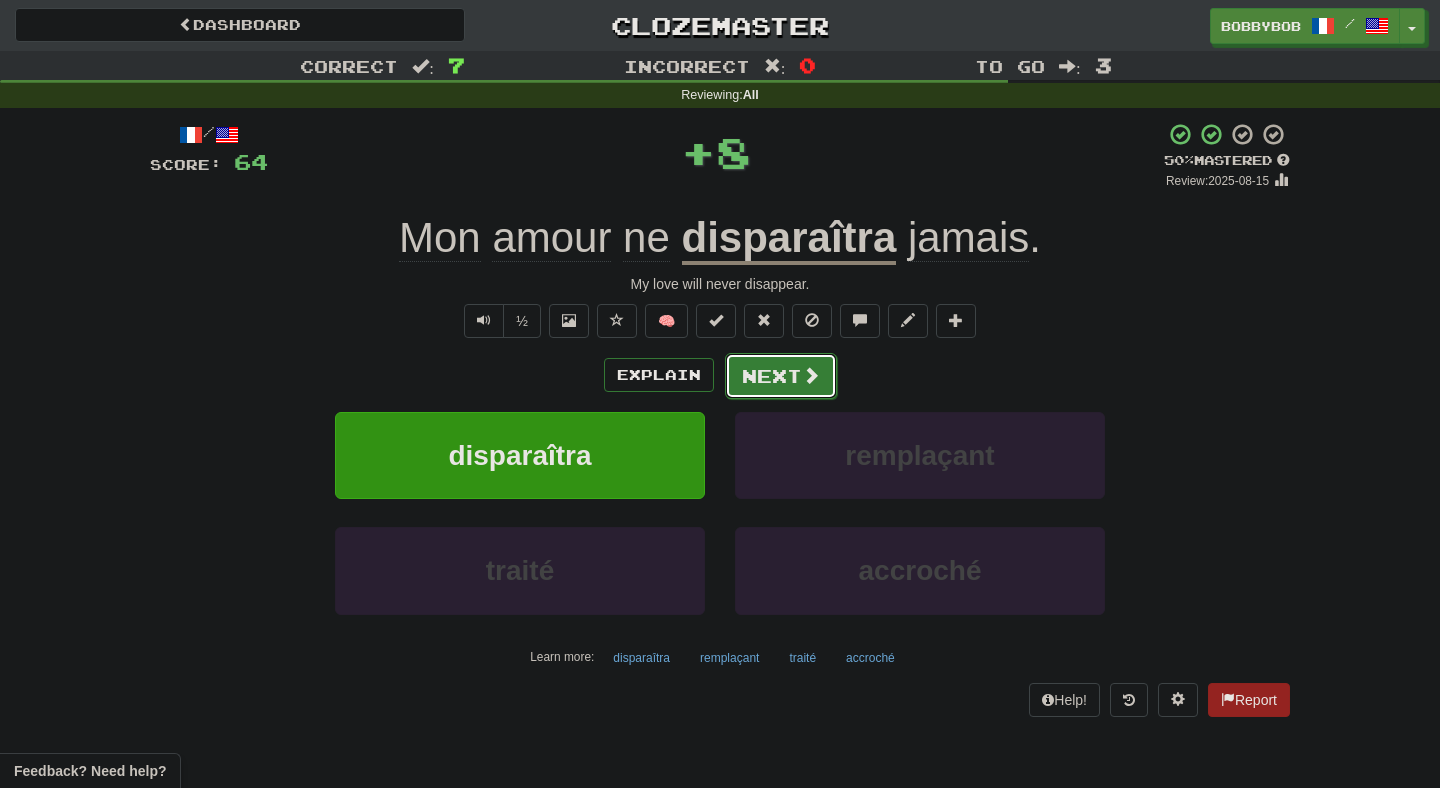 click on "Next" at bounding box center (781, 376) 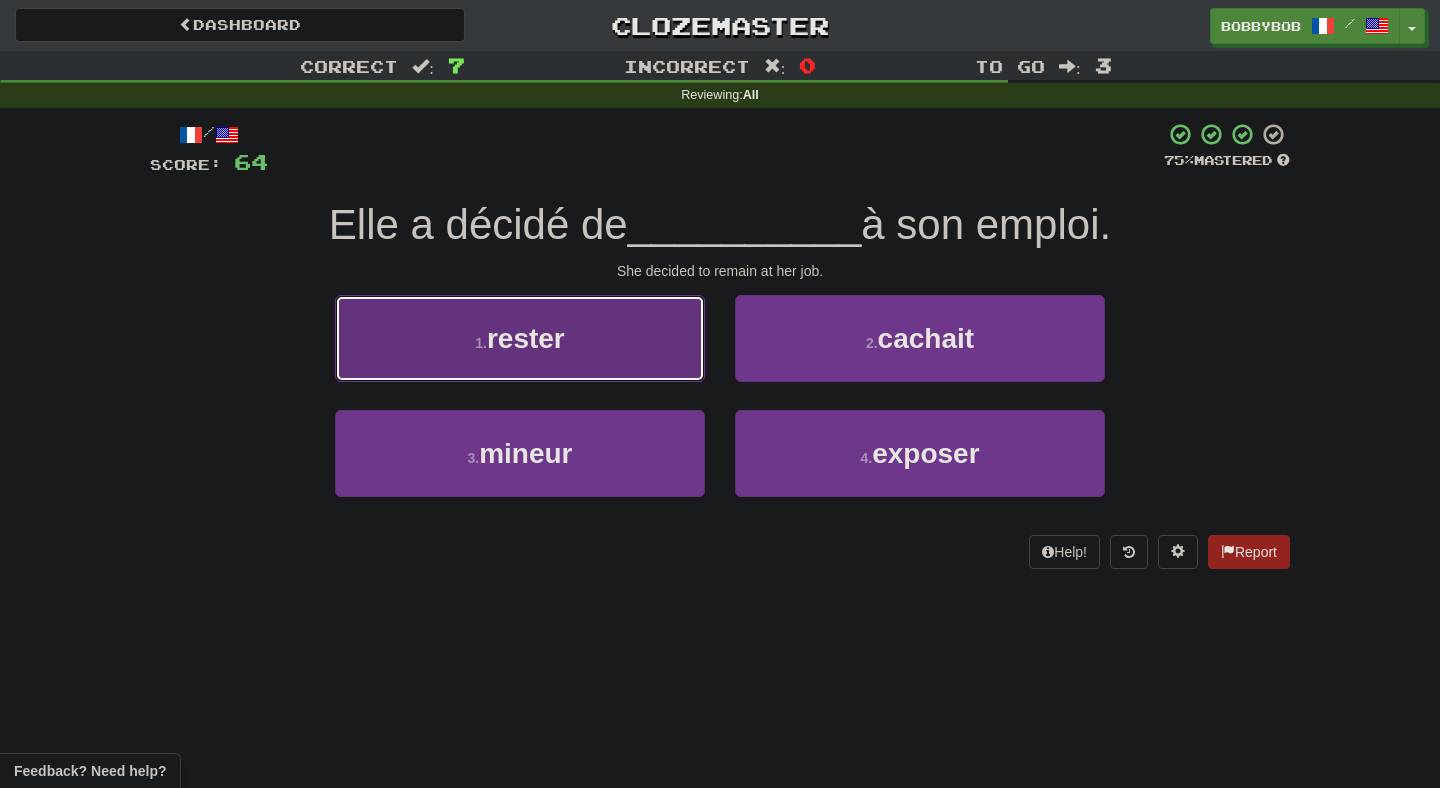 click on "1 .  rester" at bounding box center [520, 338] 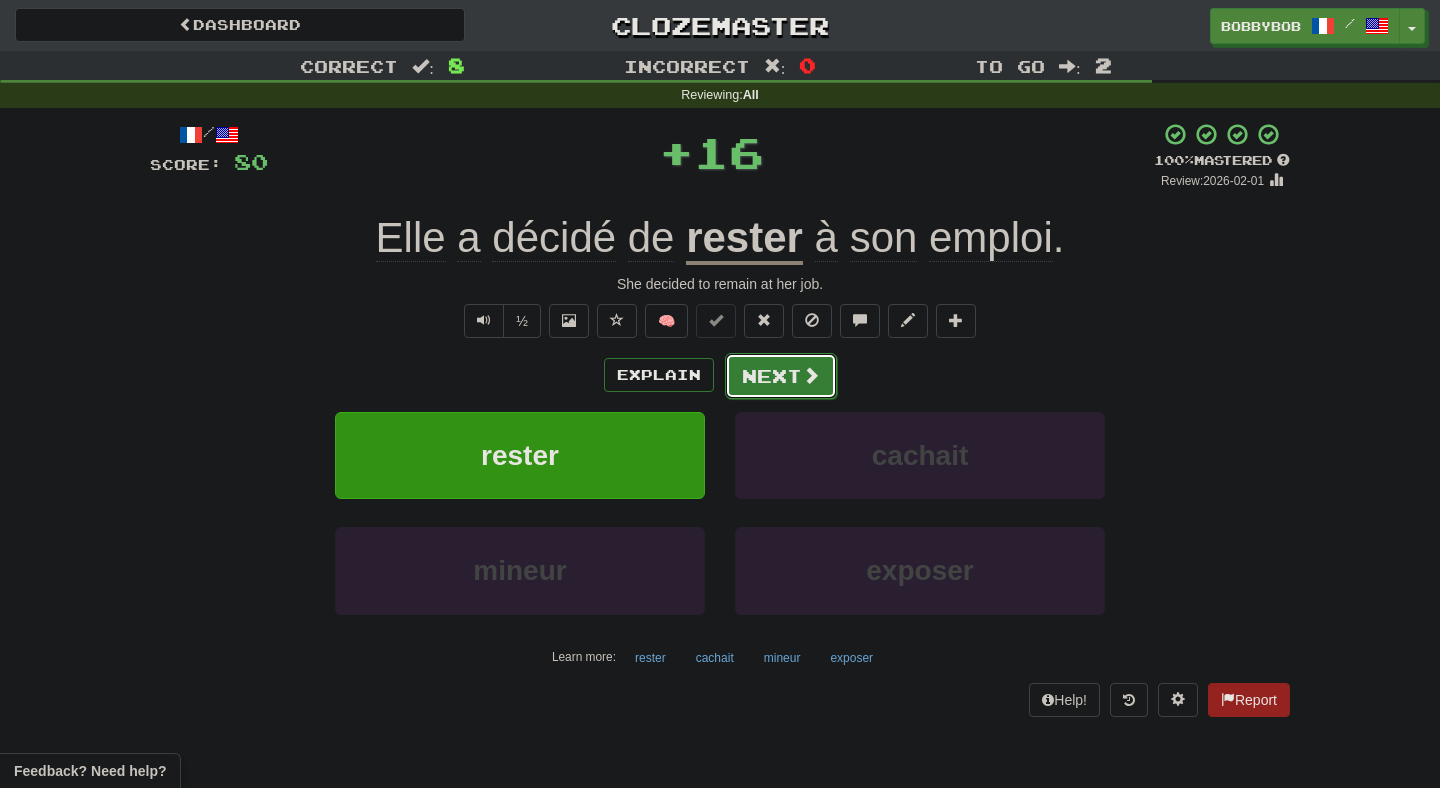 click on "Next" at bounding box center [781, 376] 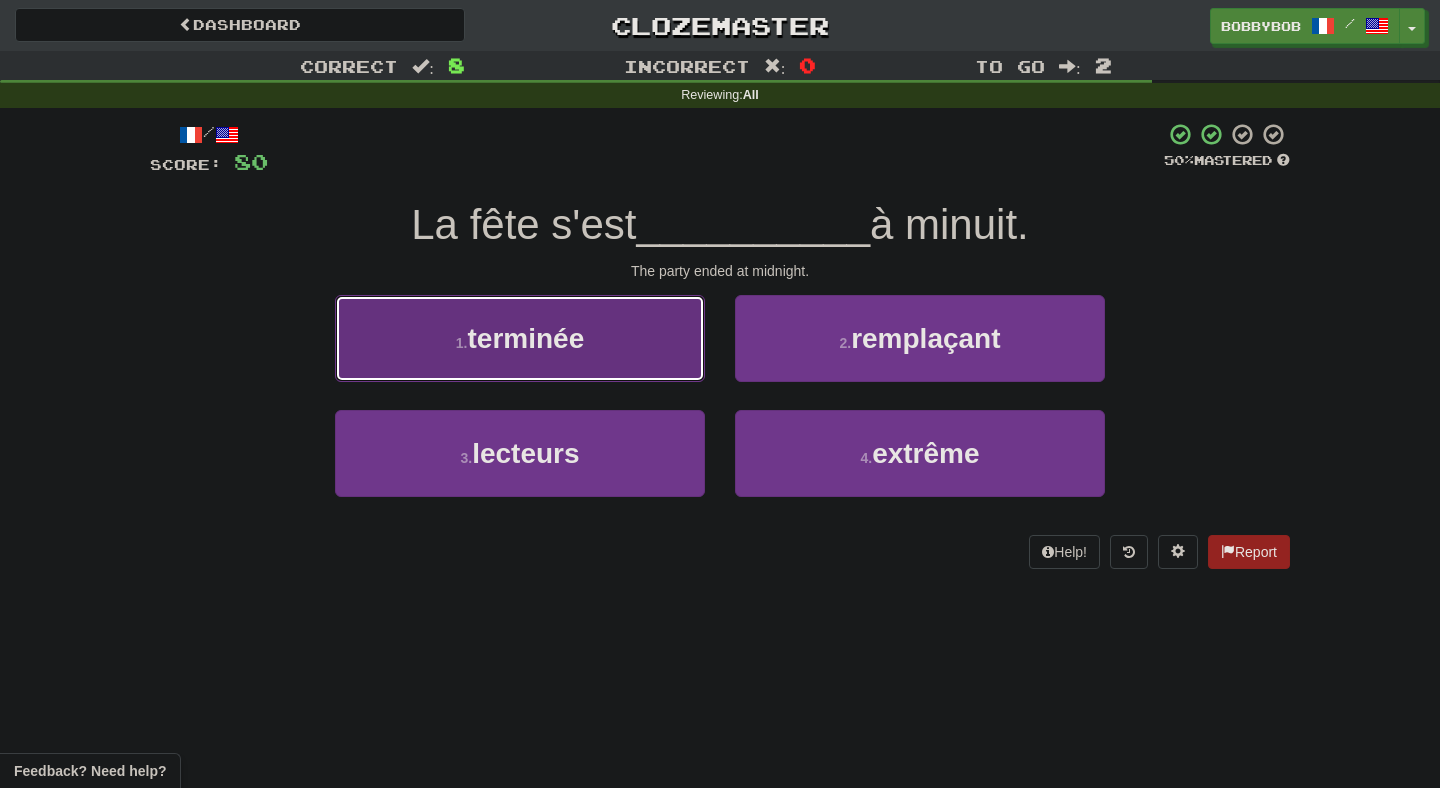click on "1 .  terminée" at bounding box center [520, 338] 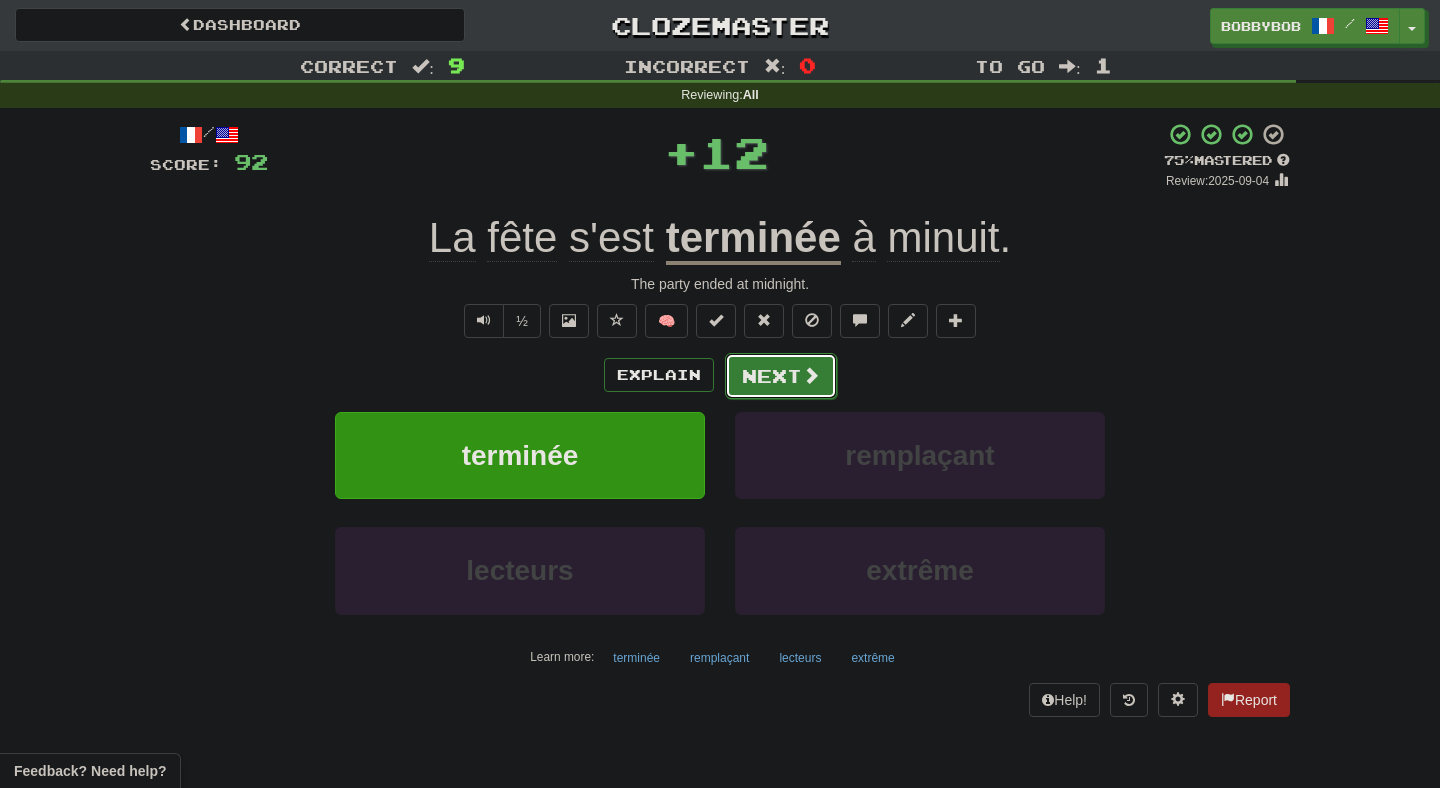 click on "Next" at bounding box center [781, 376] 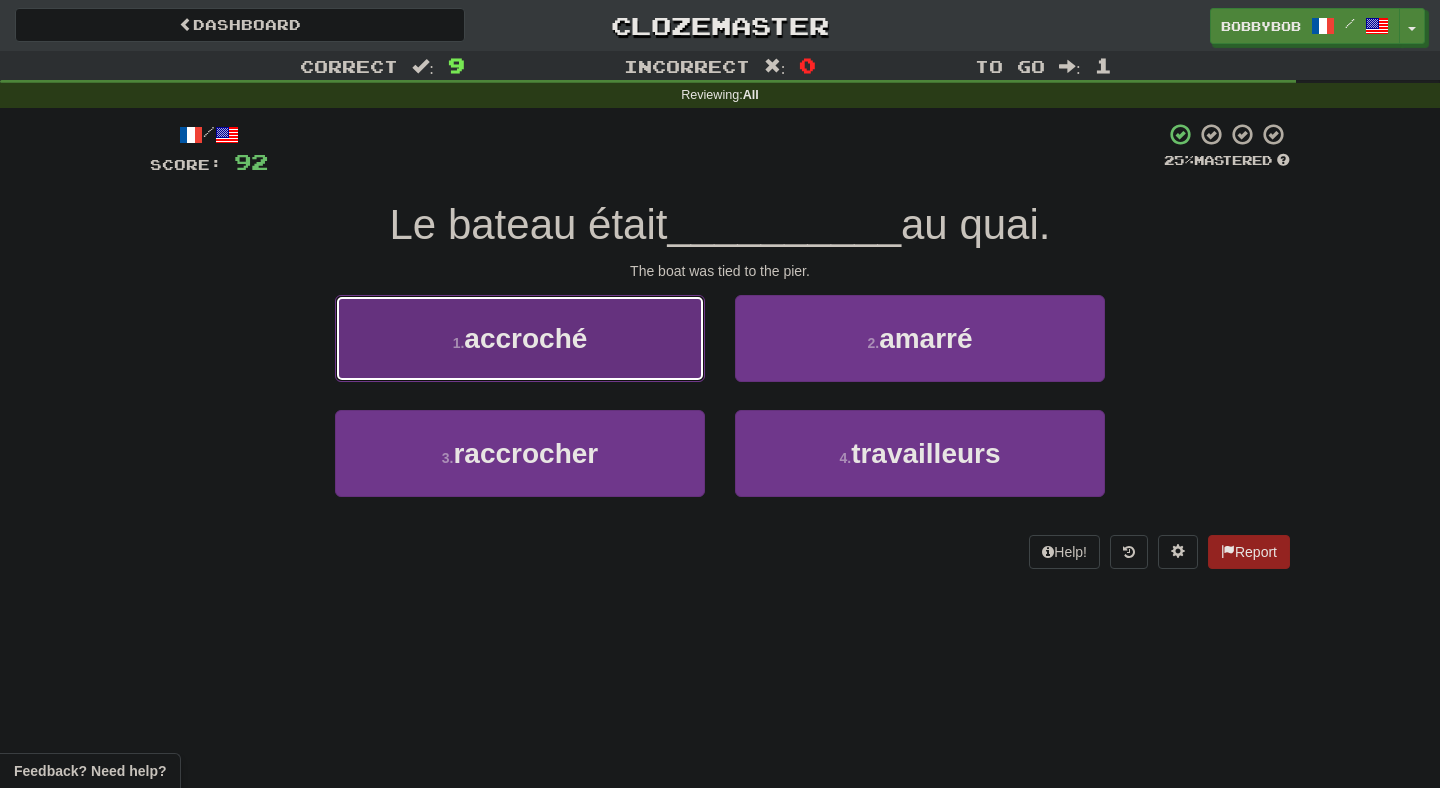 click on "1 .  accroché" at bounding box center (520, 338) 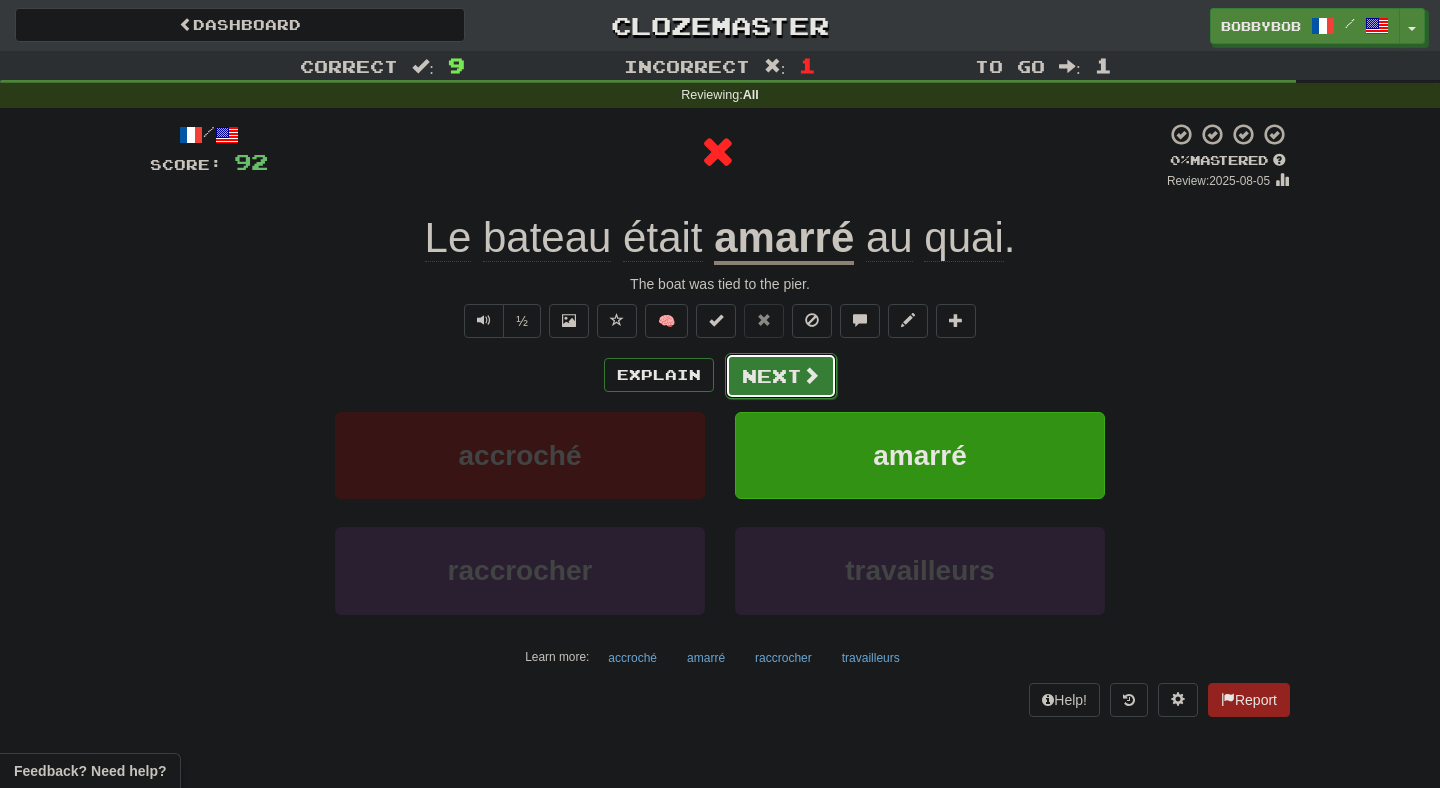 click on "Next" at bounding box center [781, 376] 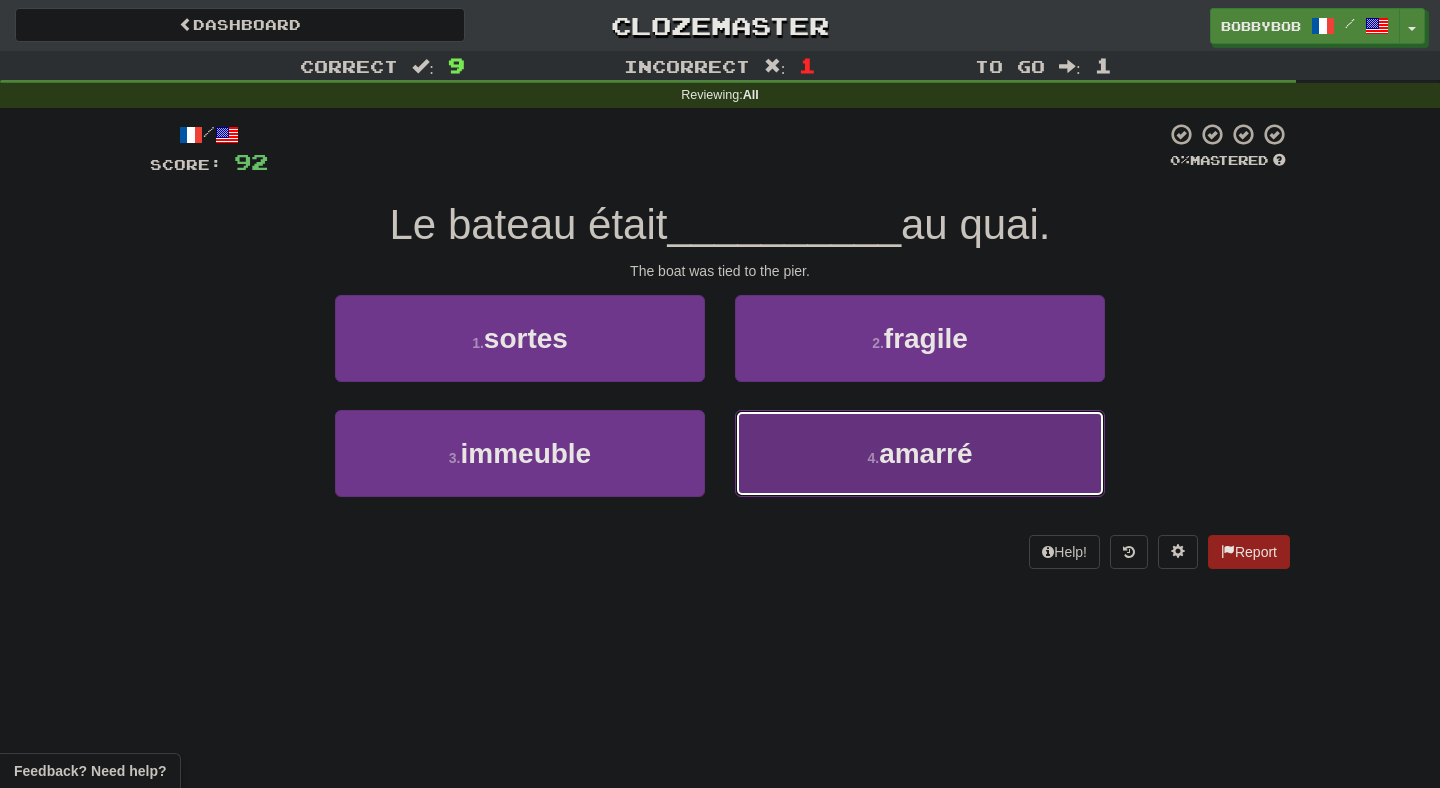 click on "4 .  amarré" at bounding box center (920, 453) 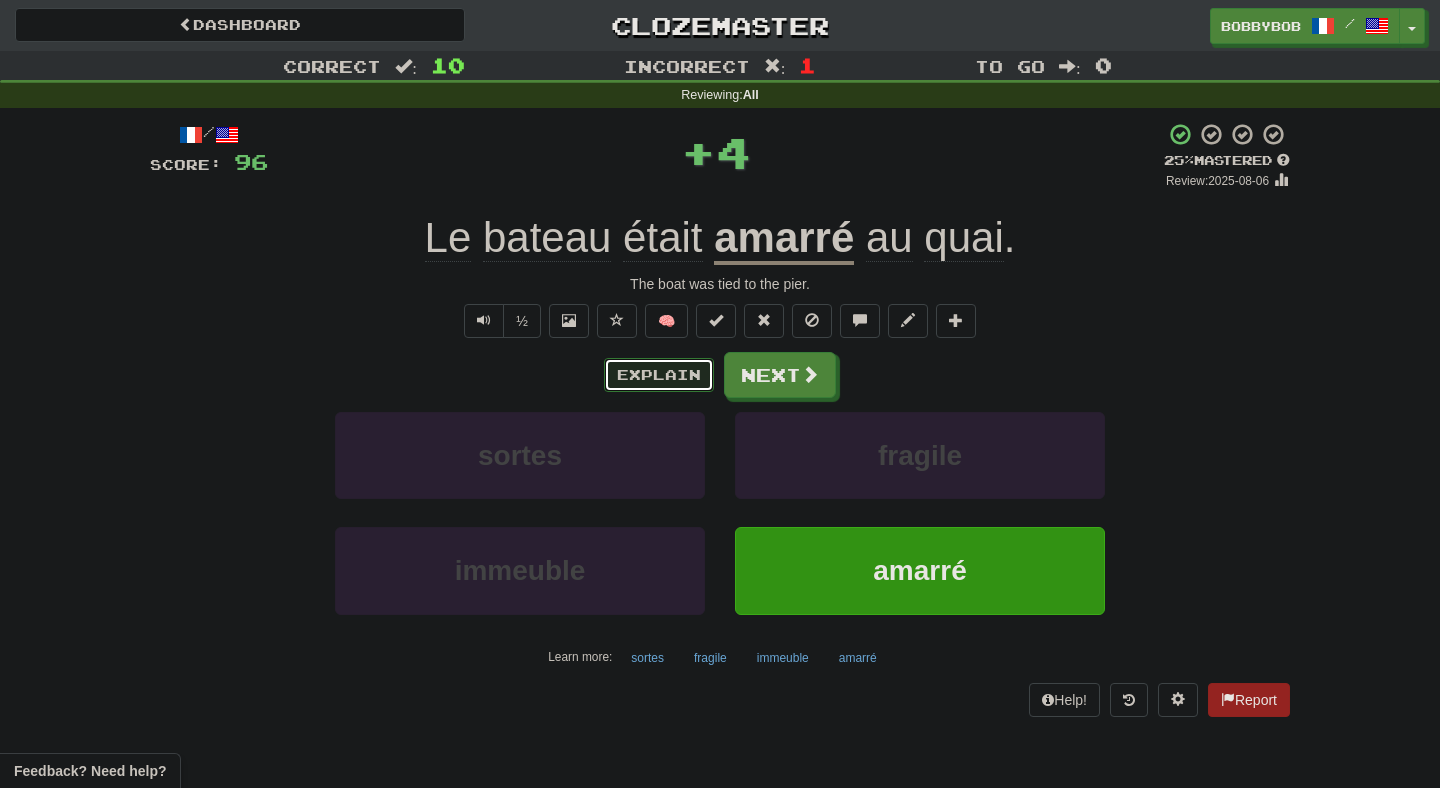click on "Explain" at bounding box center [659, 375] 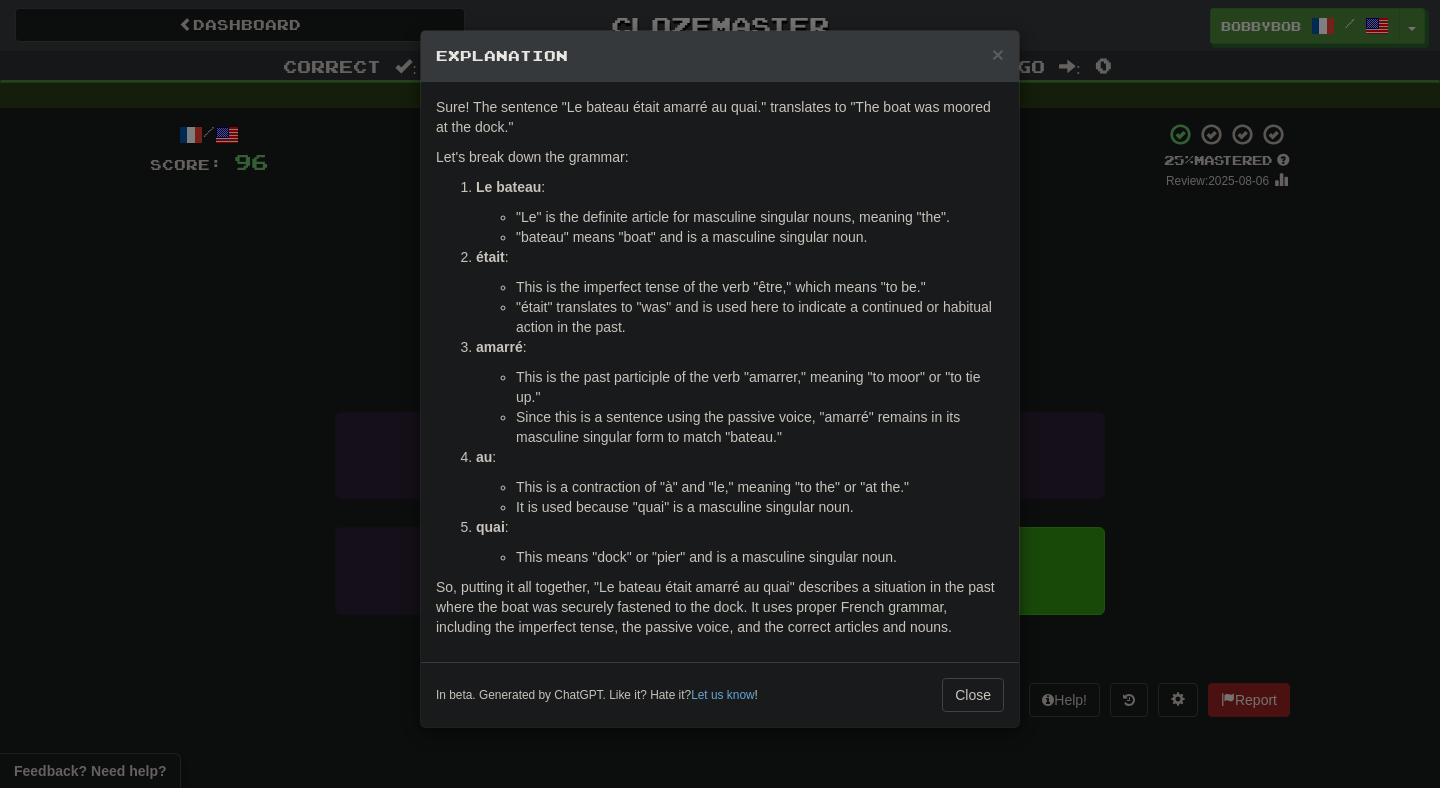 click on "× Explanation Sure! The sentence "Le bateau était amarré au quai." translates to "The boat was moored at the dock."
Let's break down the grammar:
Le bateau :
"Le" is the definite article for masculine singular nouns, meaning "the".
"bateau" means "boat" and is a masculine singular noun.
était :
This is the imperfect tense of the verb "être," which means "to be."
"était" translates to "was" and is used here to indicate a continued or habitual action in the past.
amarré :
This is the past participle of the verb "amarrer," meaning "to moor" or "to tie up."
Since this is a sentence using the passive voice, "amarré" remains in its masculine singular form to match "bateau."
au :
This is a contraction of "à" and "le," meaning "to the" or "at the."
It is used because "quai" is a masculine singular noun.
quai :
This means "dock" or "pier" and is a masculine singular noun.
In beta. Generated by ChatGPT. Like it? Hate it?  Let us know !" at bounding box center [720, 394] 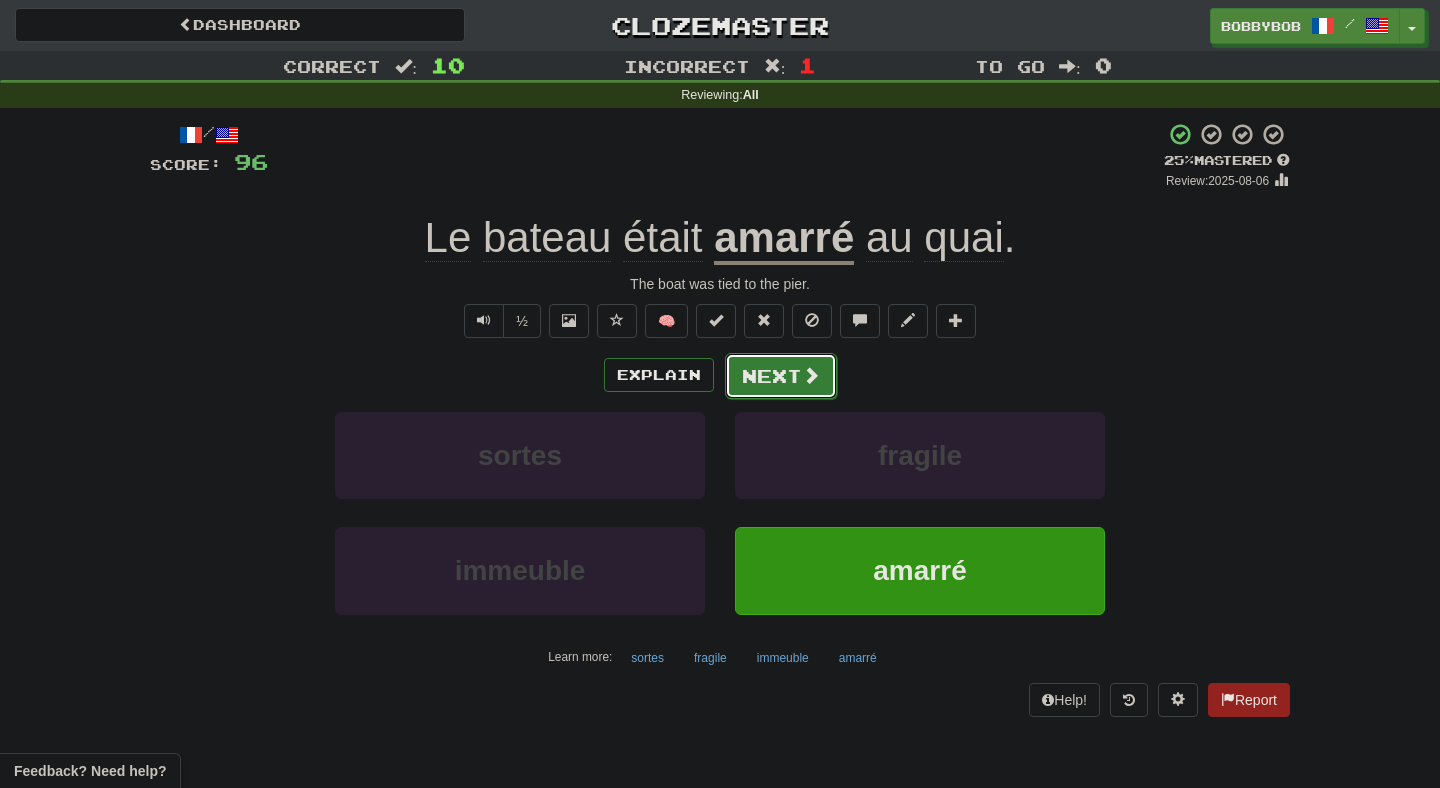 click on "Next" at bounding box center [781, 376] 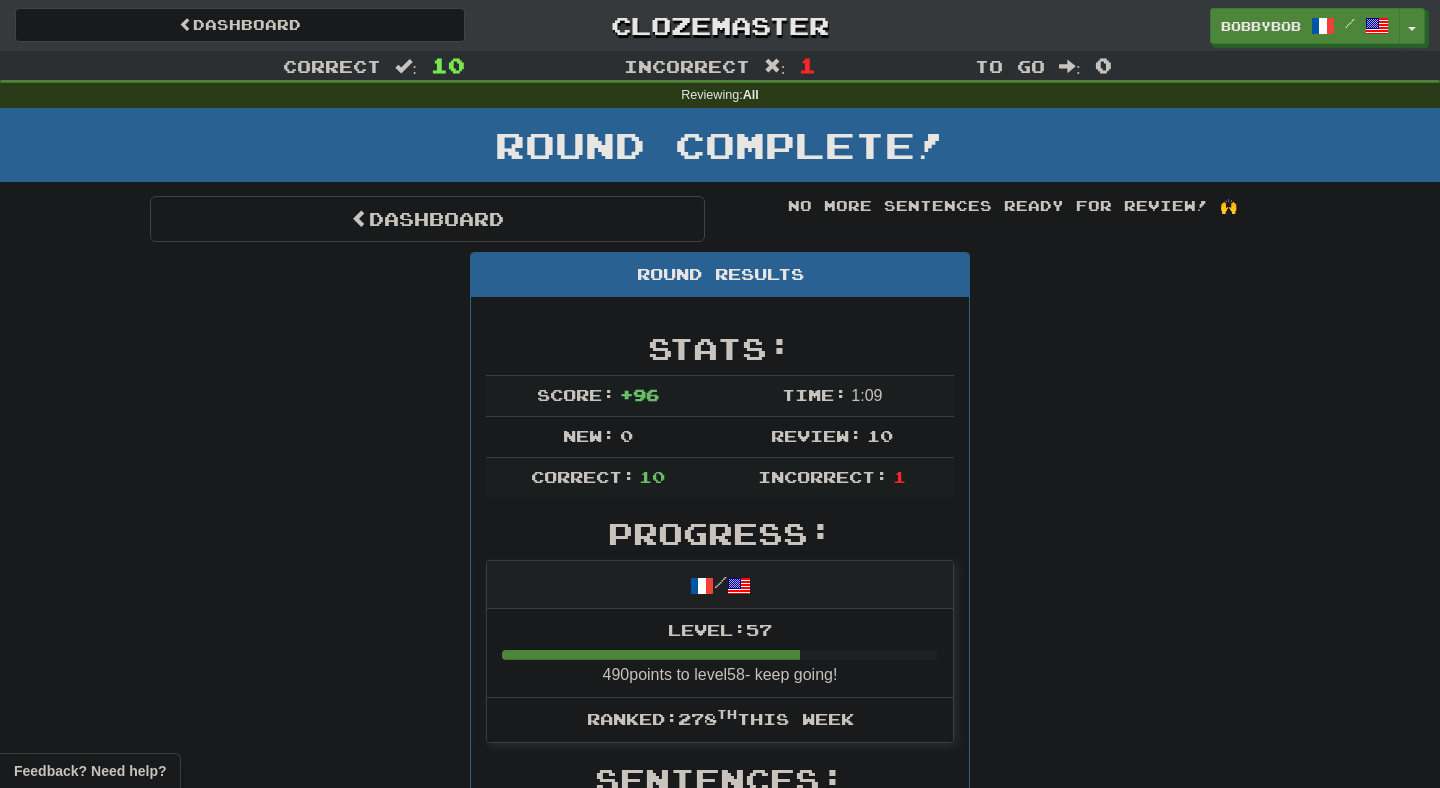 click on "Round Complete!" at bounding box center (720, 152) 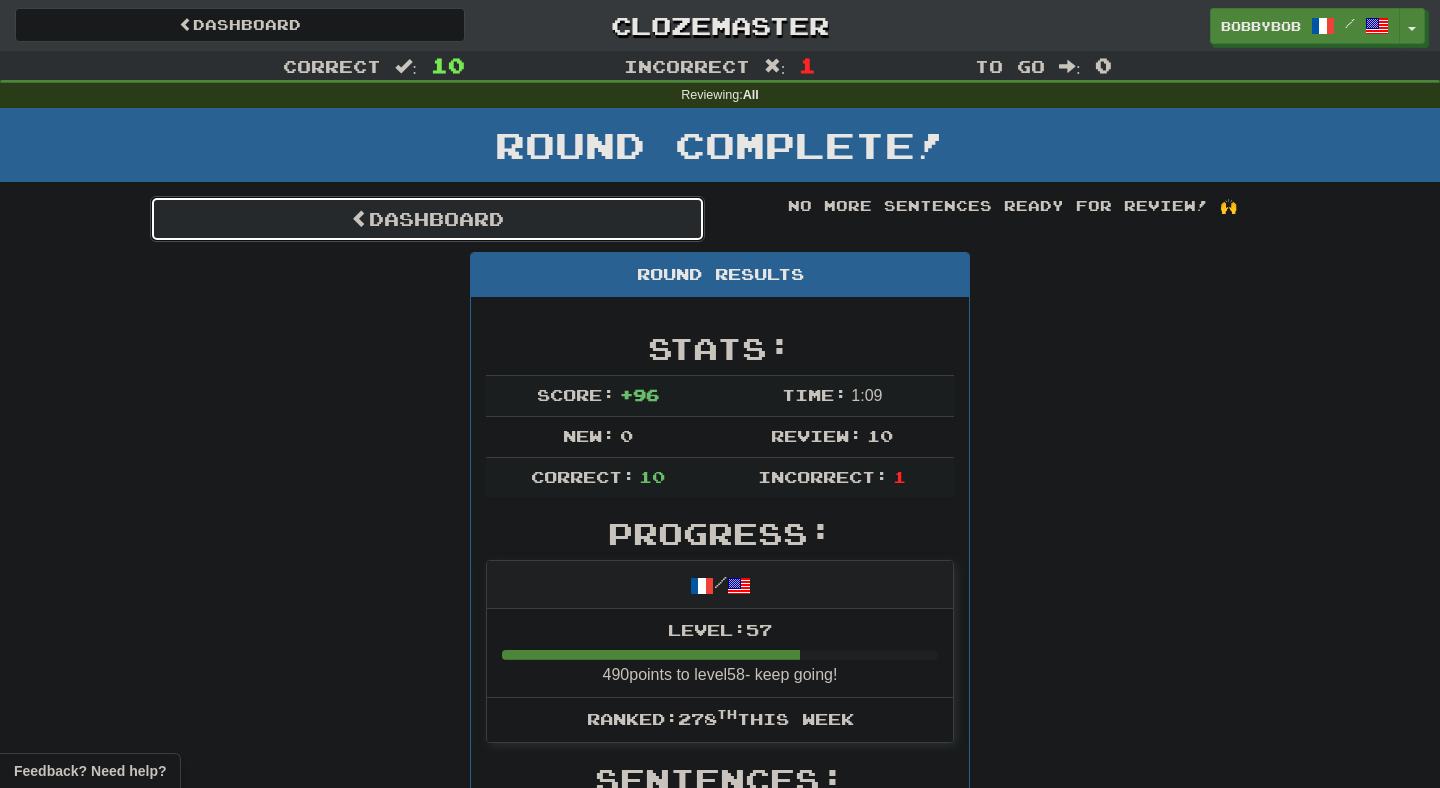 click on "Dashboard" at bounding box center (427, 219) 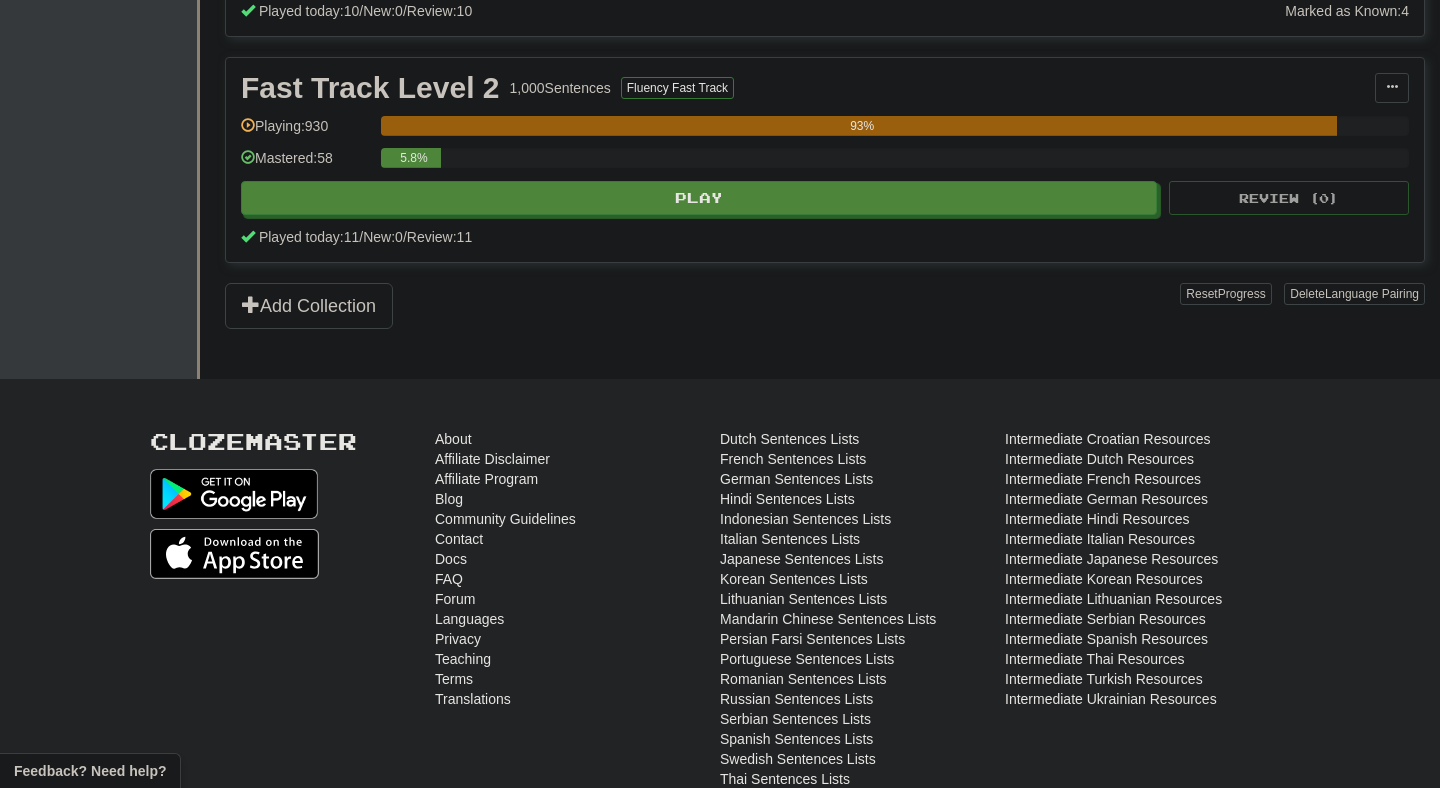 scroll, scrollTop: 716, scrollLeft: 0, axis: vertical 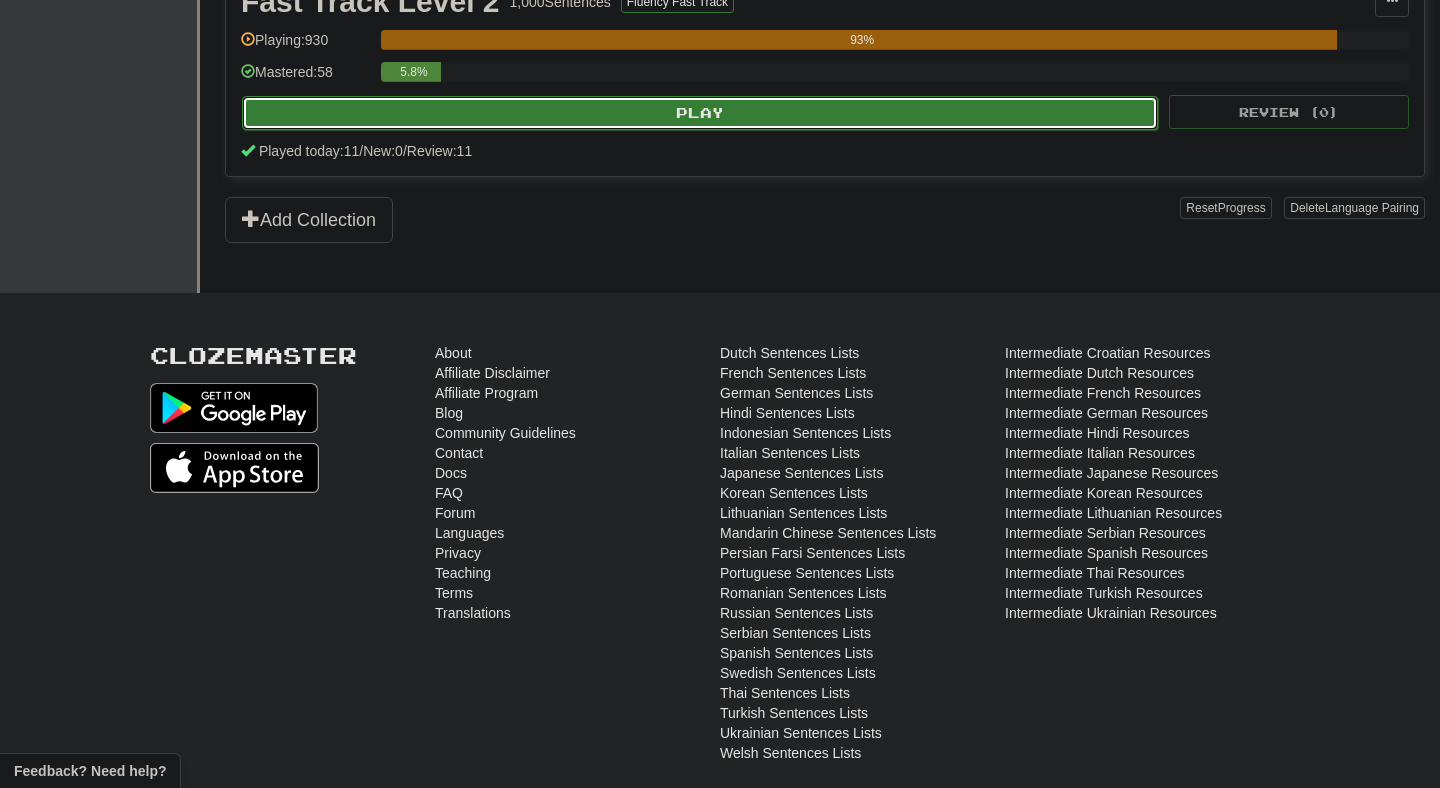 click on "Play" at bounding box center [700, 113] 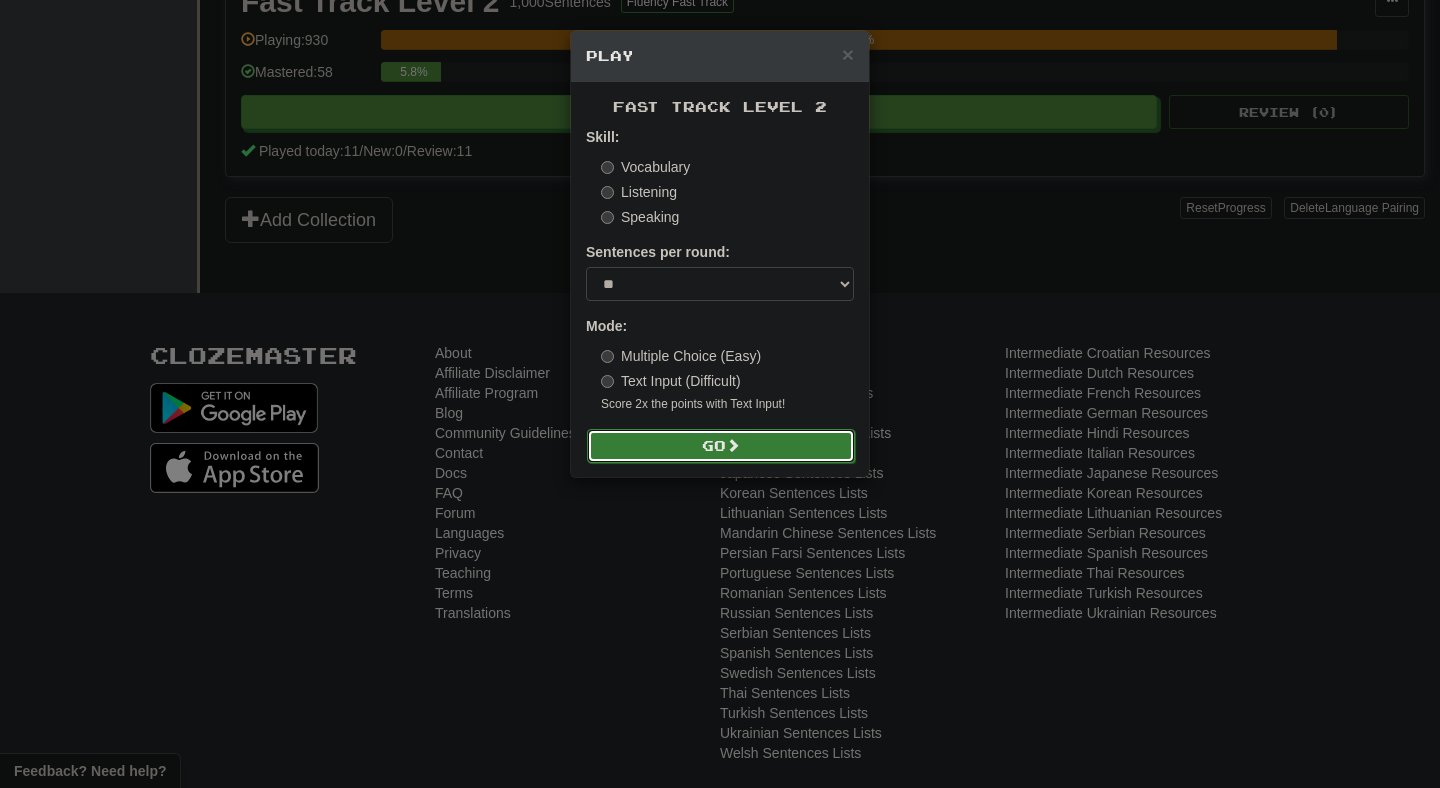 click on "Go" at bounding box center (721, 446) 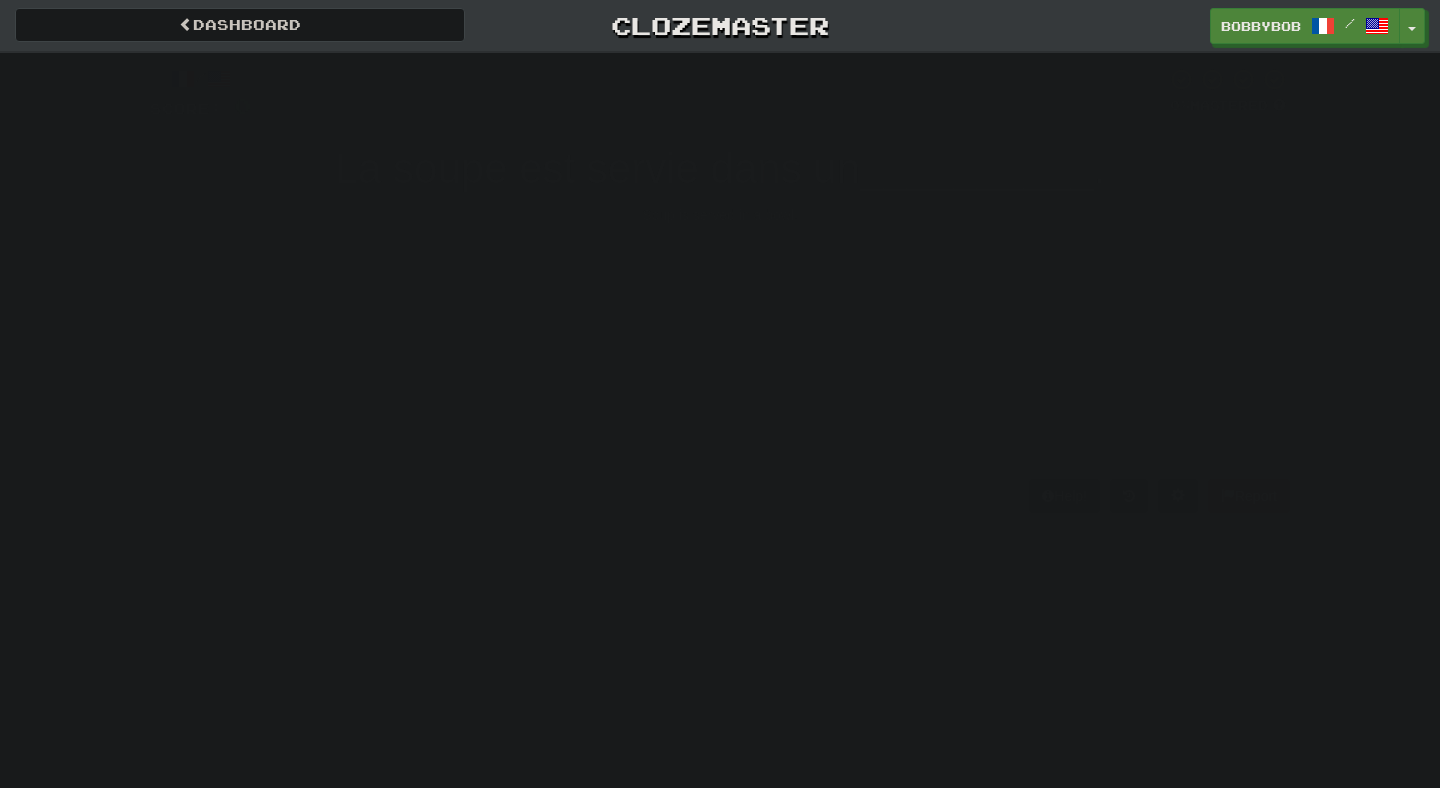 scroll, scrollTop: 0, scrollLeft: 0, axis: both 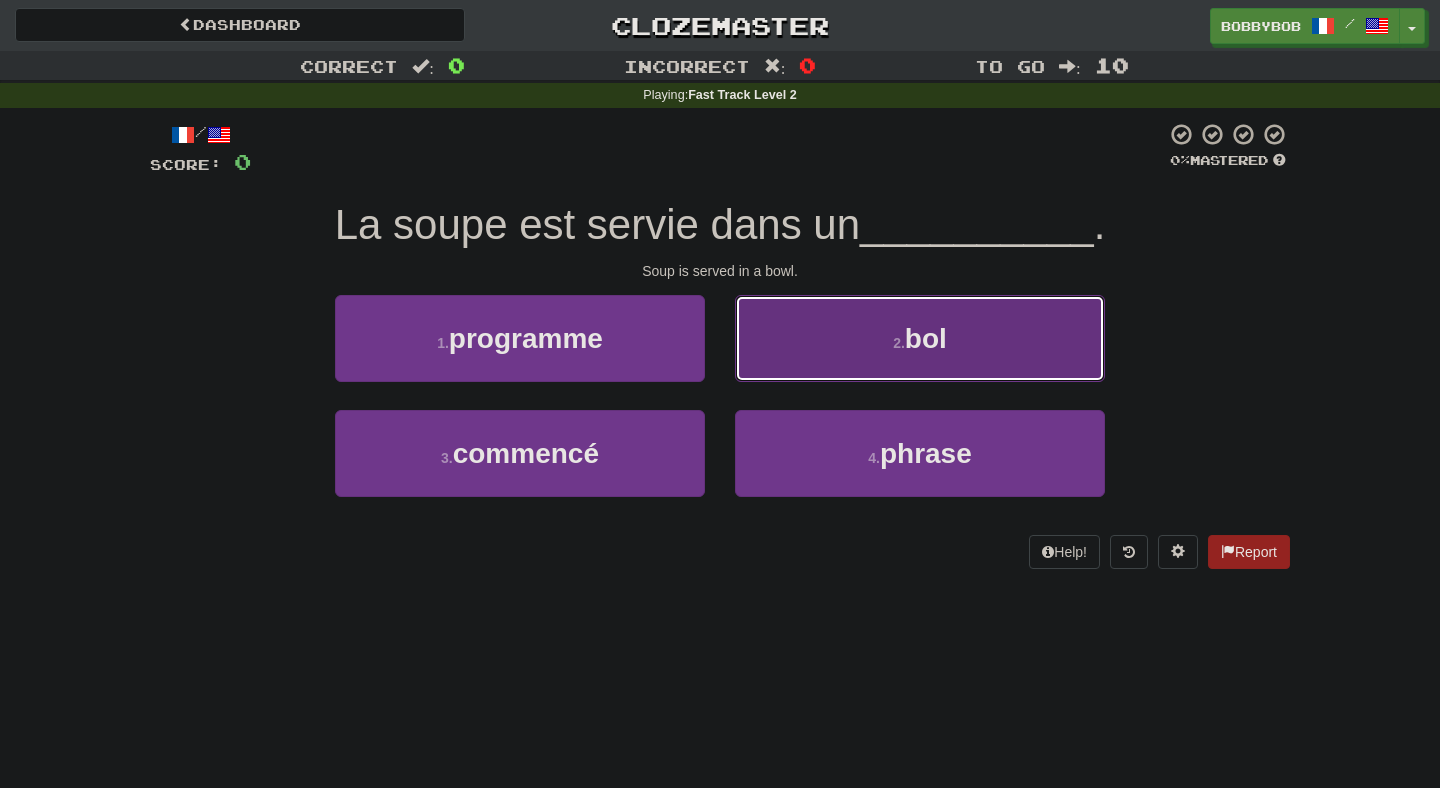 click on "2 .  bol" at bounding box center (920, 338) 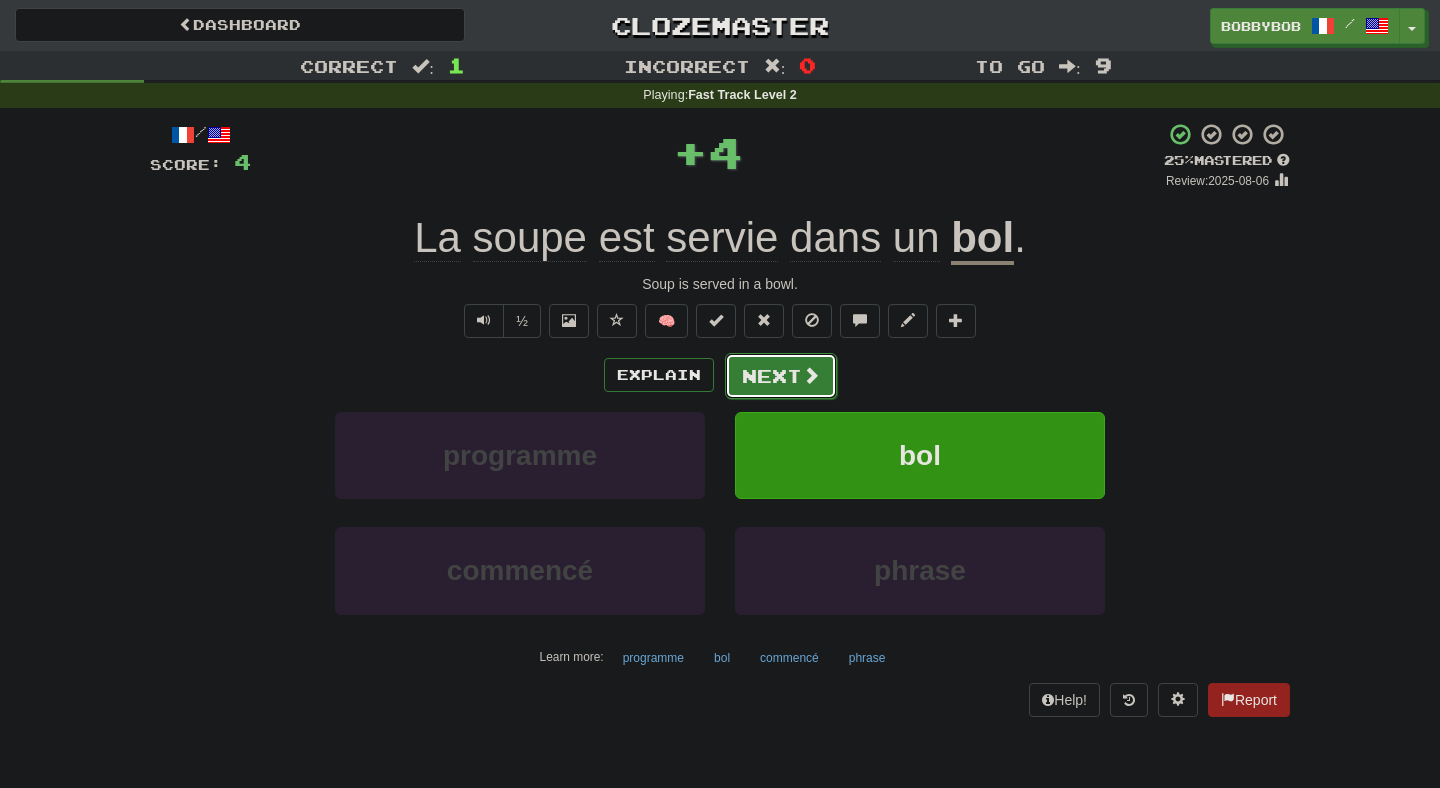 click on "Next" at bounding box center (781, 376) 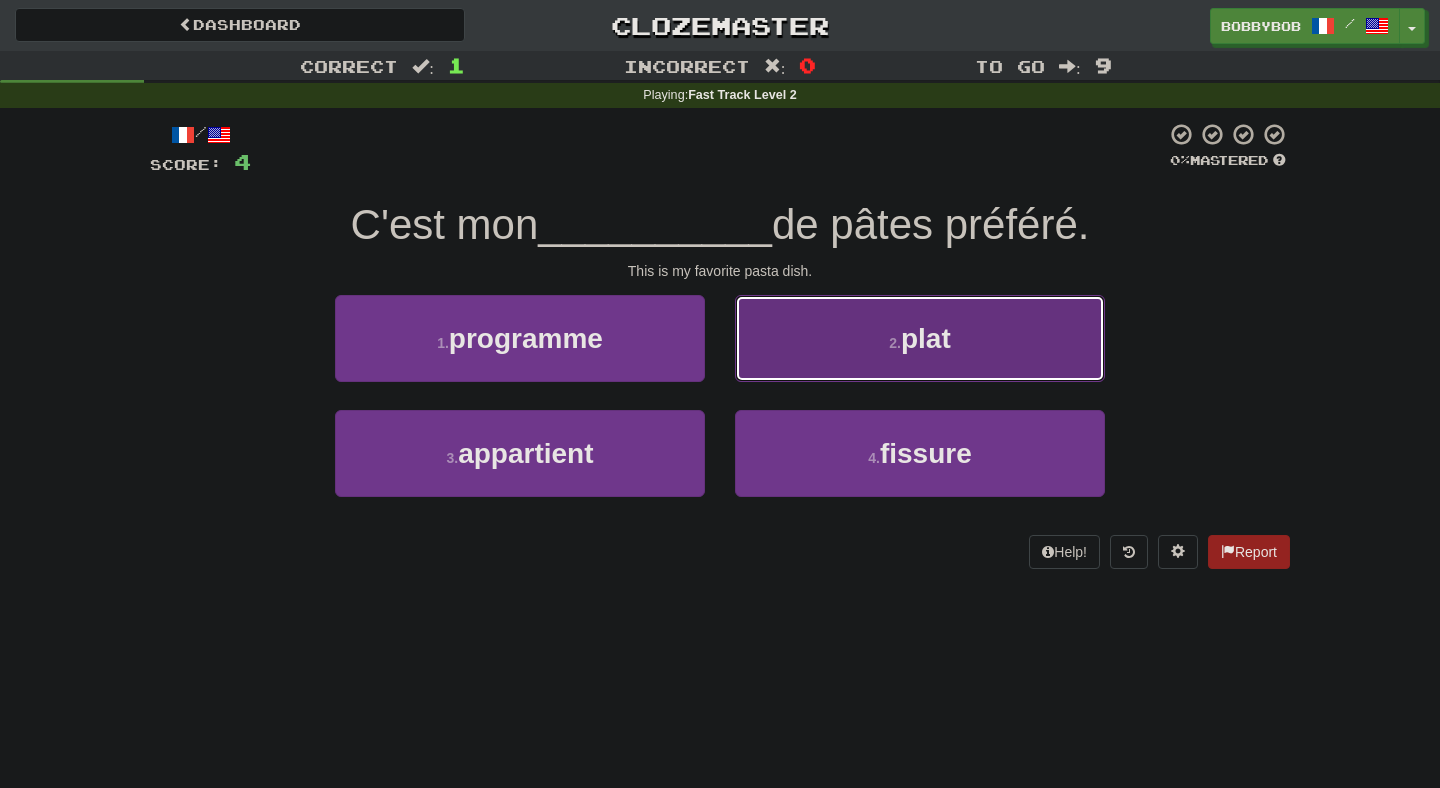 click on "2 .  plat" at bounding box center (920, 338) 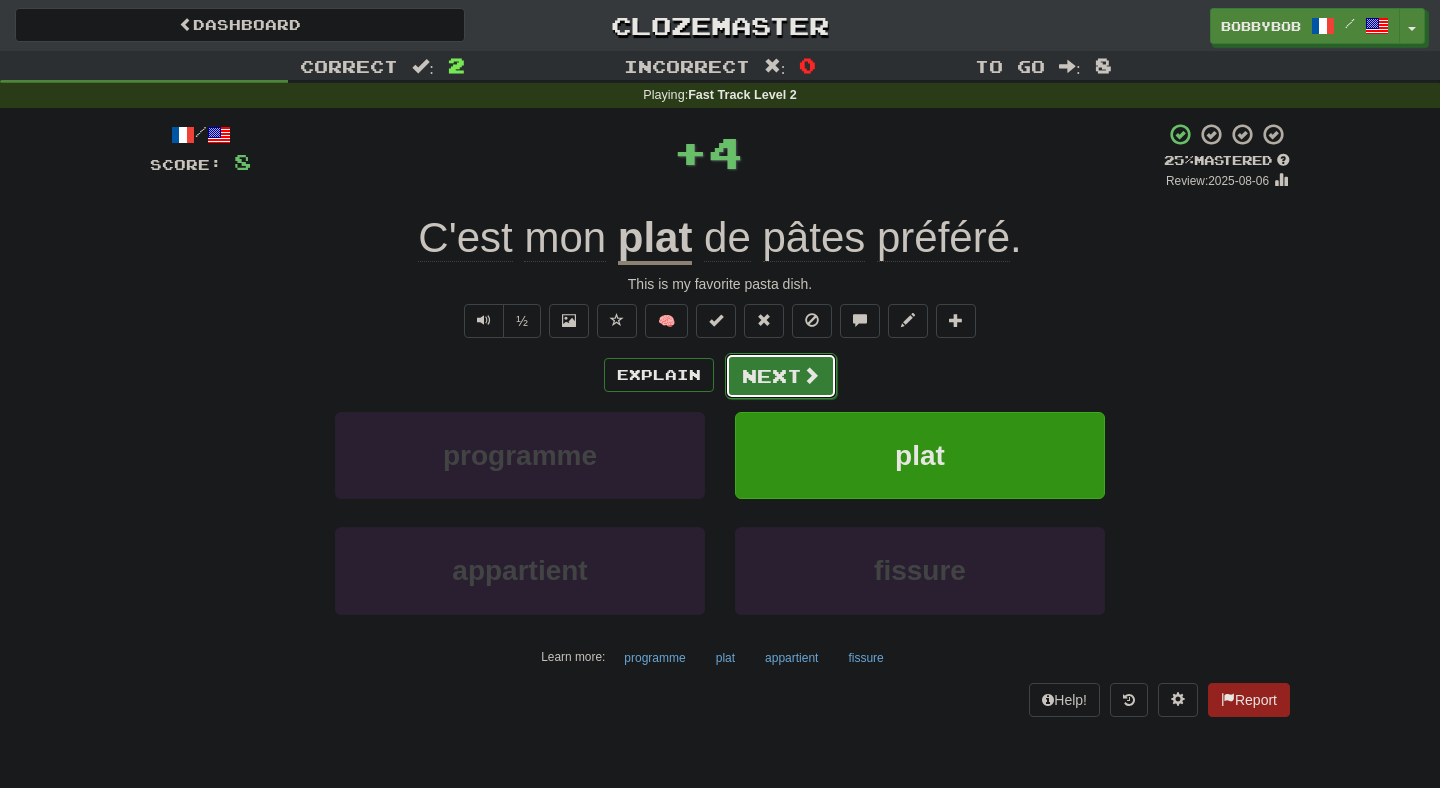 click on "Next" at bounding box center [781, 376] 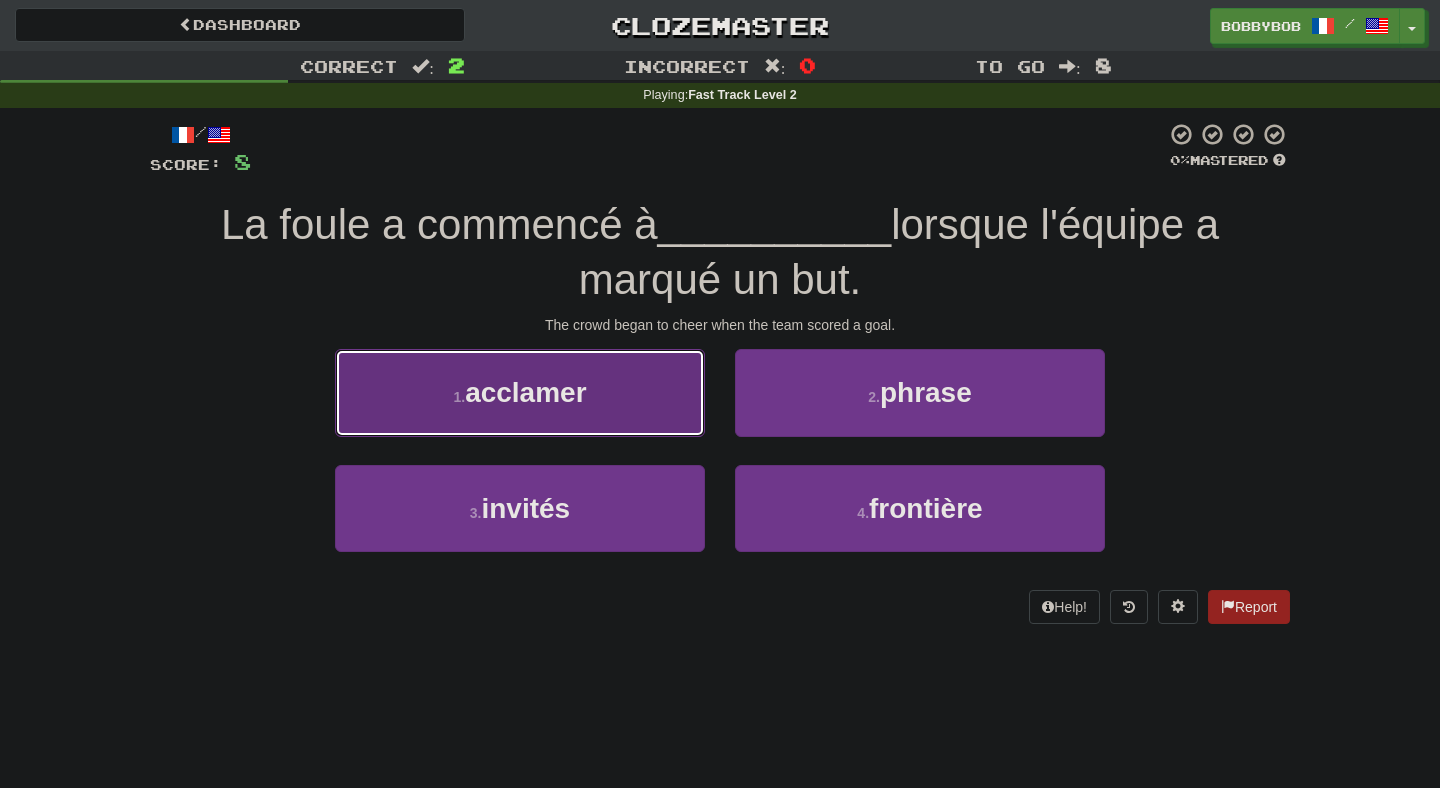 click on "1 .  acclamer" at bounding box center [520, 392] 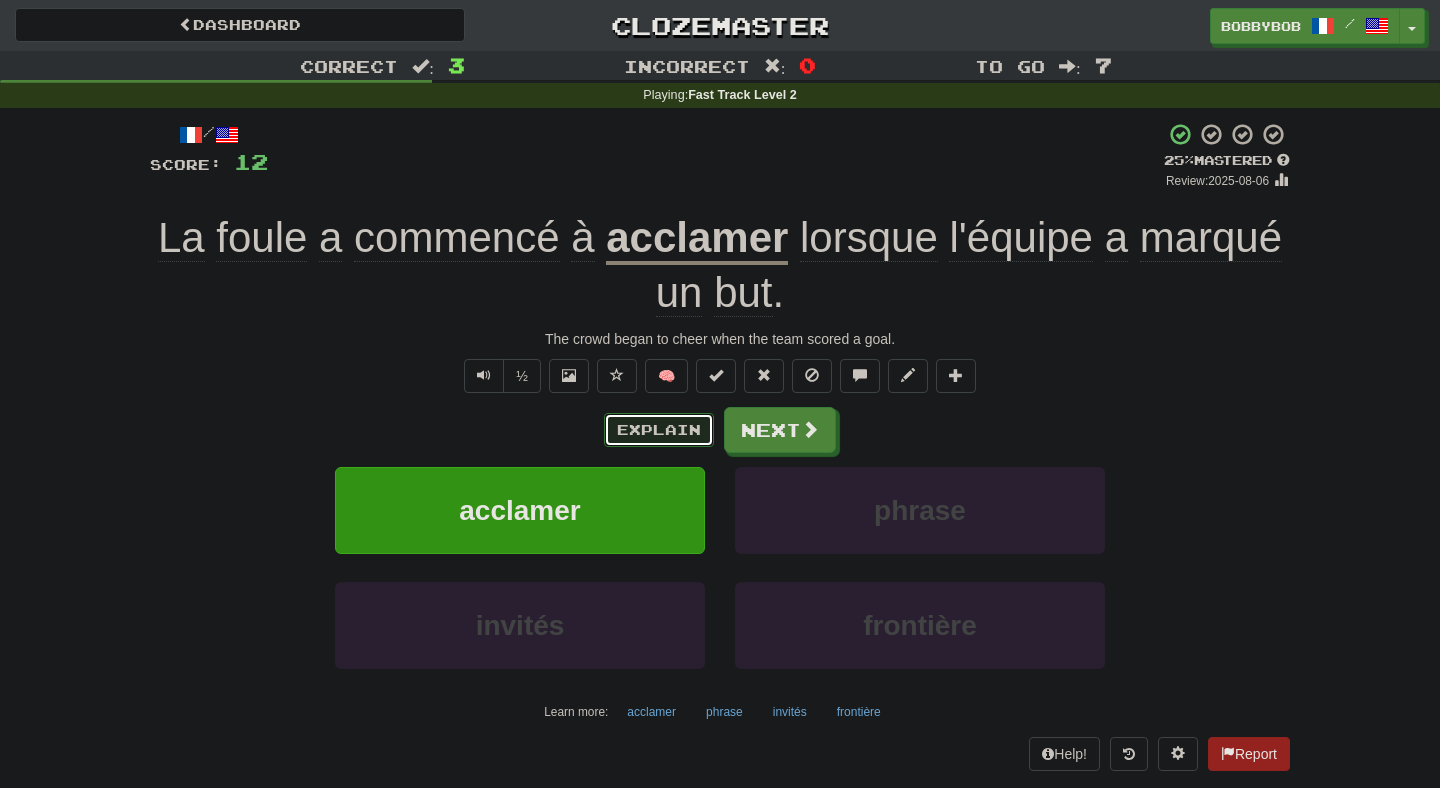 click on "Explain" at bounding box center (659, 430) 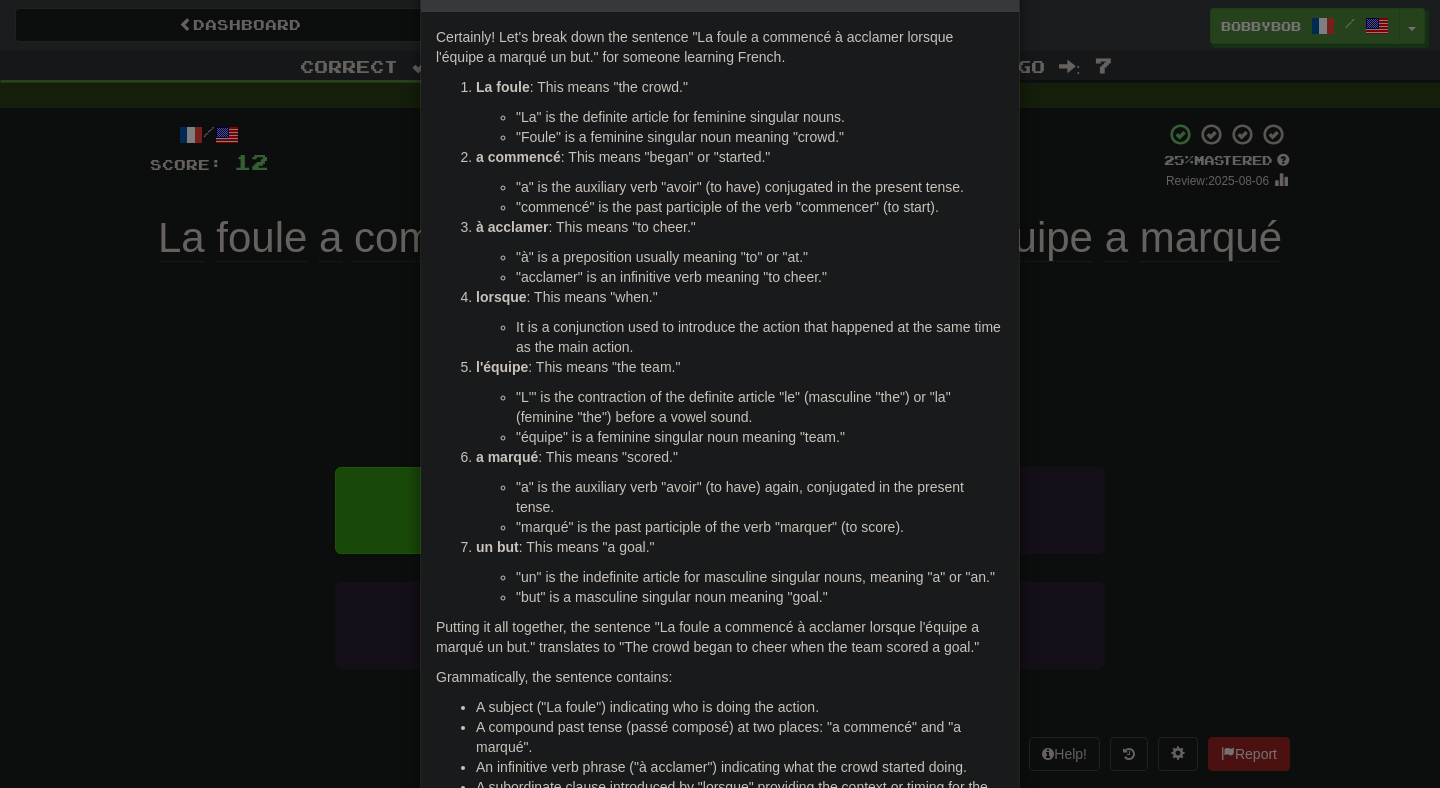 scroll, scrollTop: 71, scrollLeft: 0, axis: vertical 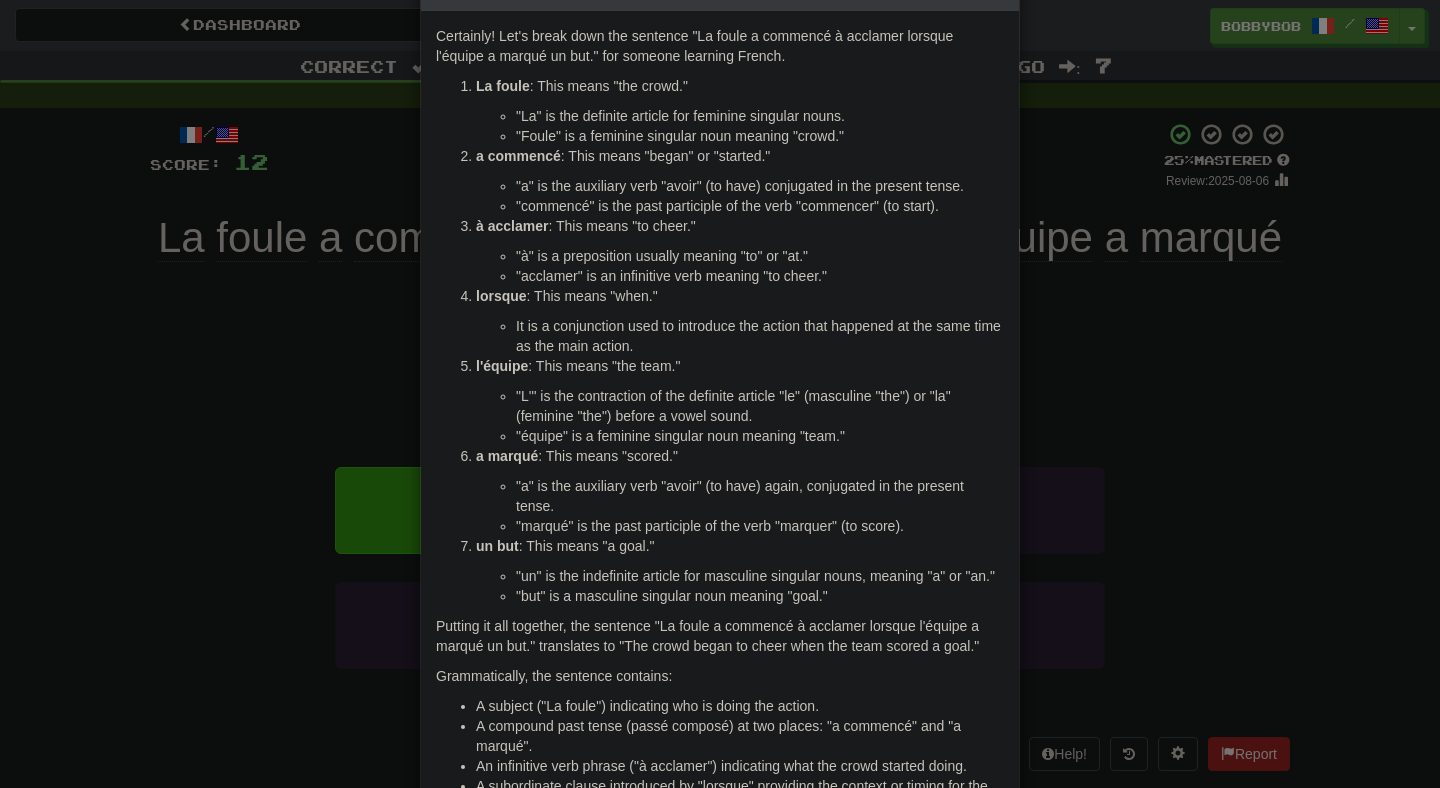 click on "× Explanation Certainly! Let's break down the sentence "La foule a commencé à acclamer lorsque l'équipe a marqué un but." for someone learning French.
La foule : This means "the crowd."
"La" is the definite article for feminine singular nouns.
"Foule" is a feminine singular noun meaning "crowd."
a commencé : This means "began" or "started."
"a" is the auxiliary verb "avoir" (to have) conjugated in the present tense.
"commencé" is the past participle of the verb "commencer" (to start).
à acclamer : This means "to cheer."
"à" is a preposition usually meaning "to" or "at."
"acclamer" is an infinitive verb meaning "to cheer."
lorsque : This means "when."
It is a conjunction used to introduce the action that happened at the same time as the main action.
l'équipe : This means "the team."
"L'" is the contraction of the definite article "le" (masculine "the") or "la" (feminine "the") before a vowel sound.
a marqué" at bounding box center (720, 394) 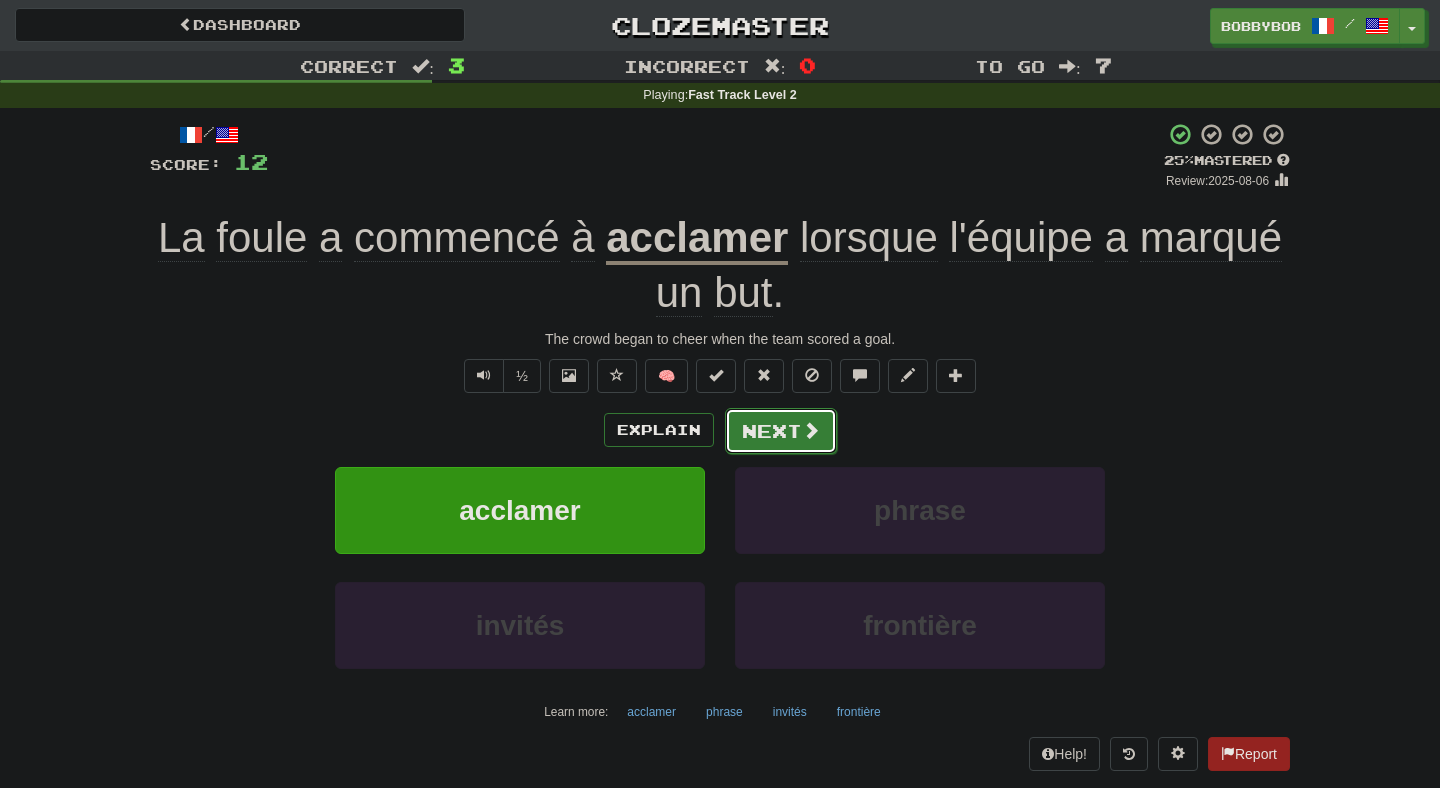 click on "Next" at bounding box center [781, 431] 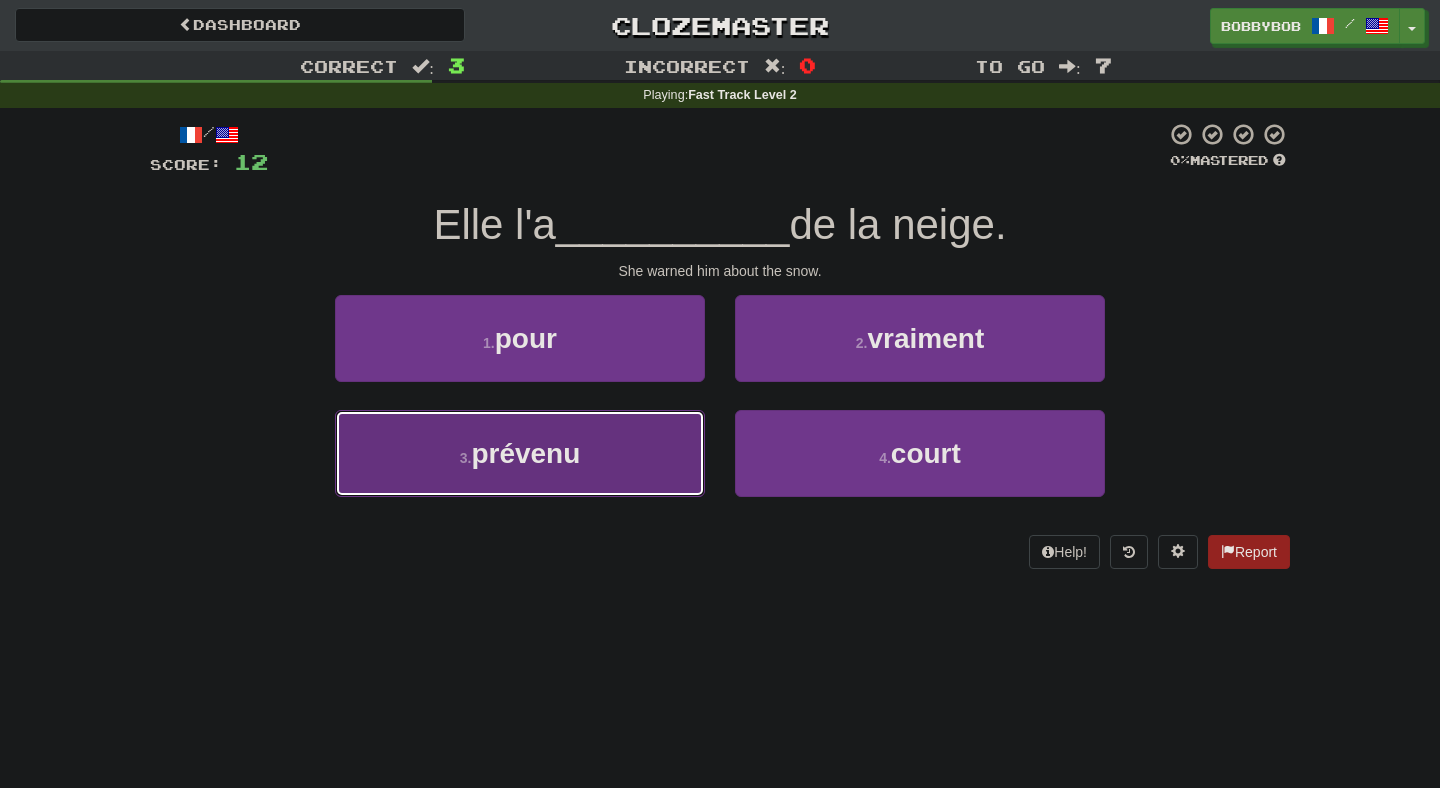 click on "3 .  prévenu" at bounding box center (520, 453) 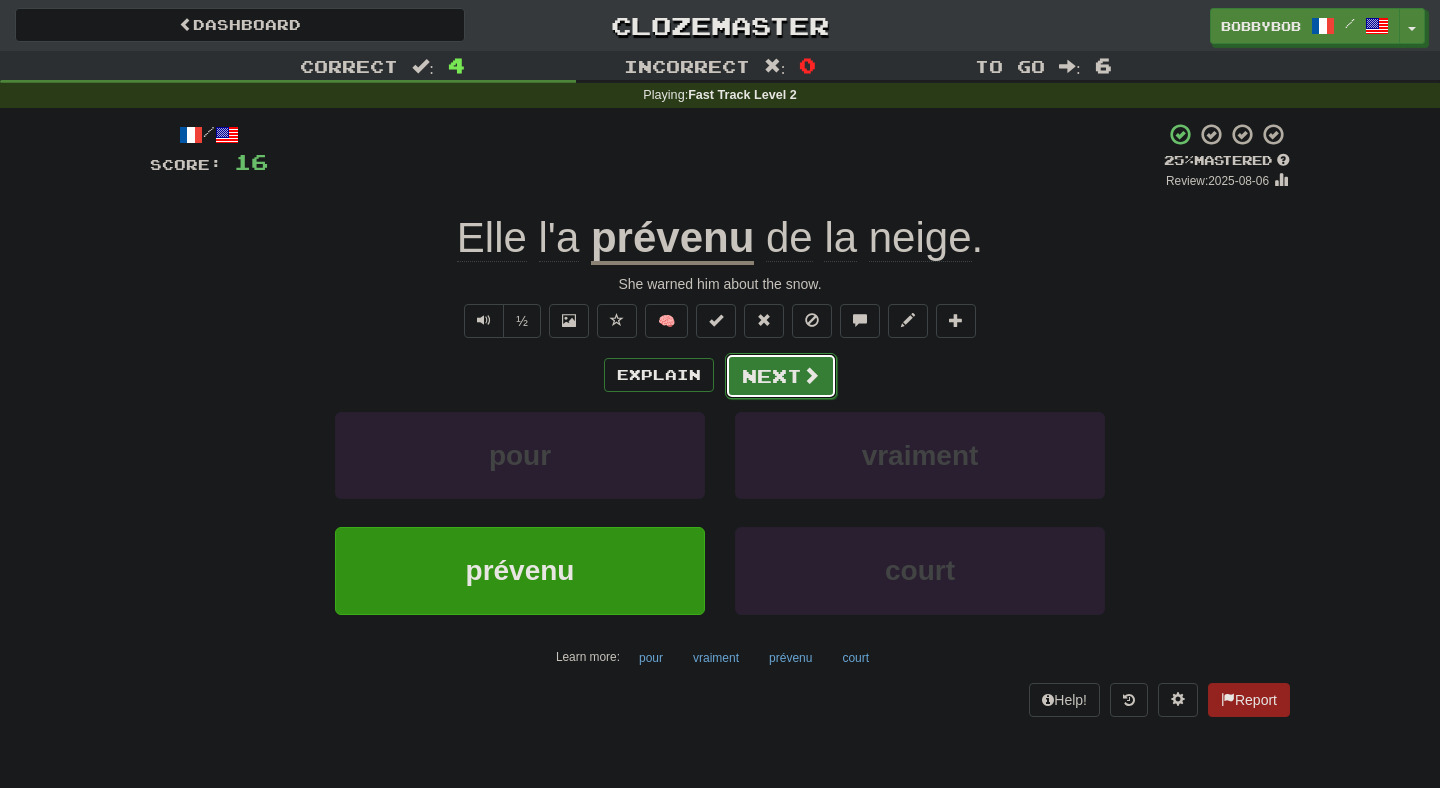 click on "Next" at bounding box center (781, 376) 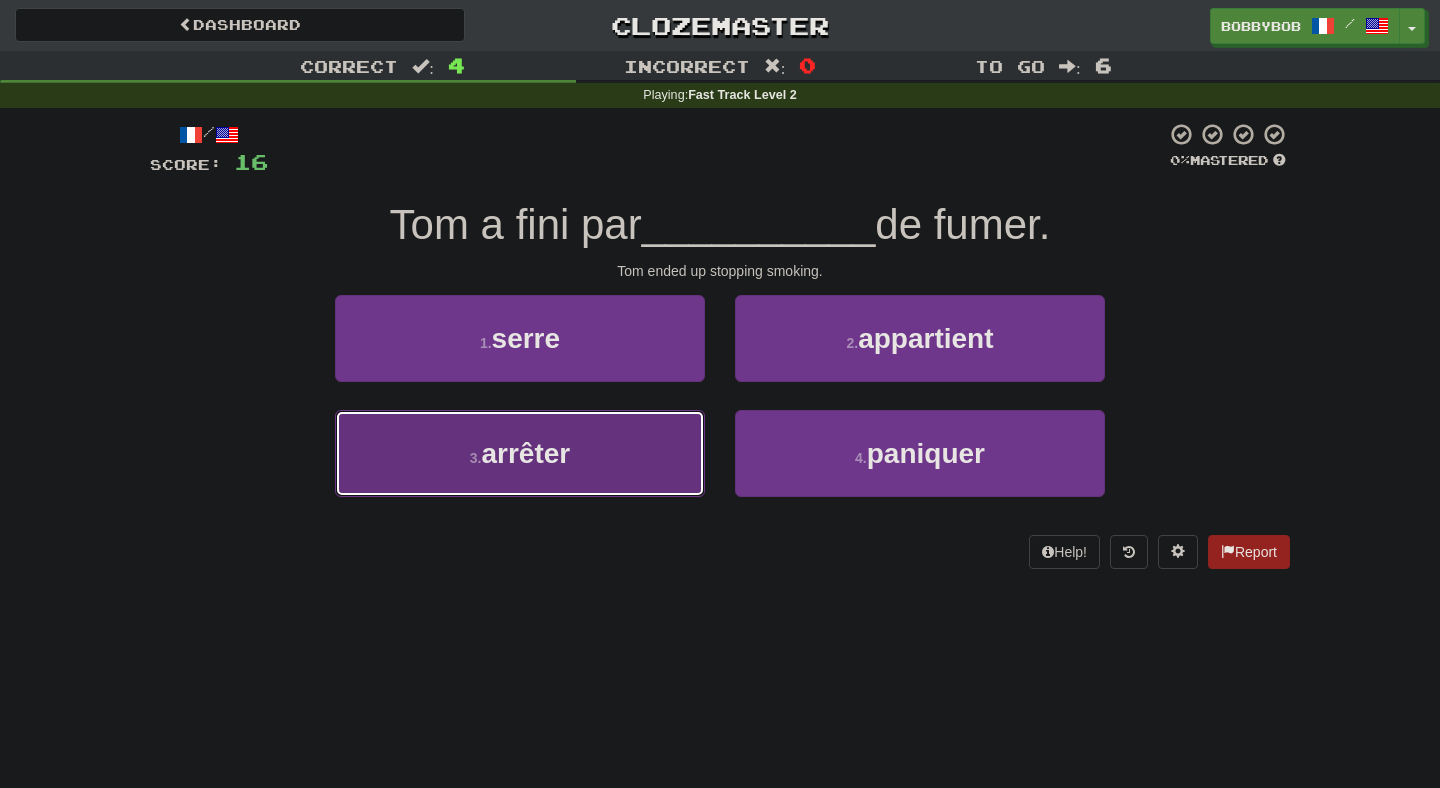 click on "3 .  arrêter" at bounding box center (520, 453) 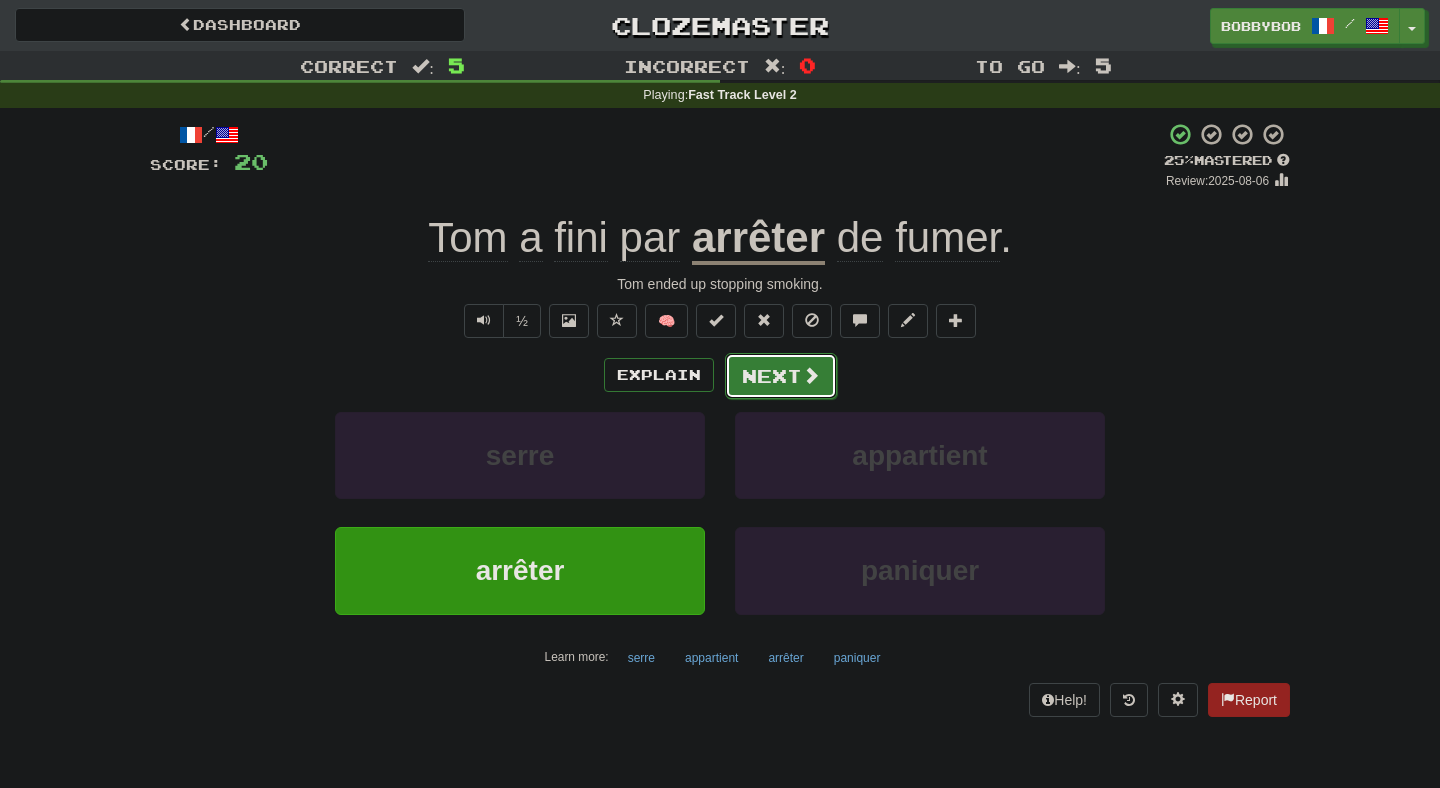 click on "Next" at bounding box center [781, 376] 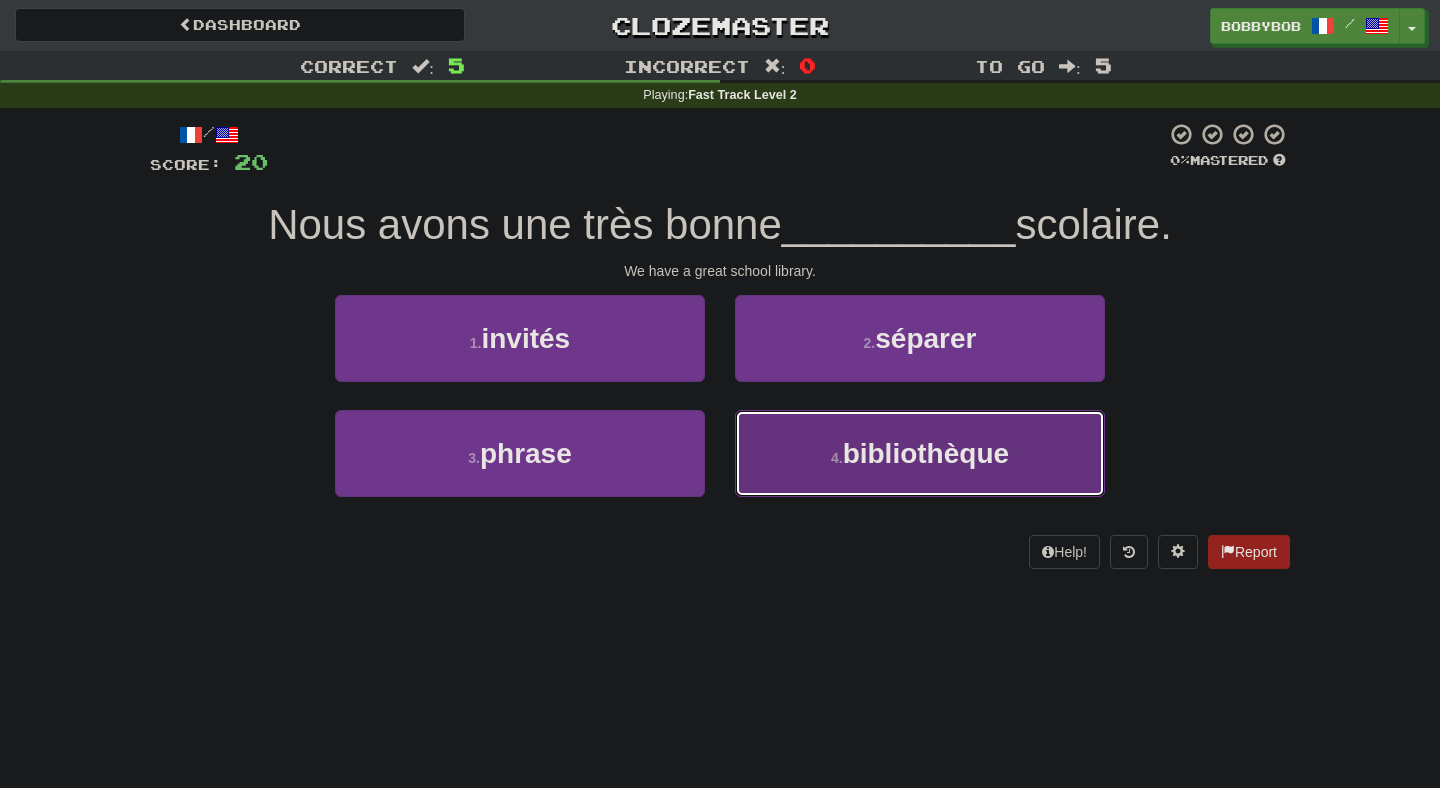click on "4 .  bibliothèque" at bounding box center (920, 453) 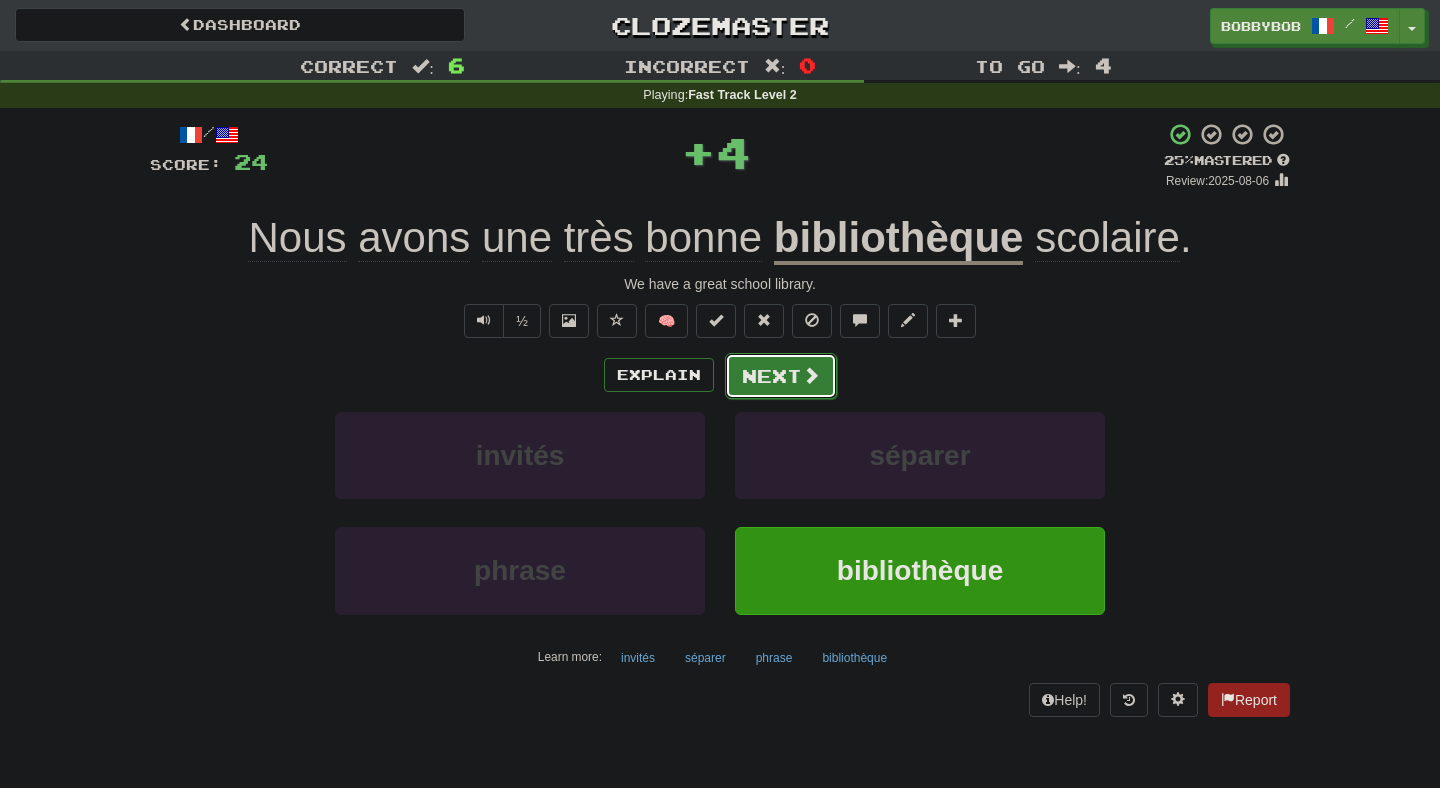 click on "Next" at bounding box center (781, 376) 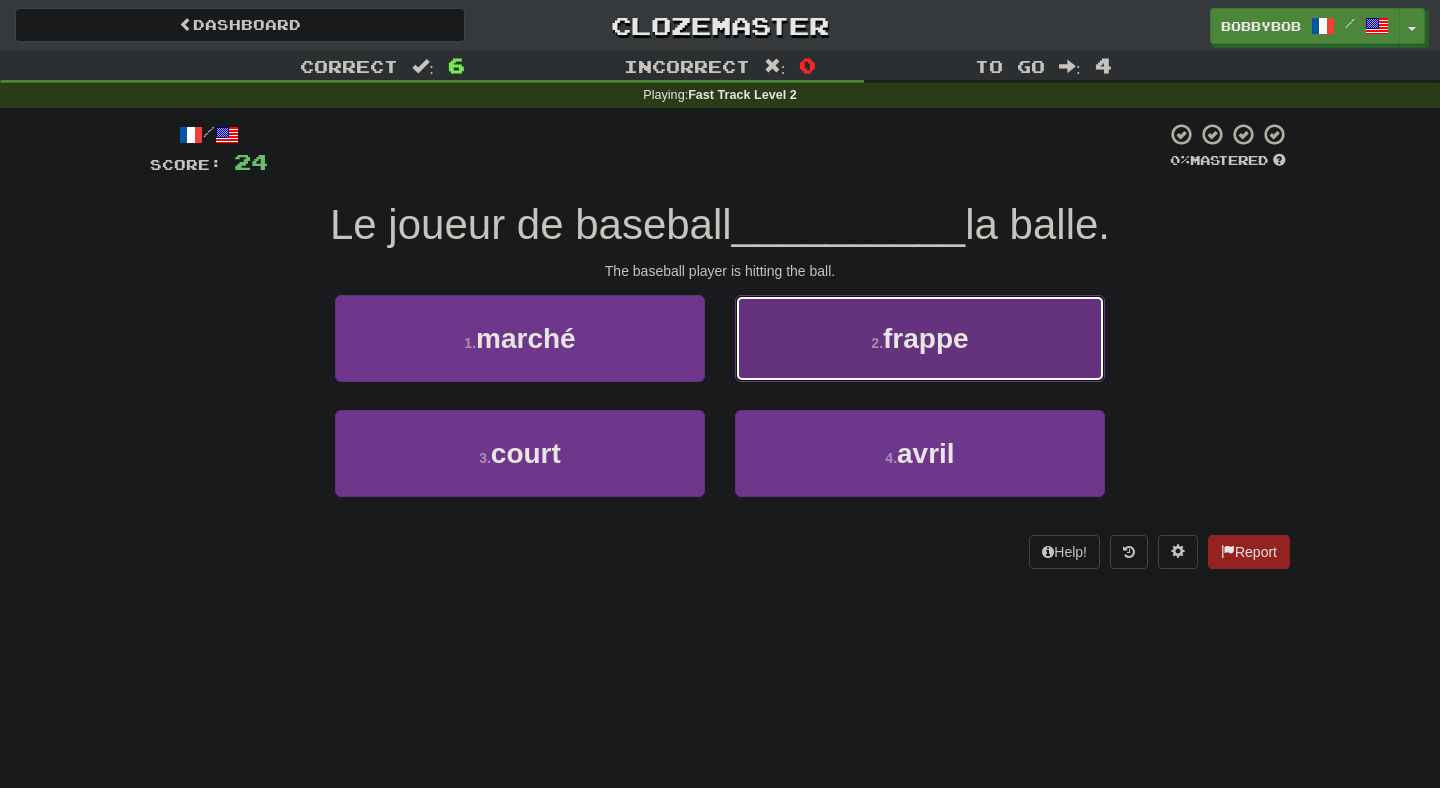 click on "2 .  frappe" at bounding box center (920, 338) 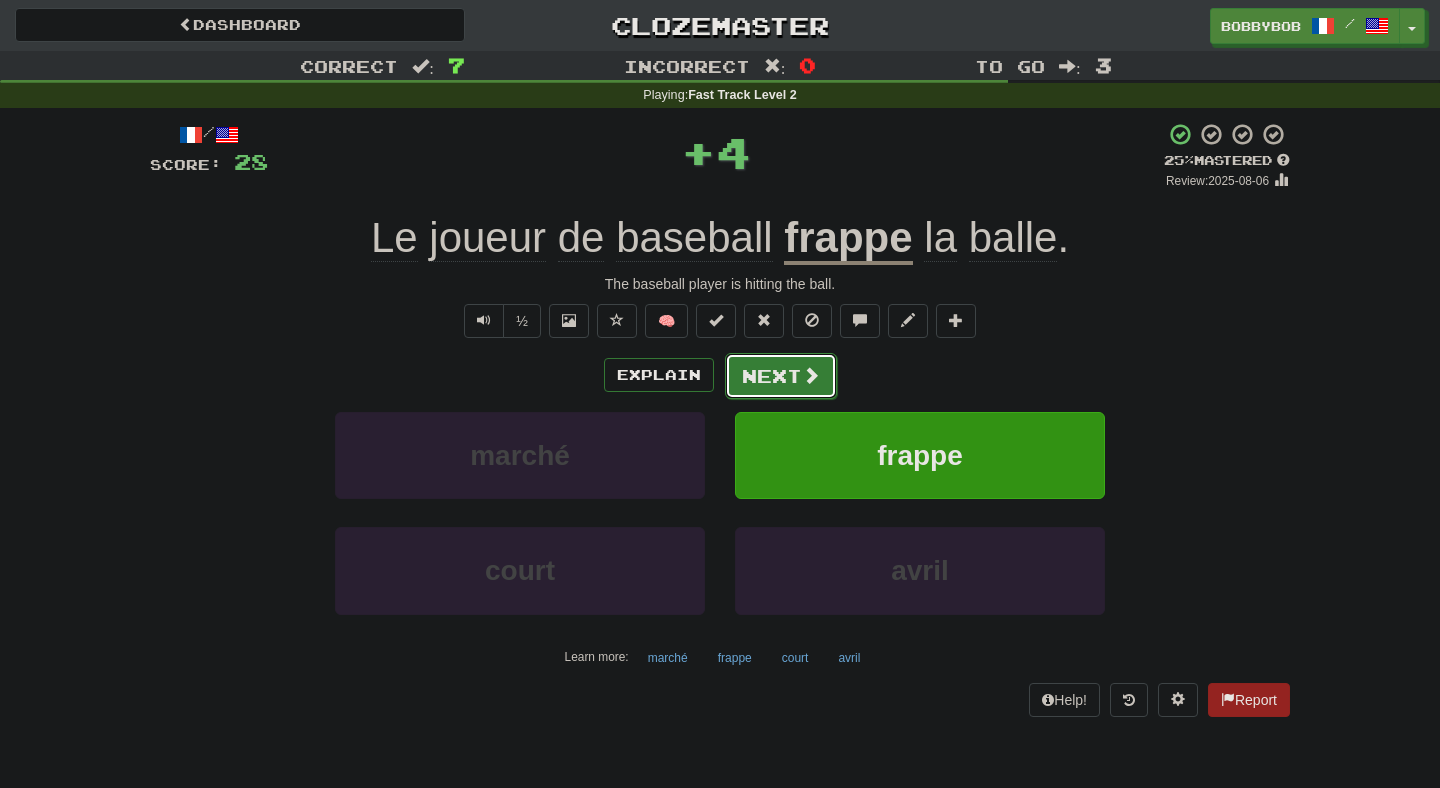 click on "Next" at bounding box center [781, 376] 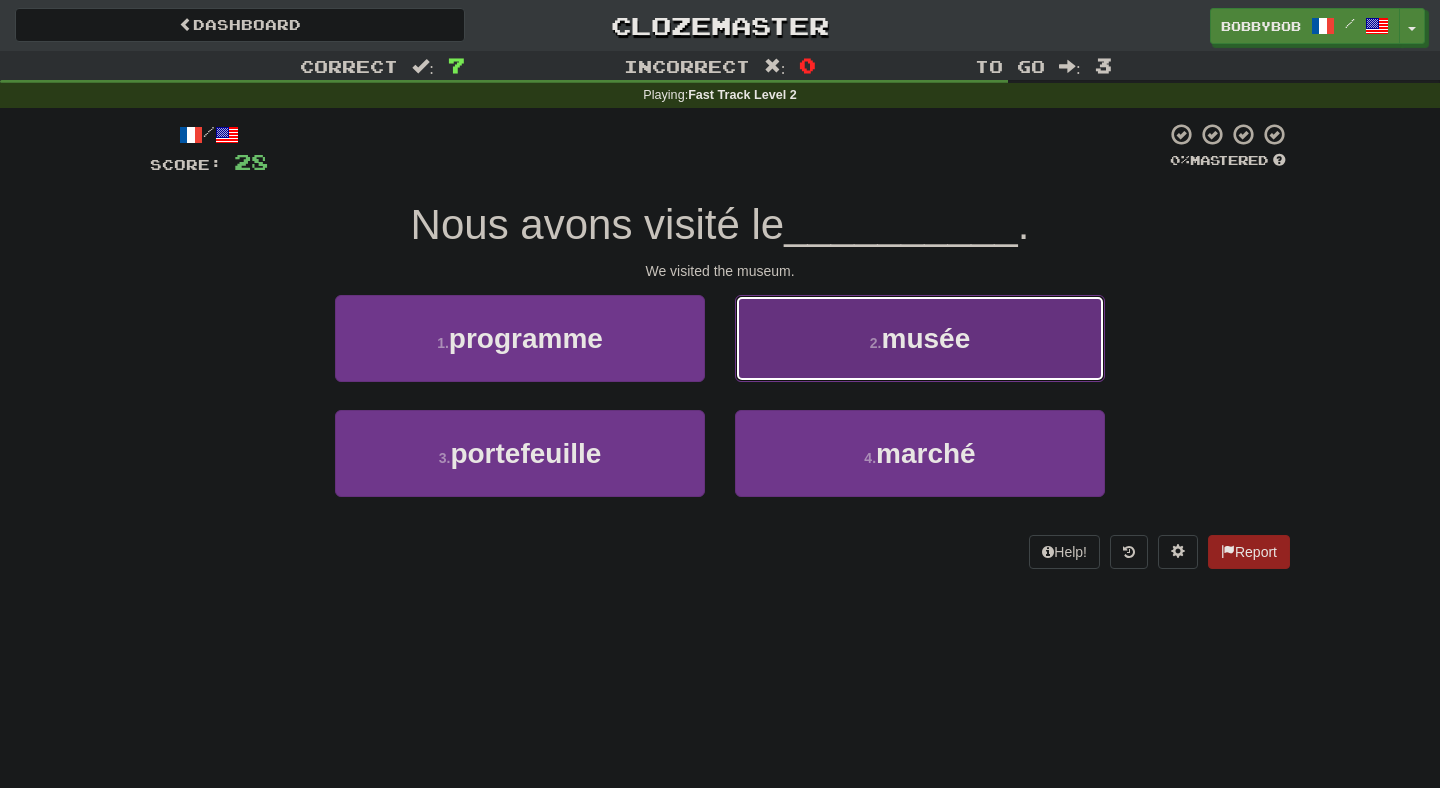 click on "2 .  musée" at bounding box center (920, 338) 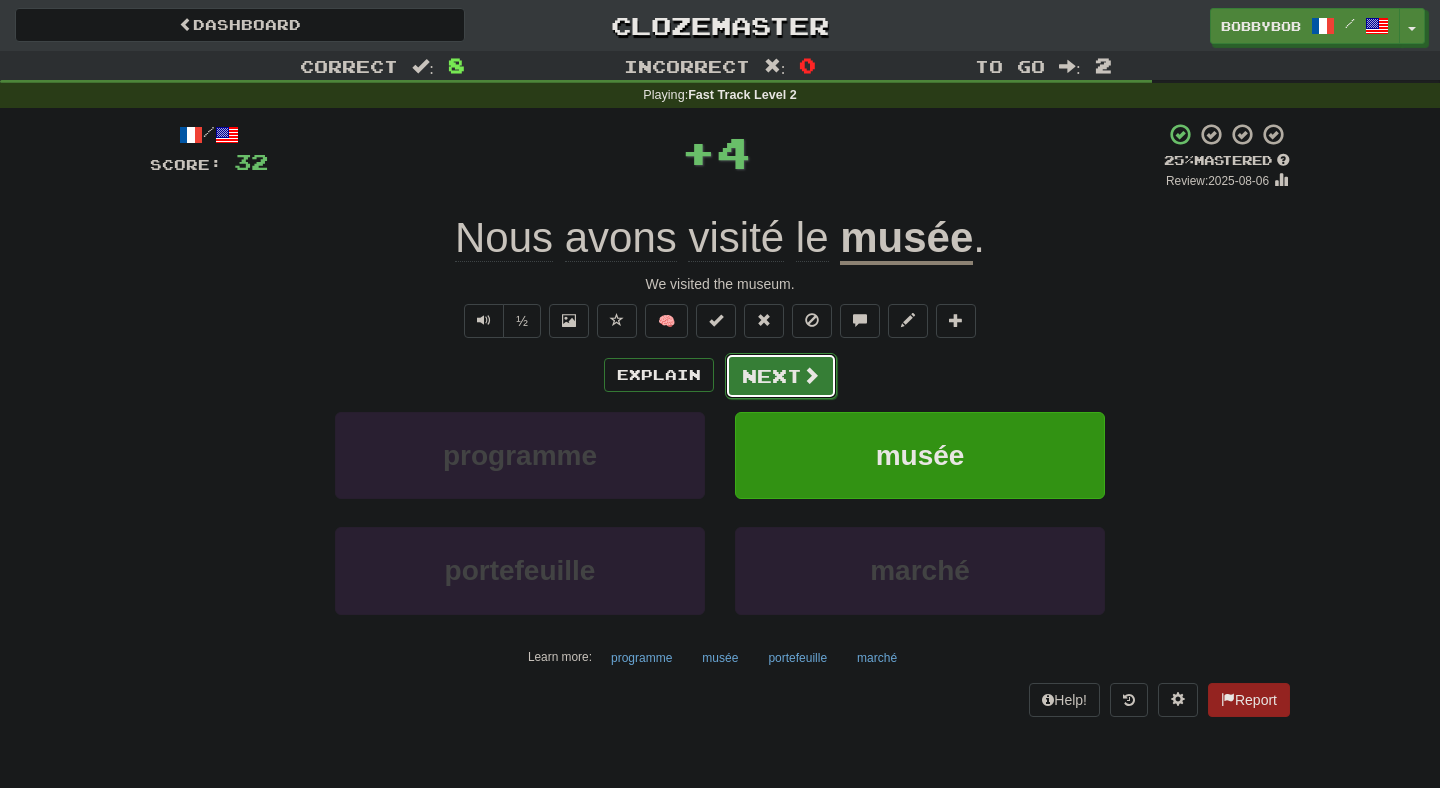 click on "Next" at bounding box center (781, 376) 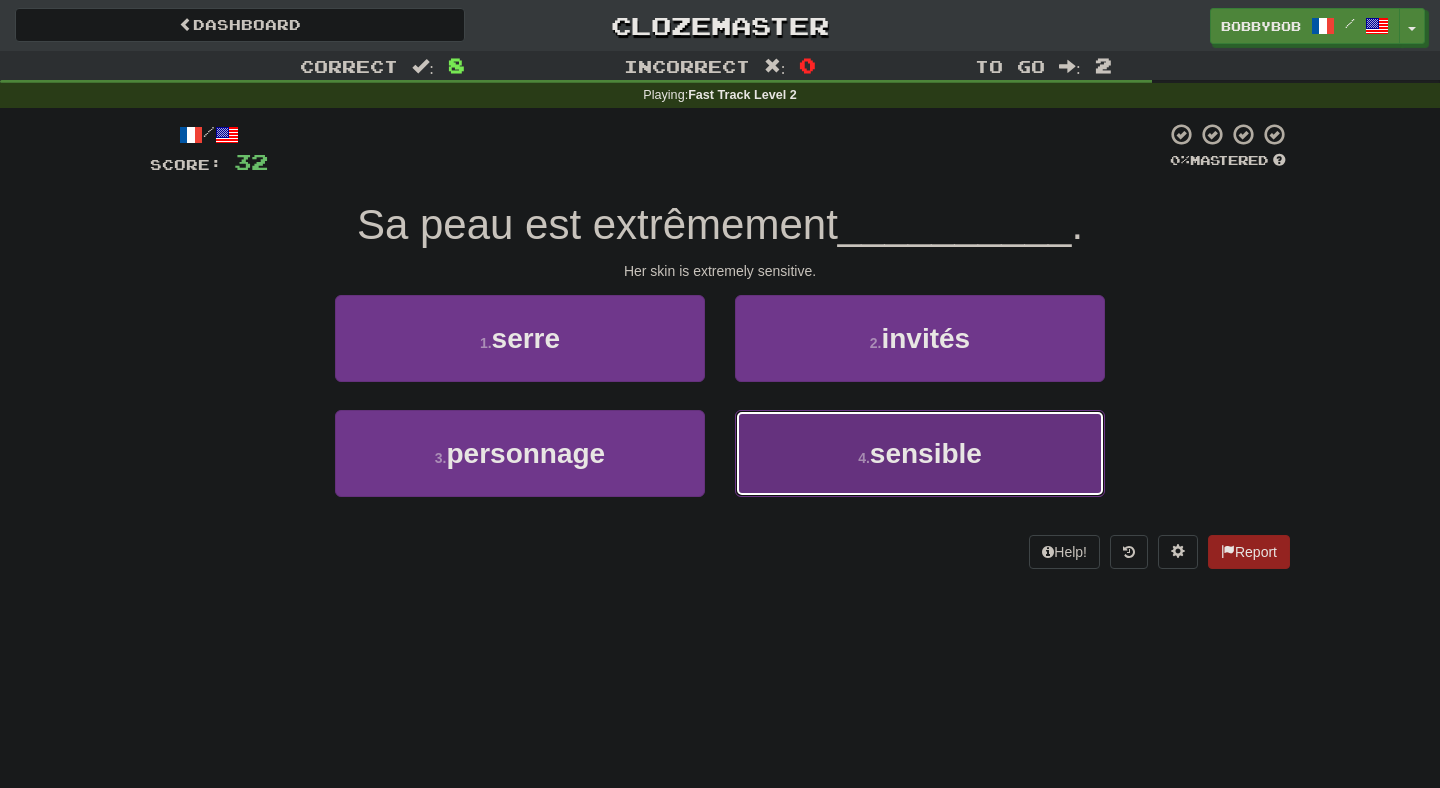 click on "4 .  sensible" at bounding box center [920, 453] 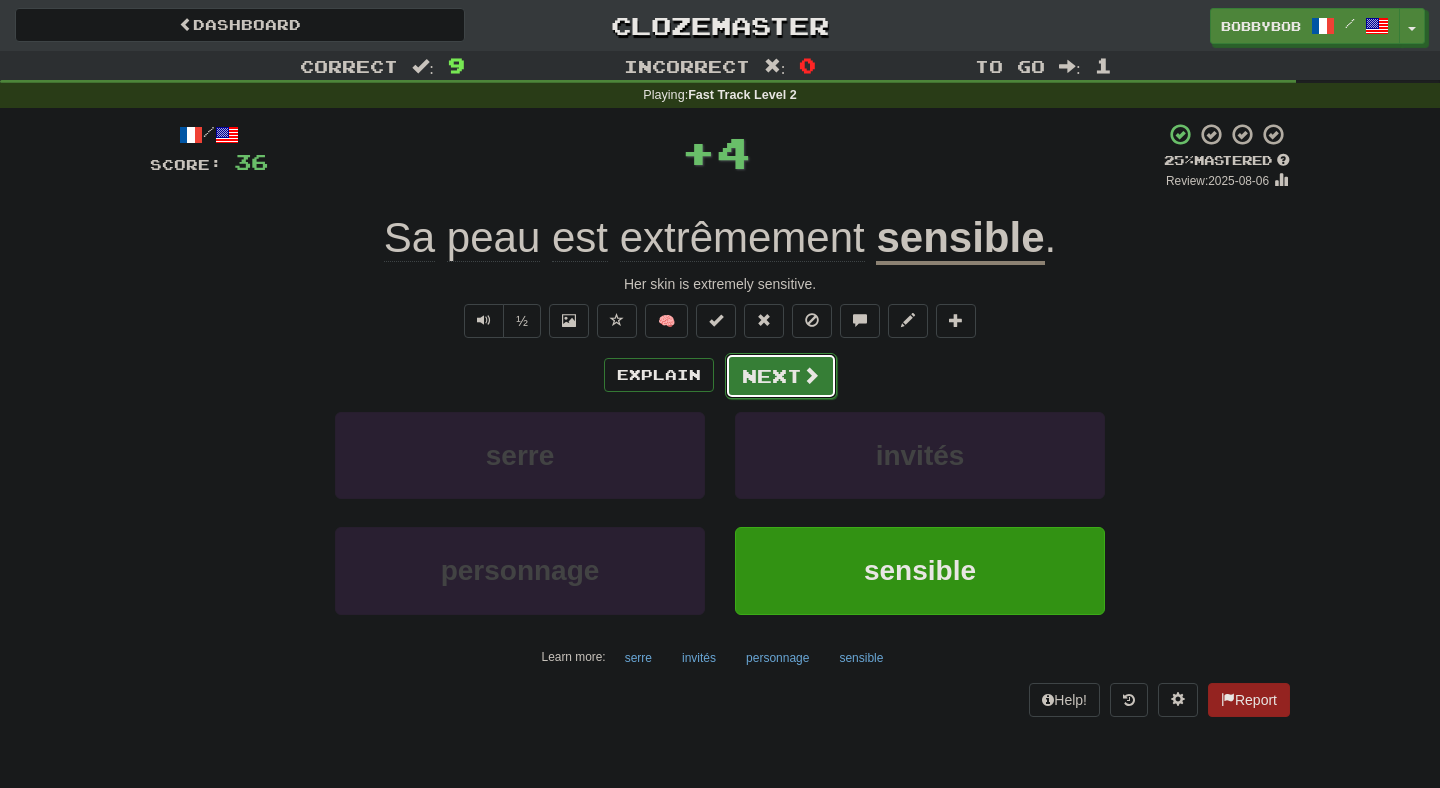 click on "Next" at bounding box center [781, 376] 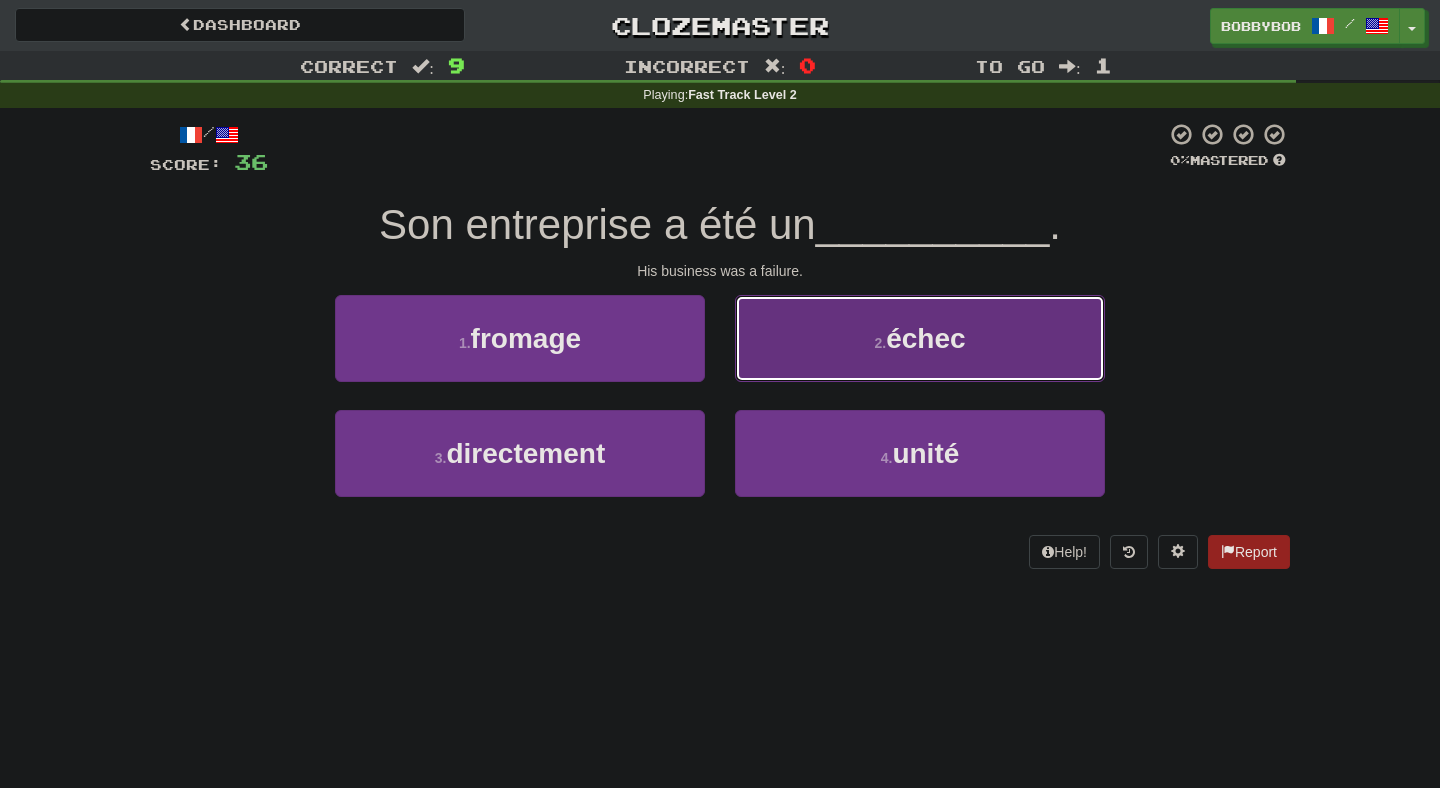 click on "2 .  échec" at bounding box center [920, 338] 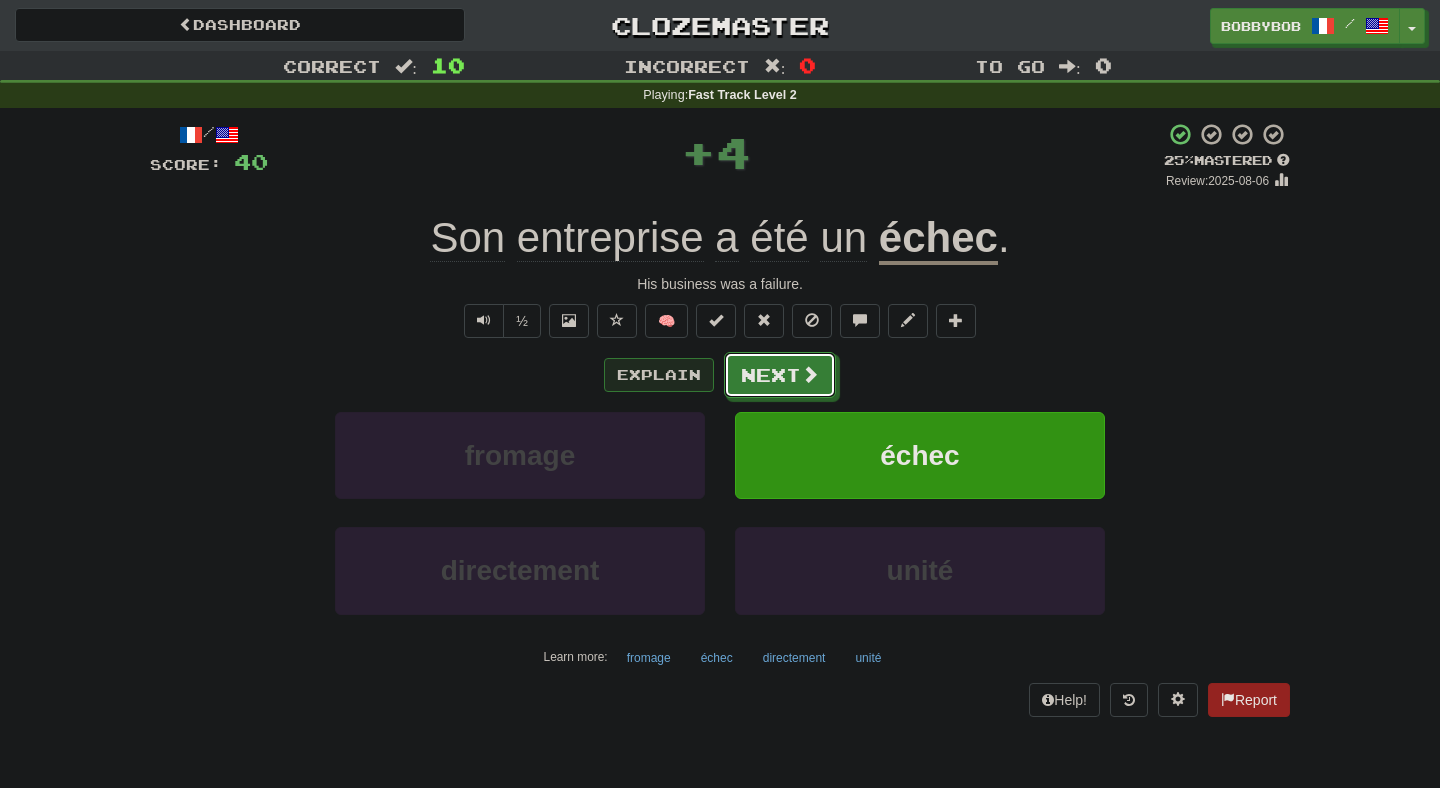 drag, startPoint x: 759, startPoint y: 382, endPoint x: 632, endPoint y: 375, distance: 127.192764 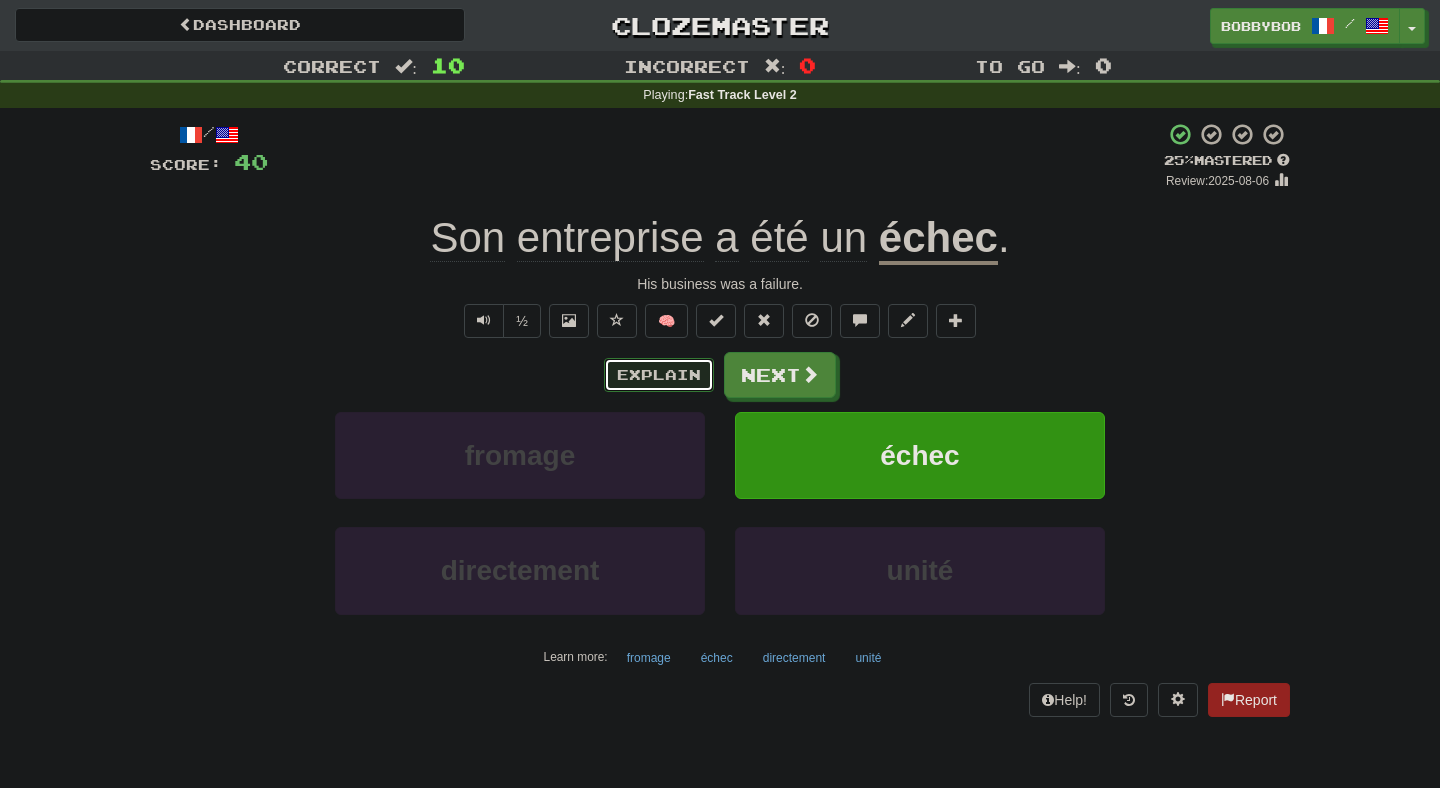 click on "Explain" at bounding box center (659, 375) 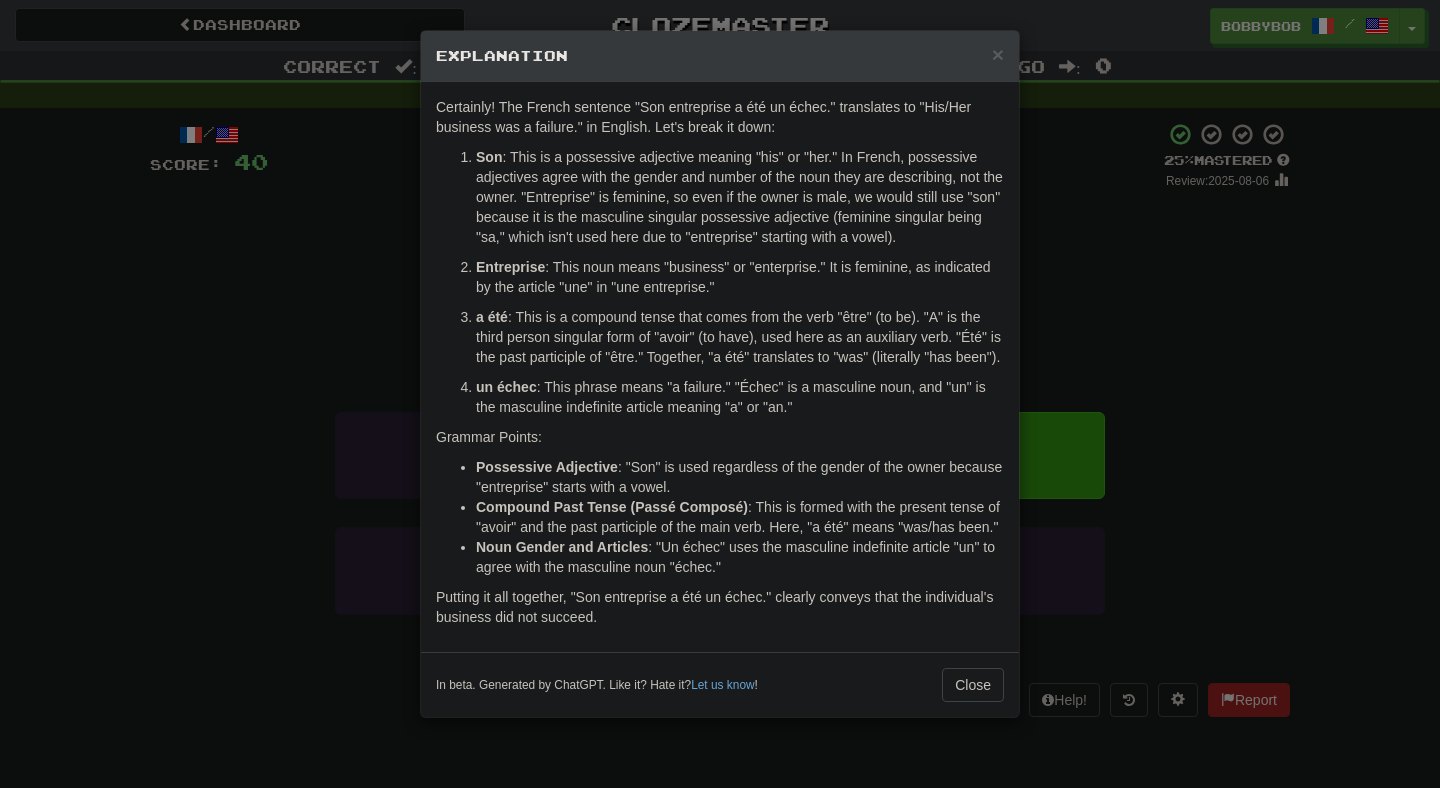 click on "× Explanation Certainly! The French sentence "Son entreprise a été un échec." translates to "His/Her business was a failure." in English. Let's break it down:
Son : This is a possessive adjective meaning "his" or "her." In French, possessive adjectives agree with the gender and number of the noun they are describing, not the owner. "Entreprise" is feminine, so even if the owner is male, we would still use "son" because it is the masculine singular possessive adjective (feminine singular being "sa," which isn't used here due to "entreprise" starting with a vowel).
Entreprise : This noun means "business" or "enterprise." It is feminine, as indicated by the article "une" in "une entreprise."
a été : This is a compound tense that comes from the verb "être" (to be). "A" is the third person singular form of "avoir" (to have), used here as an auxiliary verb. "Été" is the past participle of "être." Together, "a été" translates to "was" (literally "has been").
un échec" at bounding box center [720, 394] 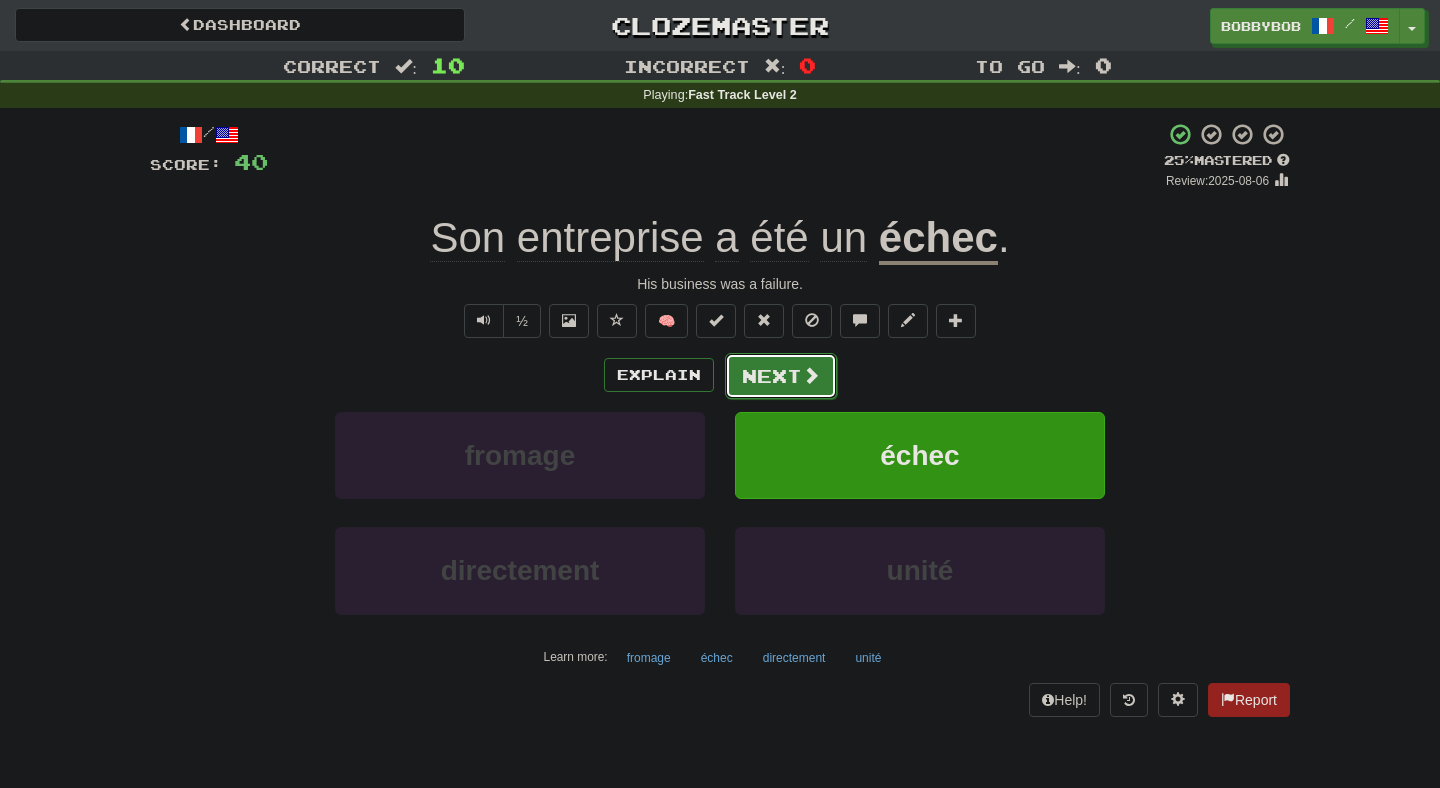 click at bounding box center [811, 375] 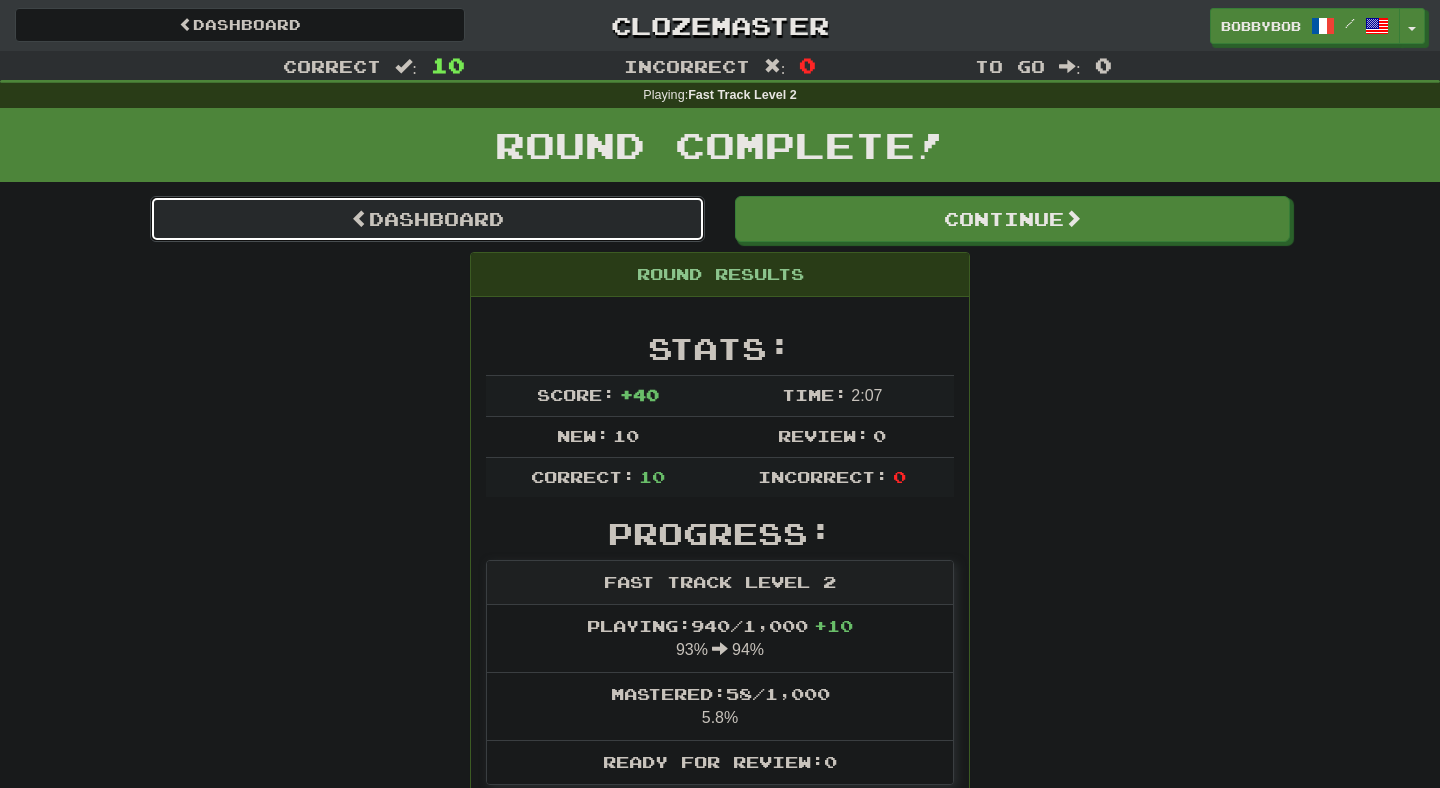 click on "Dashboard" at bounding box center [427, 219] 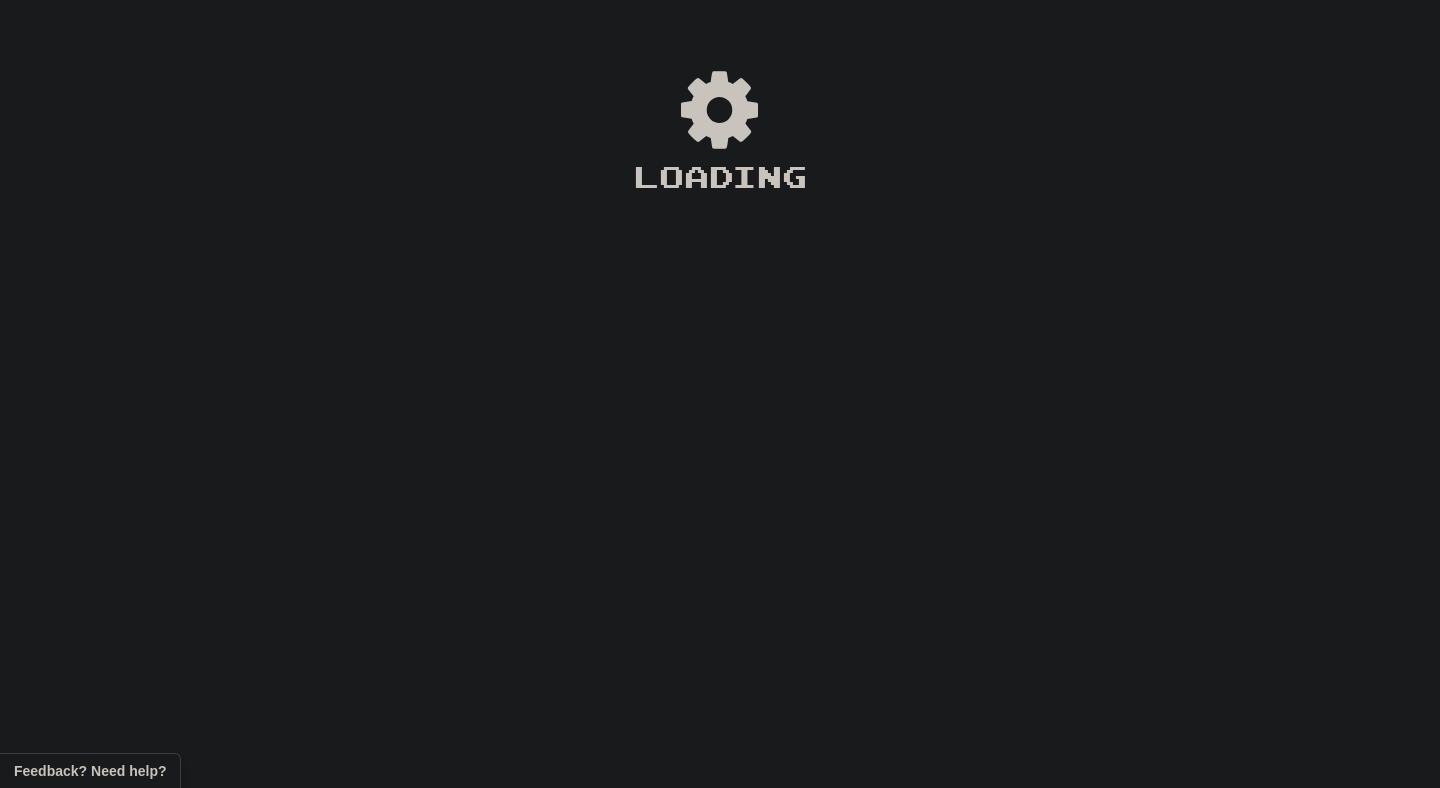 scroll, scrollTop: 0, scrollLeft: 0, axis: both 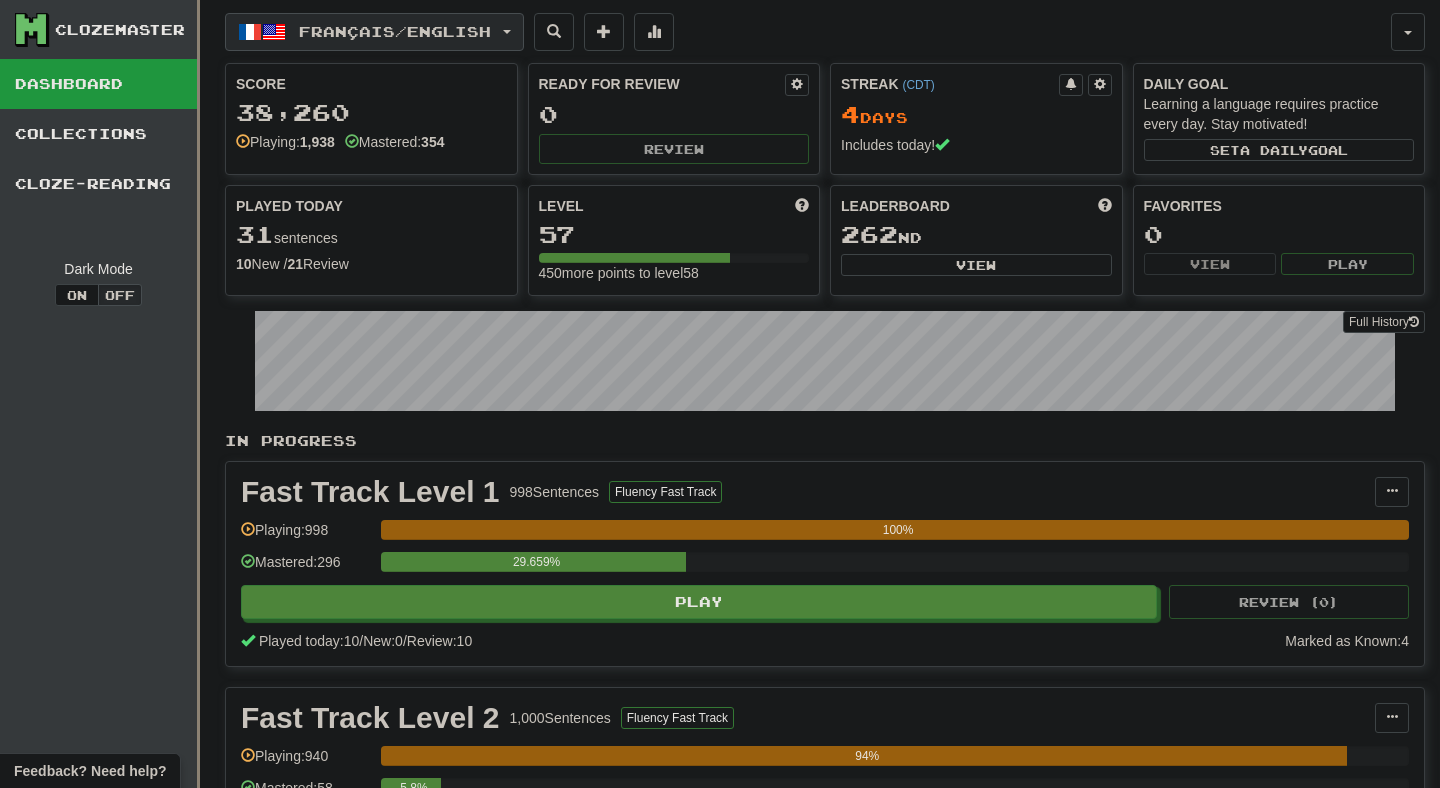 click on "Français  /  English" at bounding box center (395, 31) 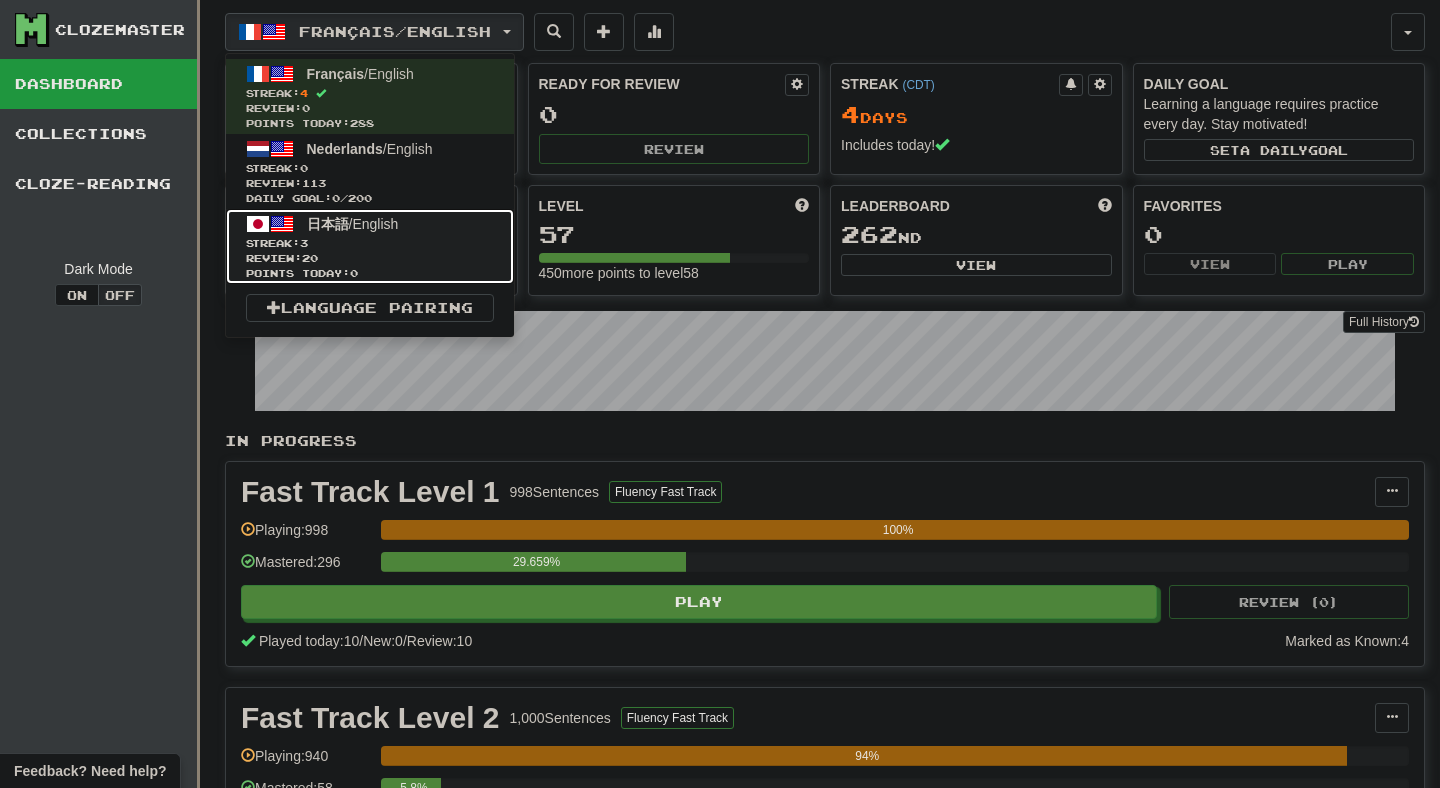 click on "Streak:  3" at bounding box center [370, 243] 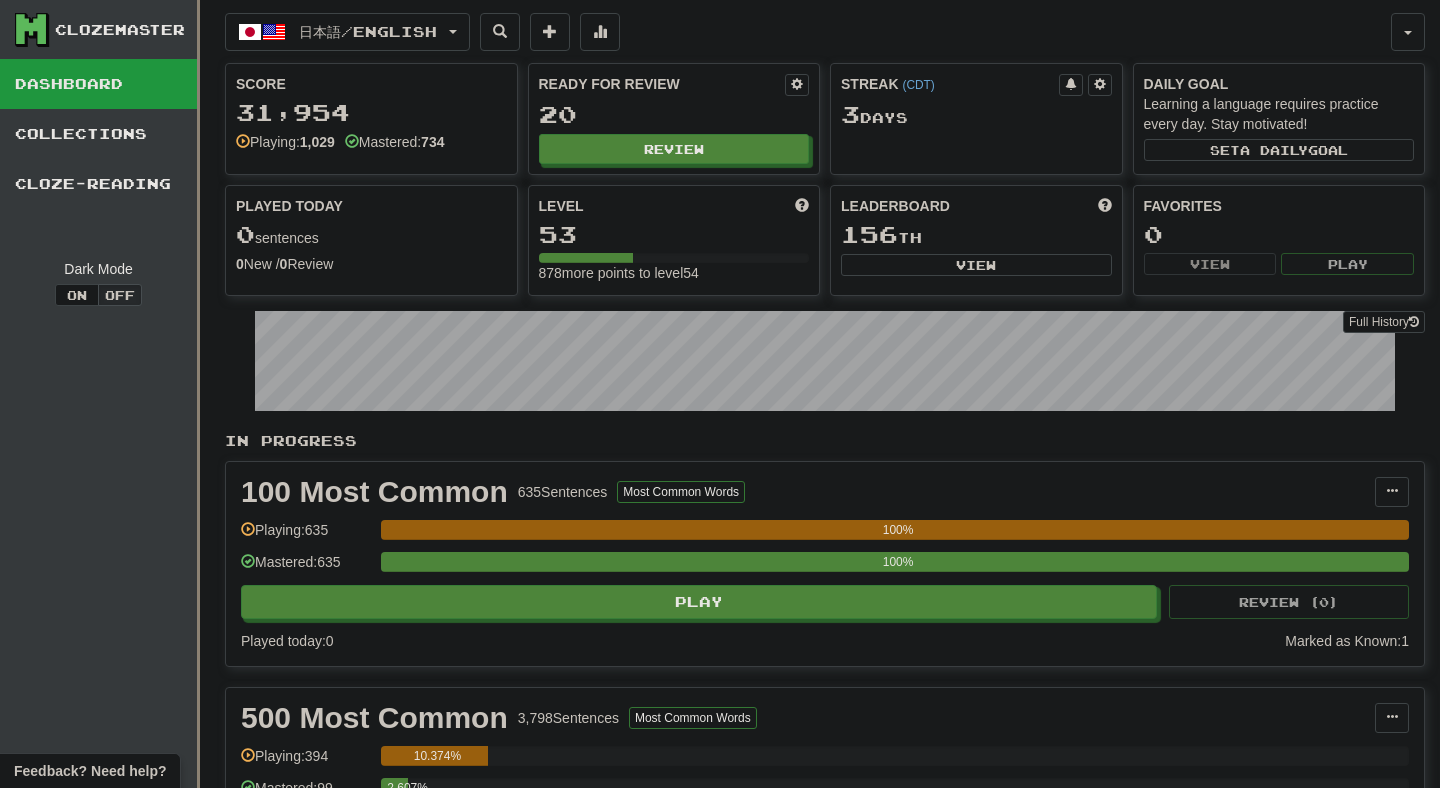 scroll, scrollTop: 0, scrollLeft: 0, axis: both 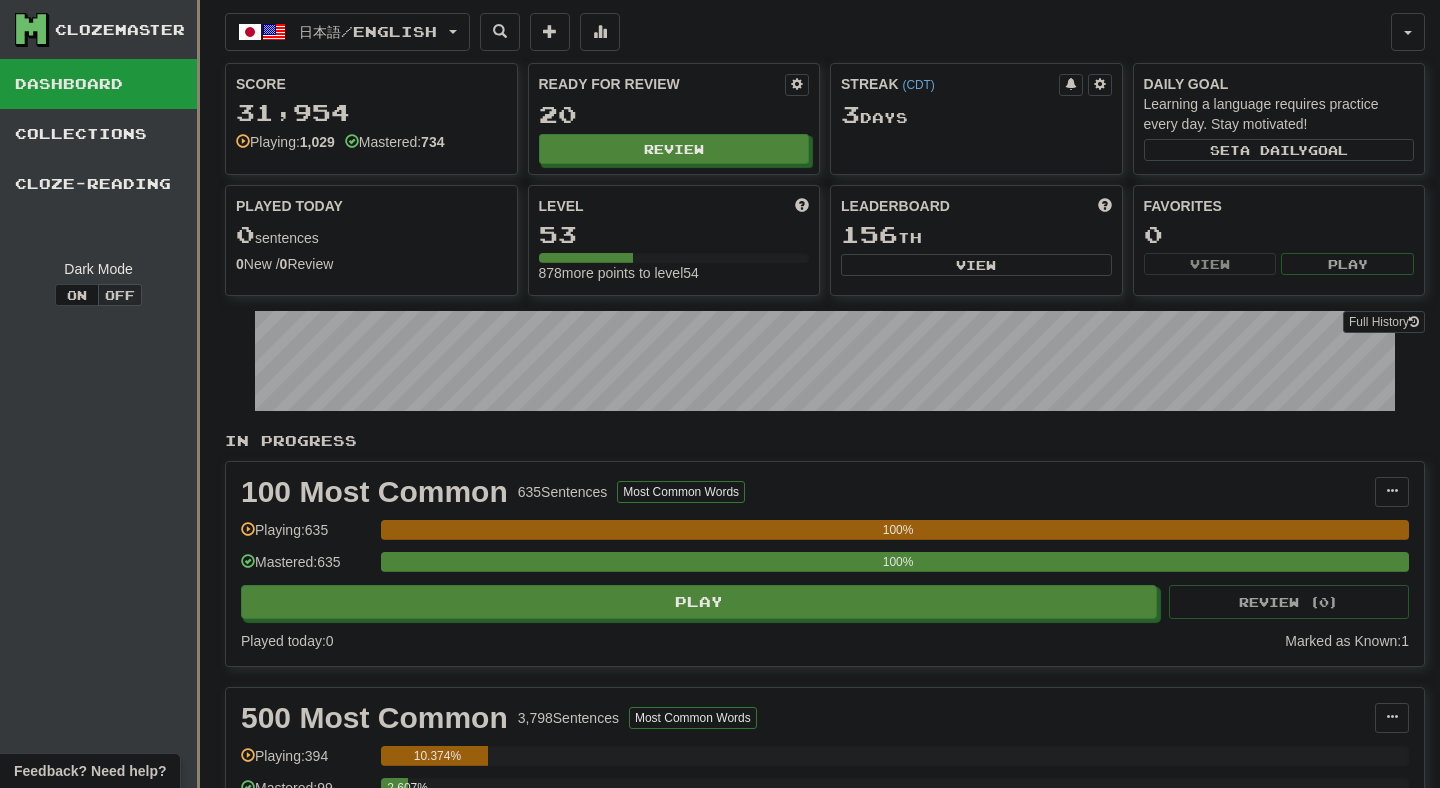 click on "Ready for Review 20   Review" at bounding box center [674, 119] 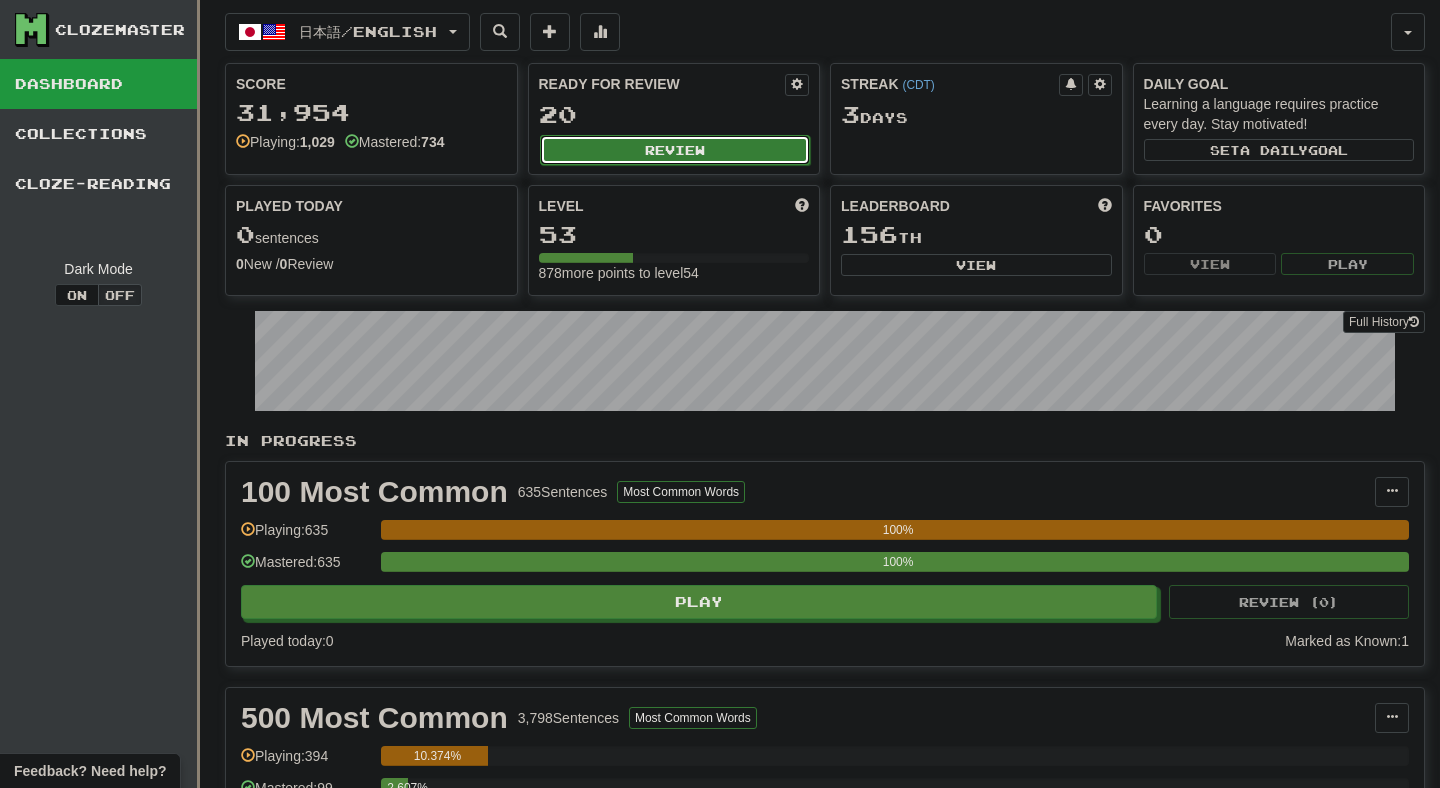 click on "Review" at bounding box center [675, 150] 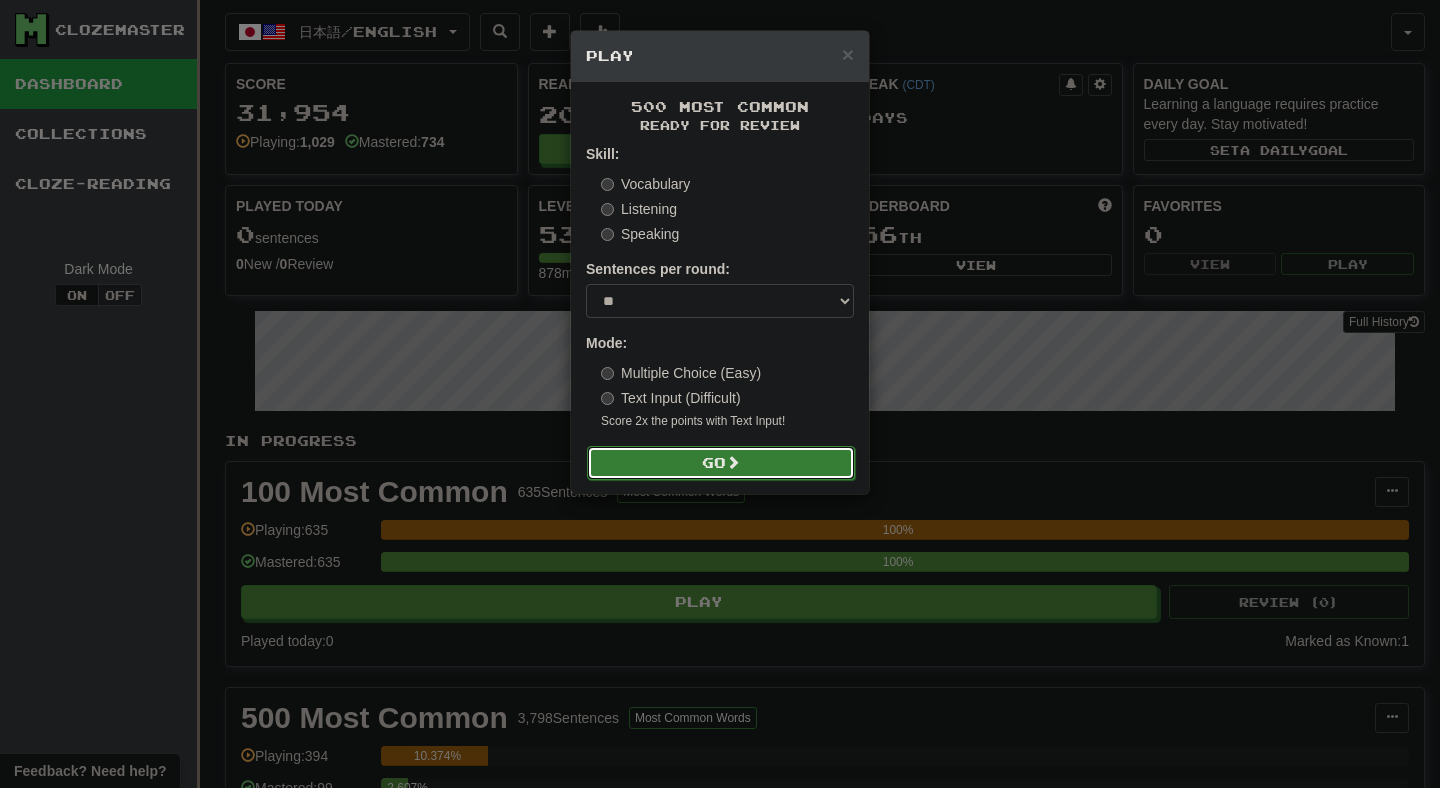 click on "Go" at bounding box center (721, 463) 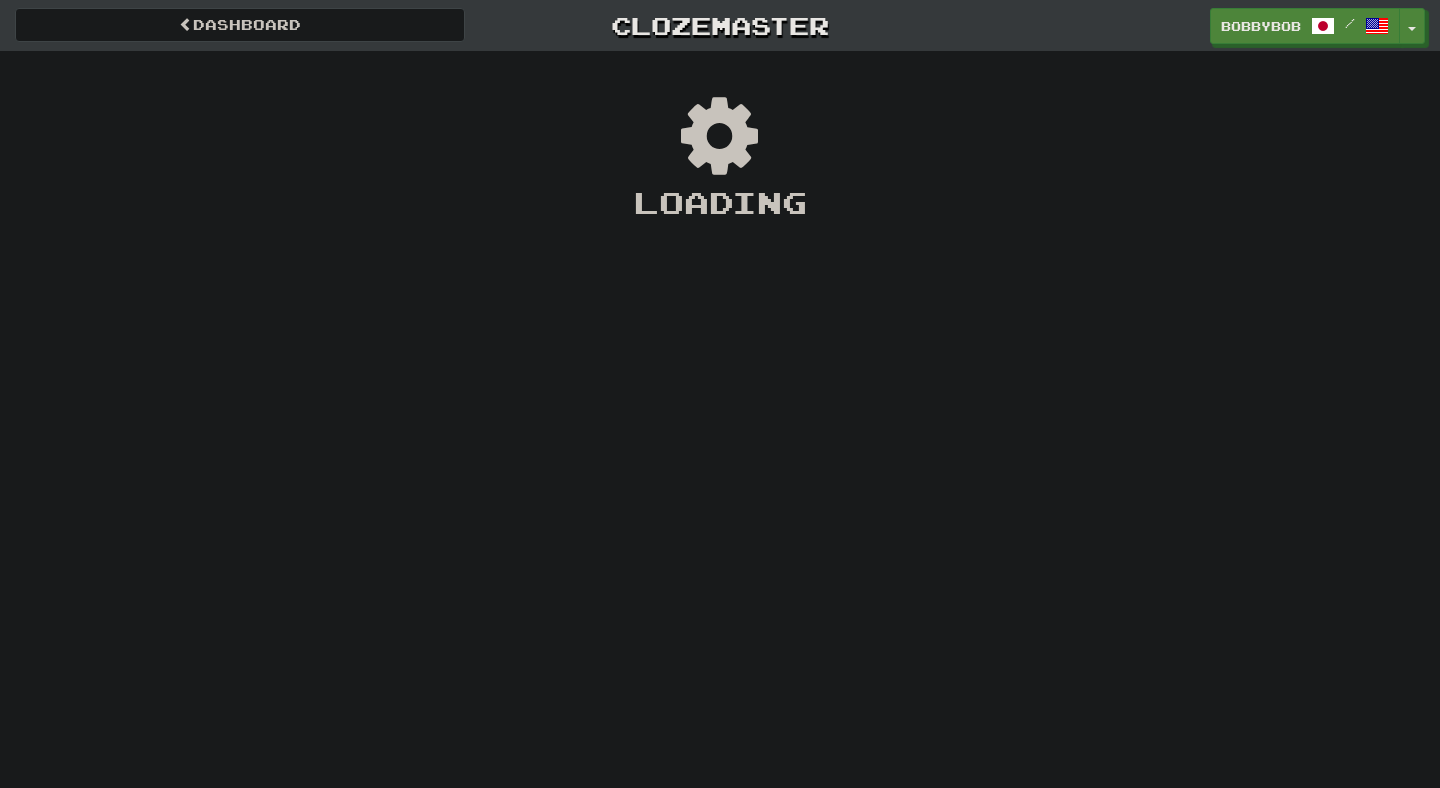 scroll, scrollTop: 0, scrollLeft: 0, axis: both 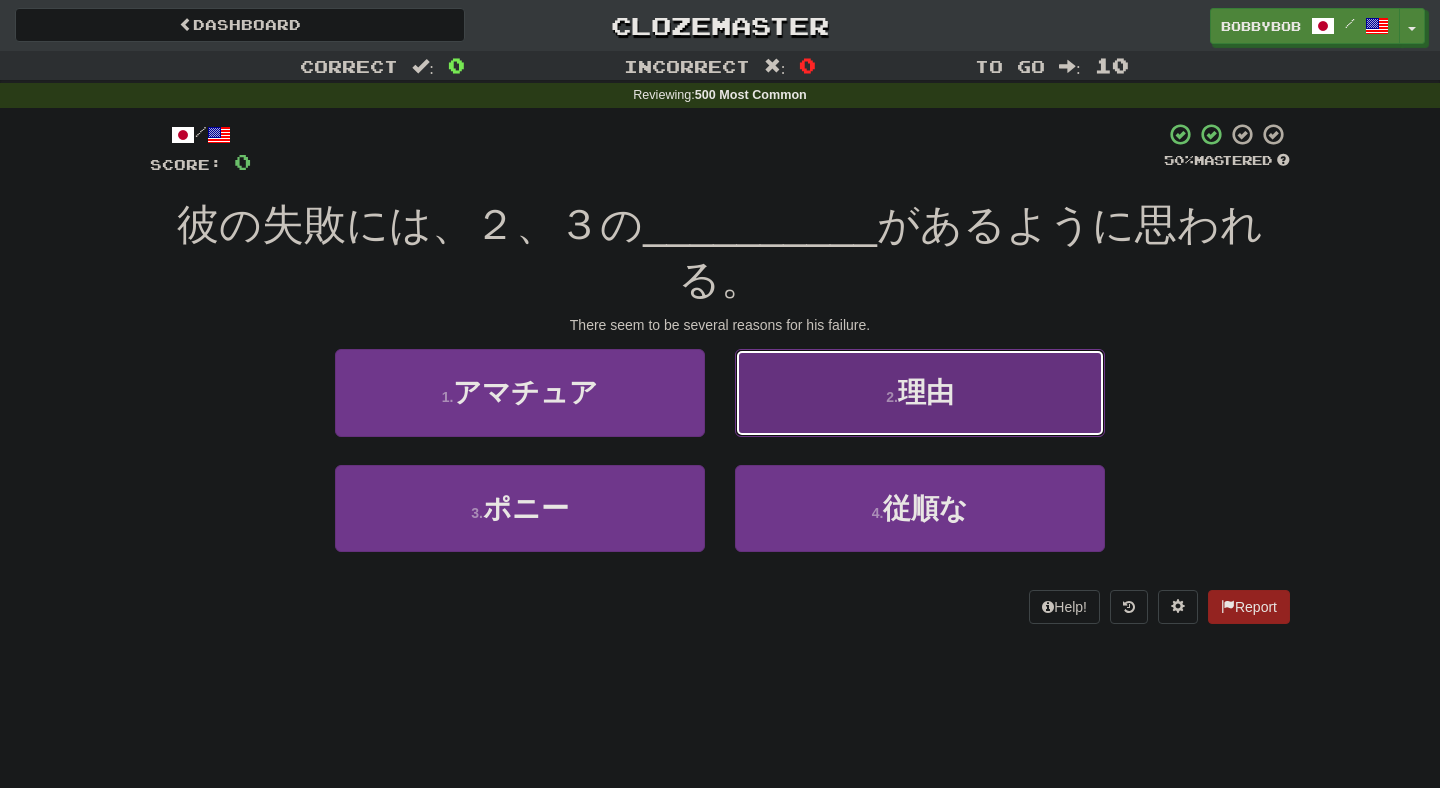 click on "2 .  理由" at bounding box center (920, 392) 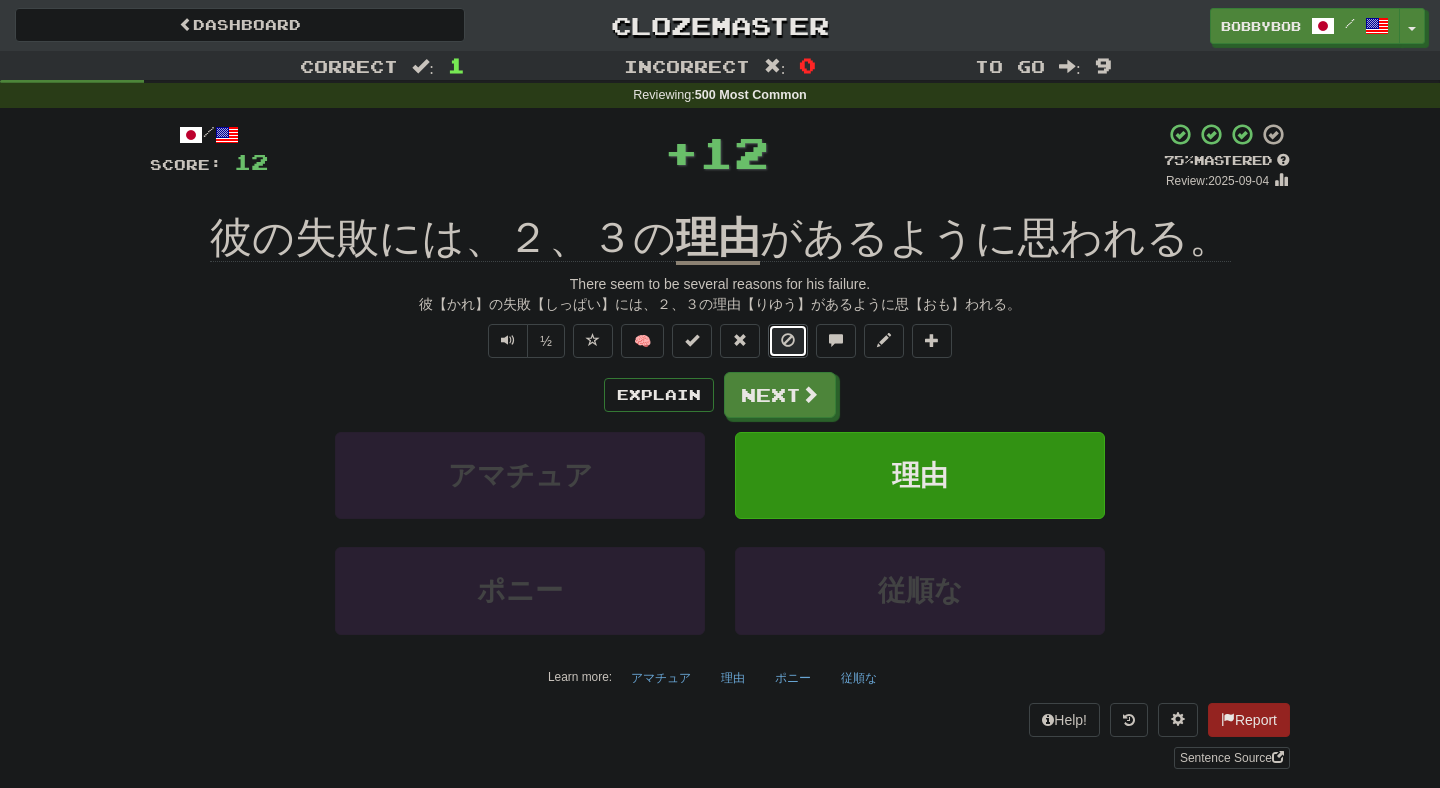 click at bounding box center (788, 341) 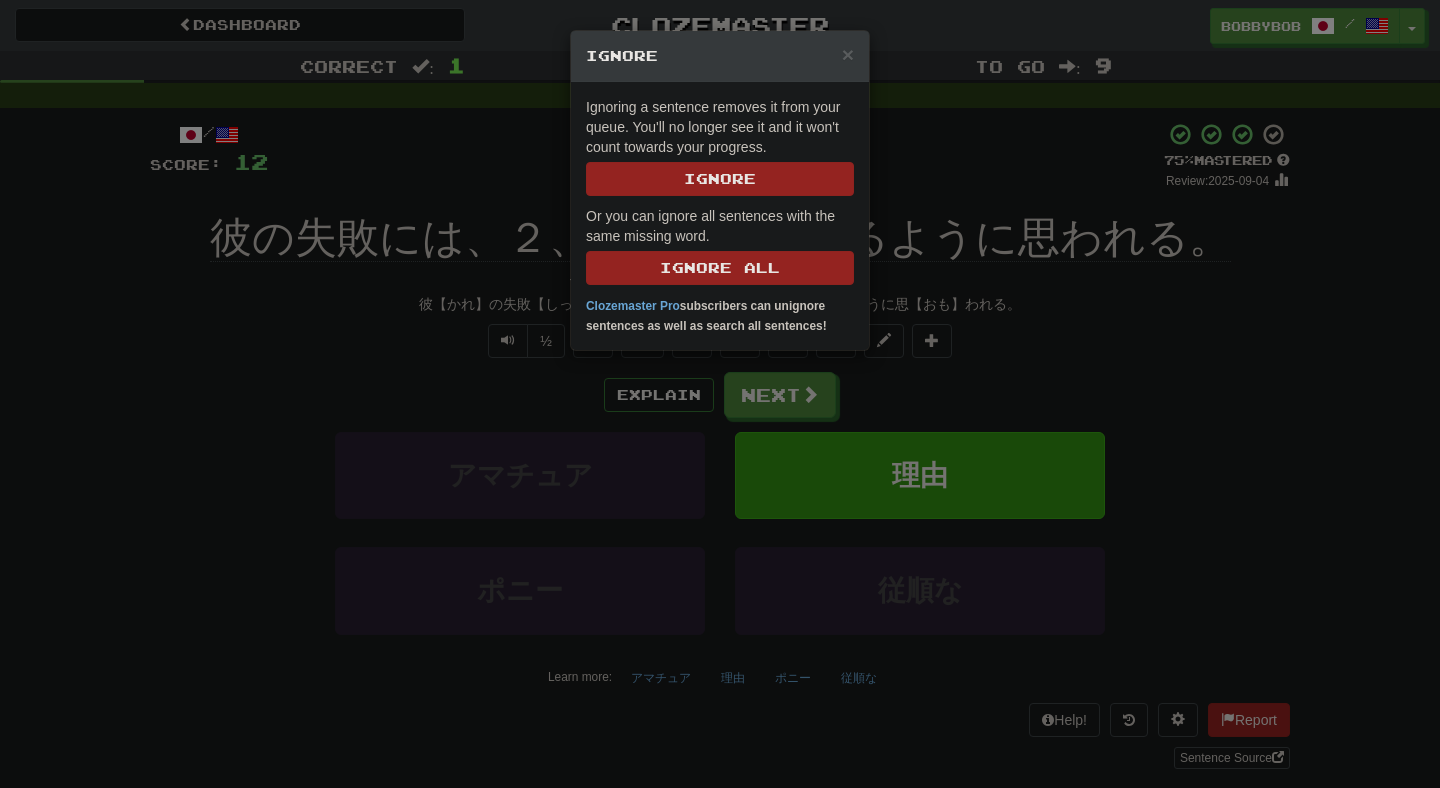 click on "× Ignore Ignoring a sentence removes it from your queue. You'll no longer see it and it won't count towards your progress. Ignore Or you can ignore all sentences with the same missing word. Ignore All Clozemaster Pro  subscribers can unignore sentences as well as search all sentences!" at bounding box center [720, 394] 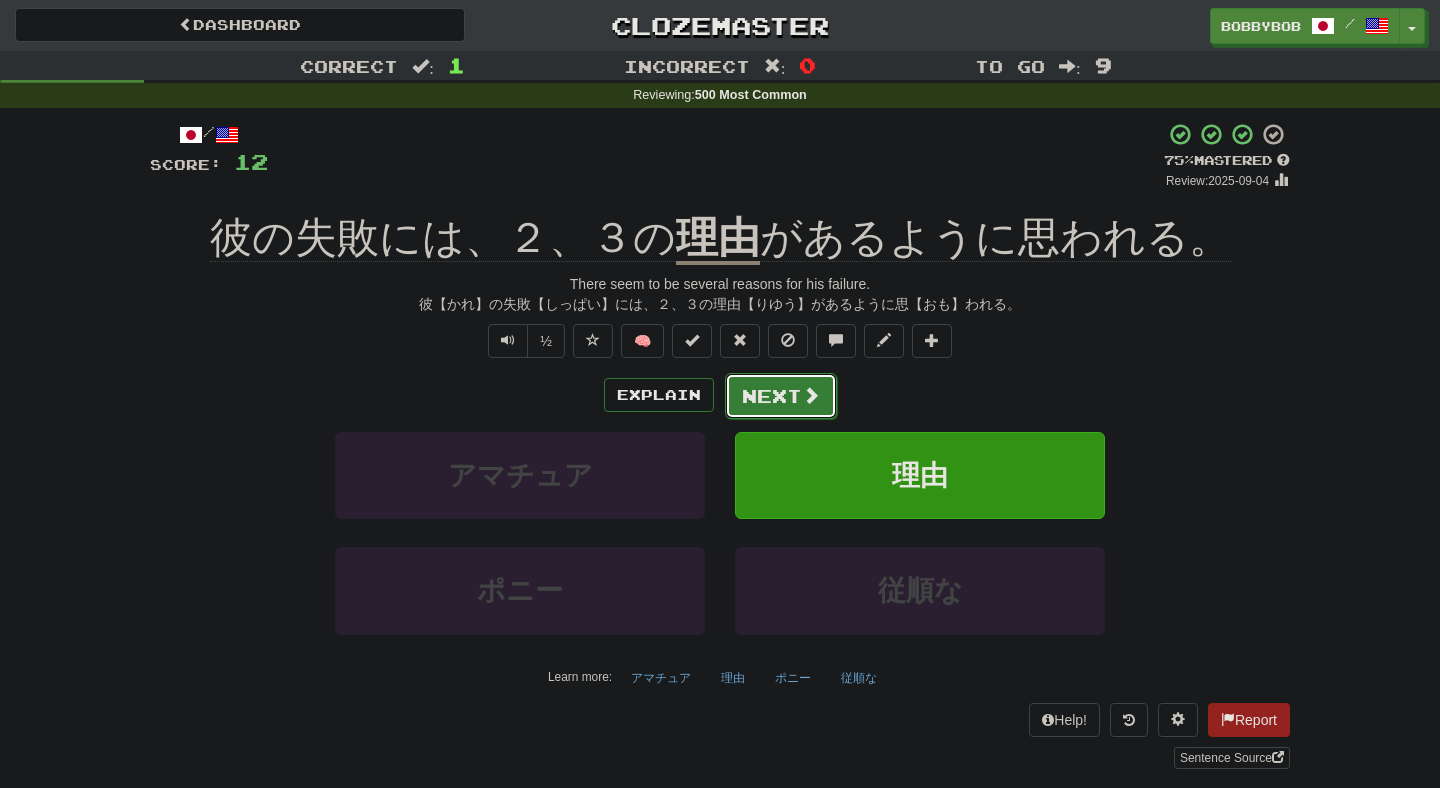 click on "Next" at bounding box center [781, 396] 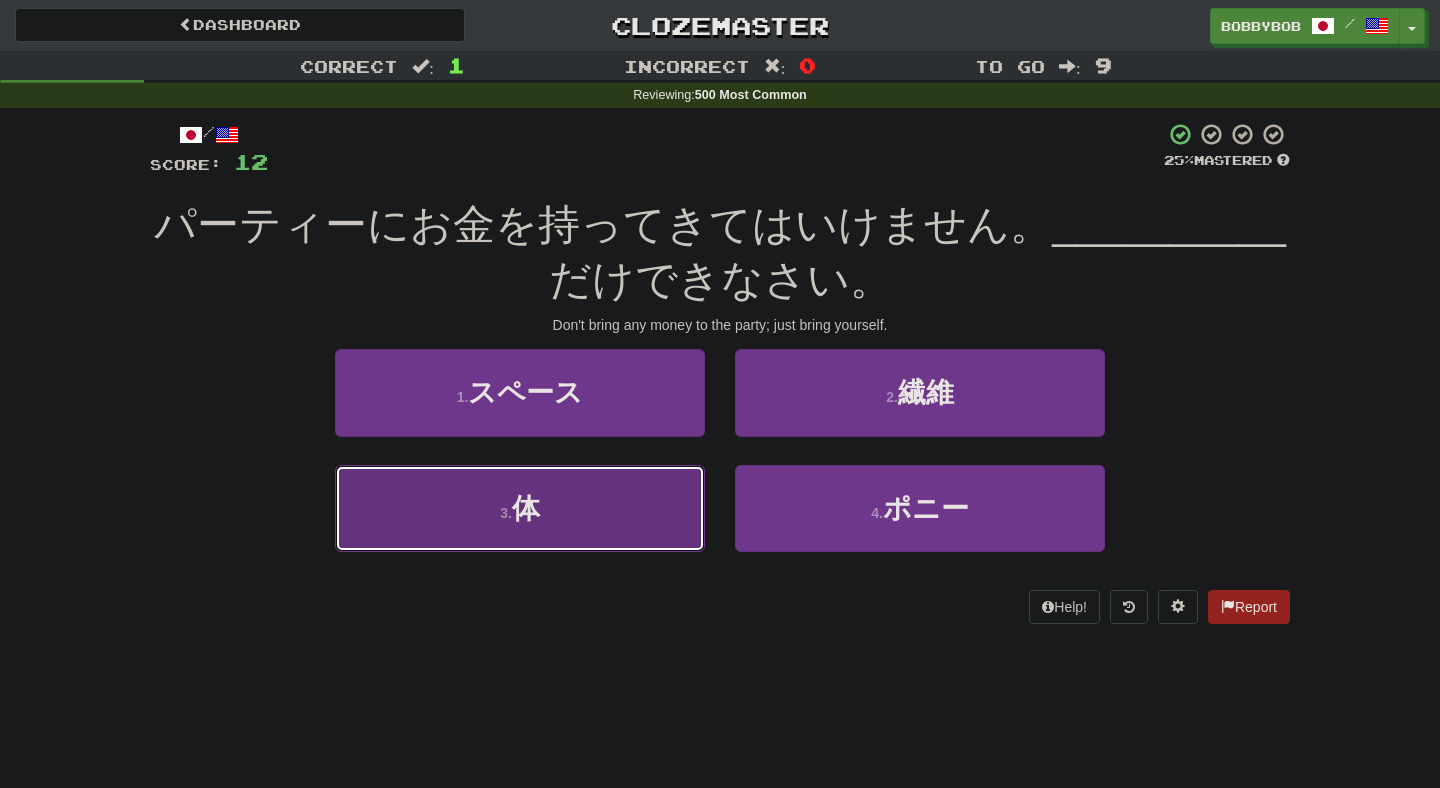 click on "3 .  体" at bounding box center [520, 508] 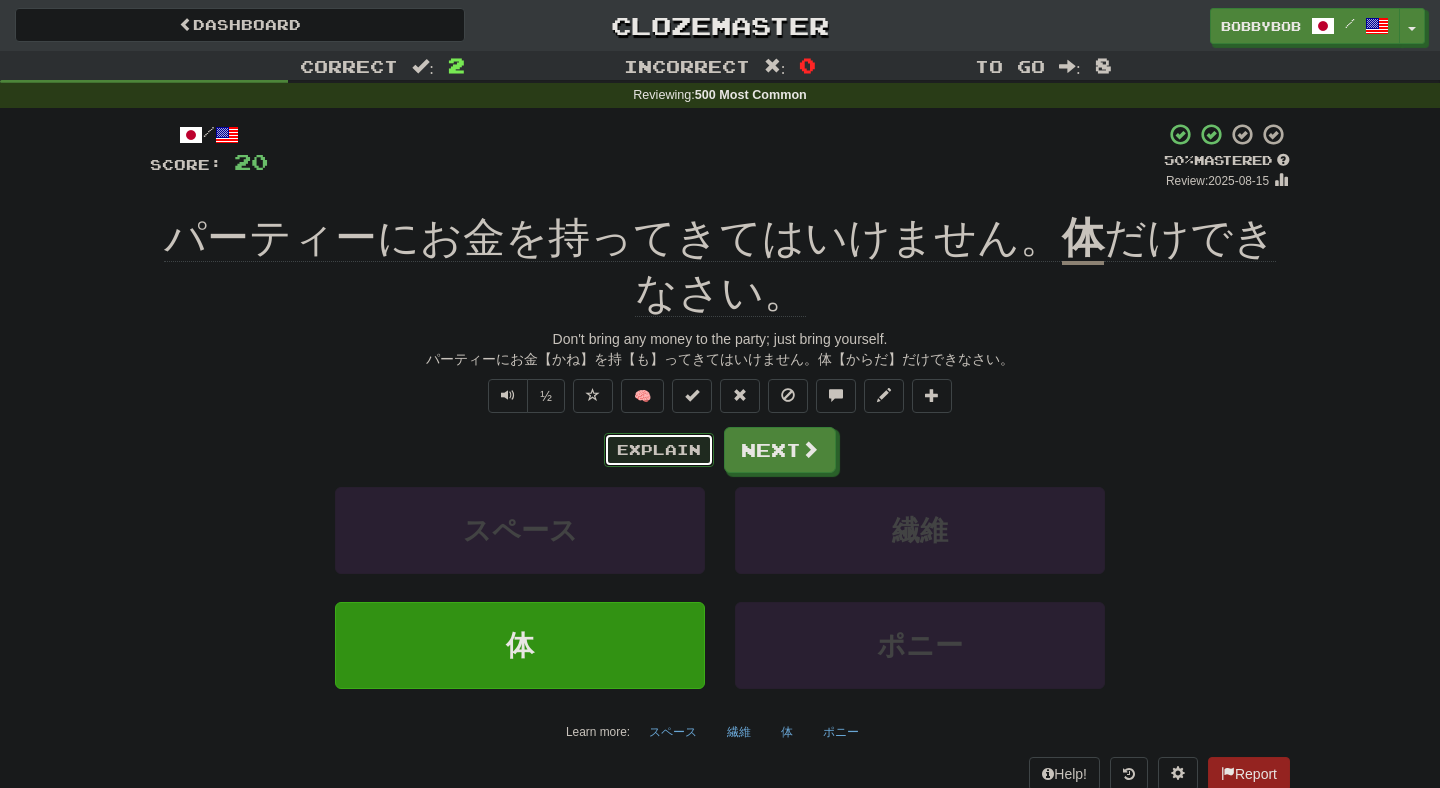 click on "Explain" at bounding box center (659, 450) 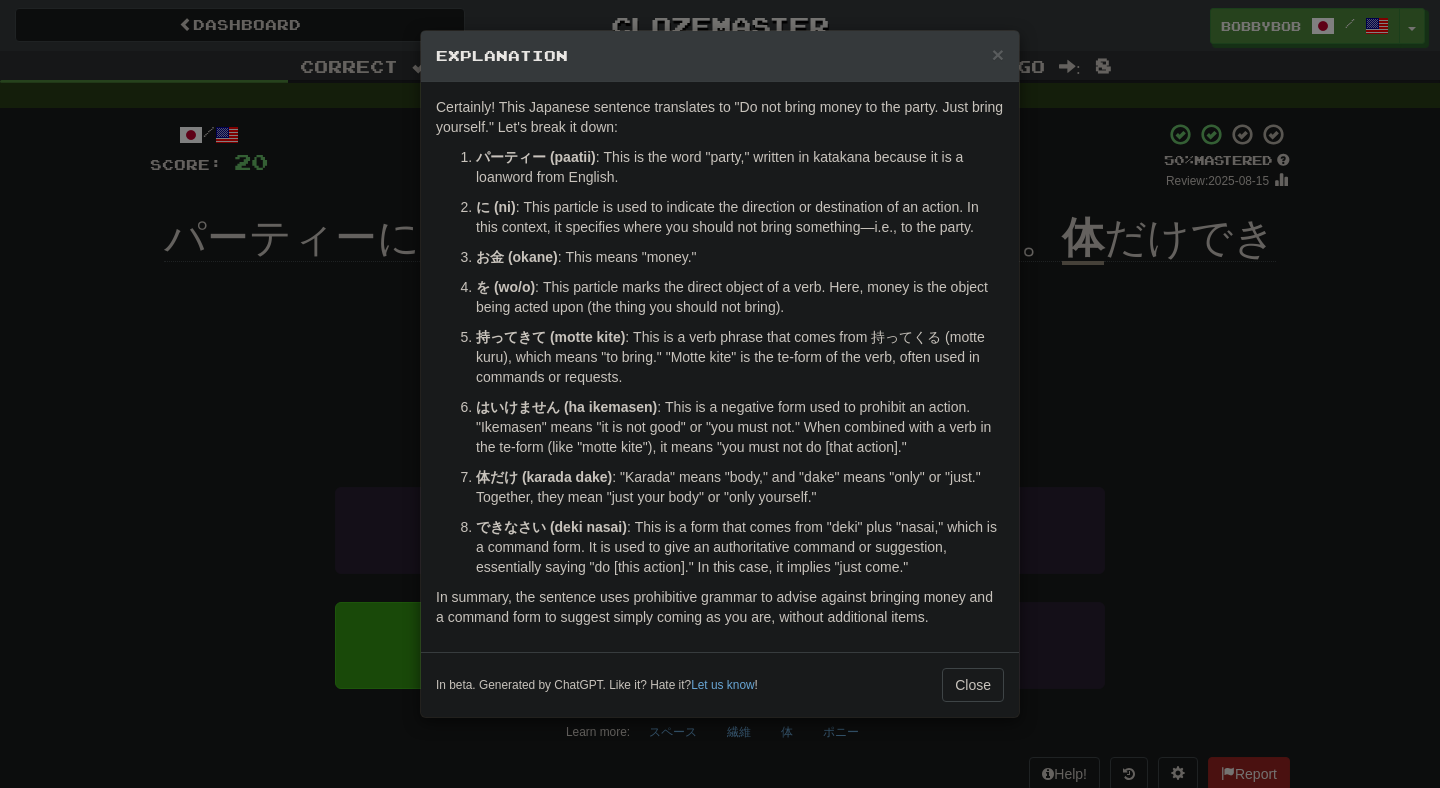 click on "× Explanation Certainly! This Japanese sentence translates to "Do not bring money to the party. Just bring yourself." Let's break it down:
パーティー (paatii) : This is the word "party," written in katakana because it is a loanword from English.
に (ni) : This particle is used to indicate the direction or destination of an action. In this context, it specifies where you should not bring something—i.e., to the party.
お金 (okane) : This means "money."
を (wo/o) : This particle marks the direct object of a verb. Here, money is the object being acted upon (the thing you should not bring).
持ってきて (motte kite) : This is a verb phrase that comes from 持ってくる (motte kuru), which means "to bring." "Motte kite" is the te-form of the verb, often used in commands or requests.
はいけません (ha ikemasen)
体だけ (karada dake) : "Karada" means "body," and "dake" means "only" or "just." Together, they mean "just your body" or "only yourself."" at bounding box center [720, 394] 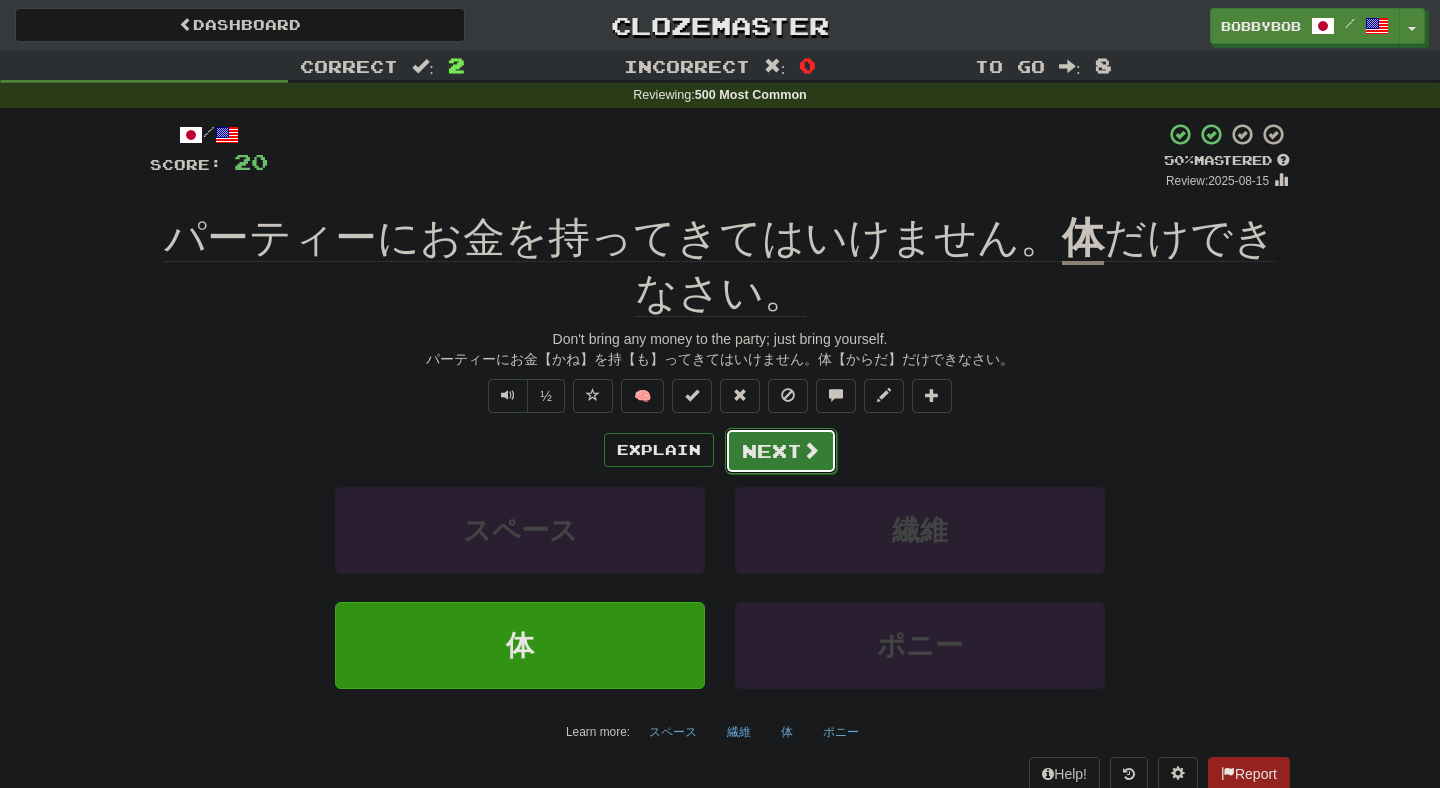 click on "Next" at bounding box center [781, 451] 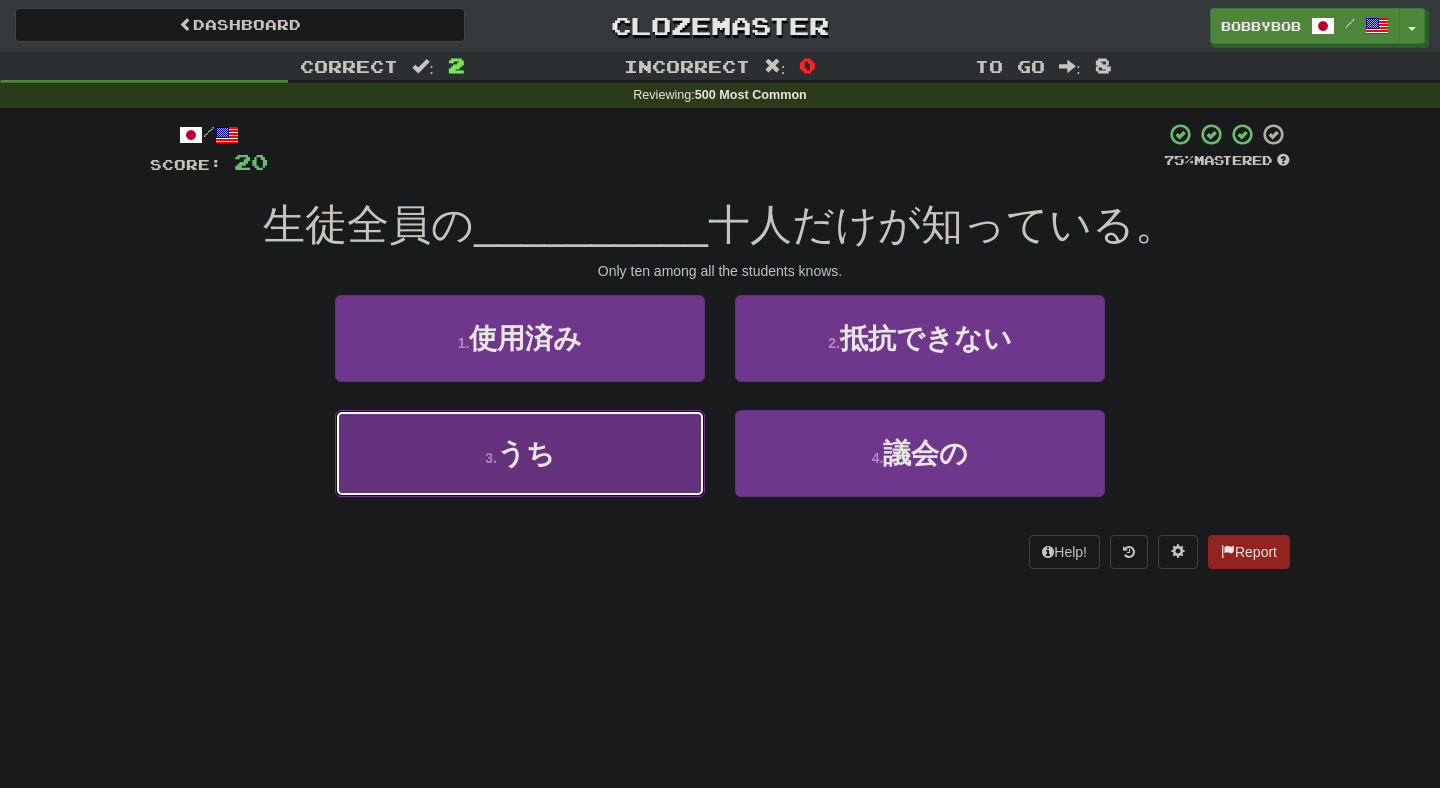 click on "3 .  うち" at bounding box center [520, 453] 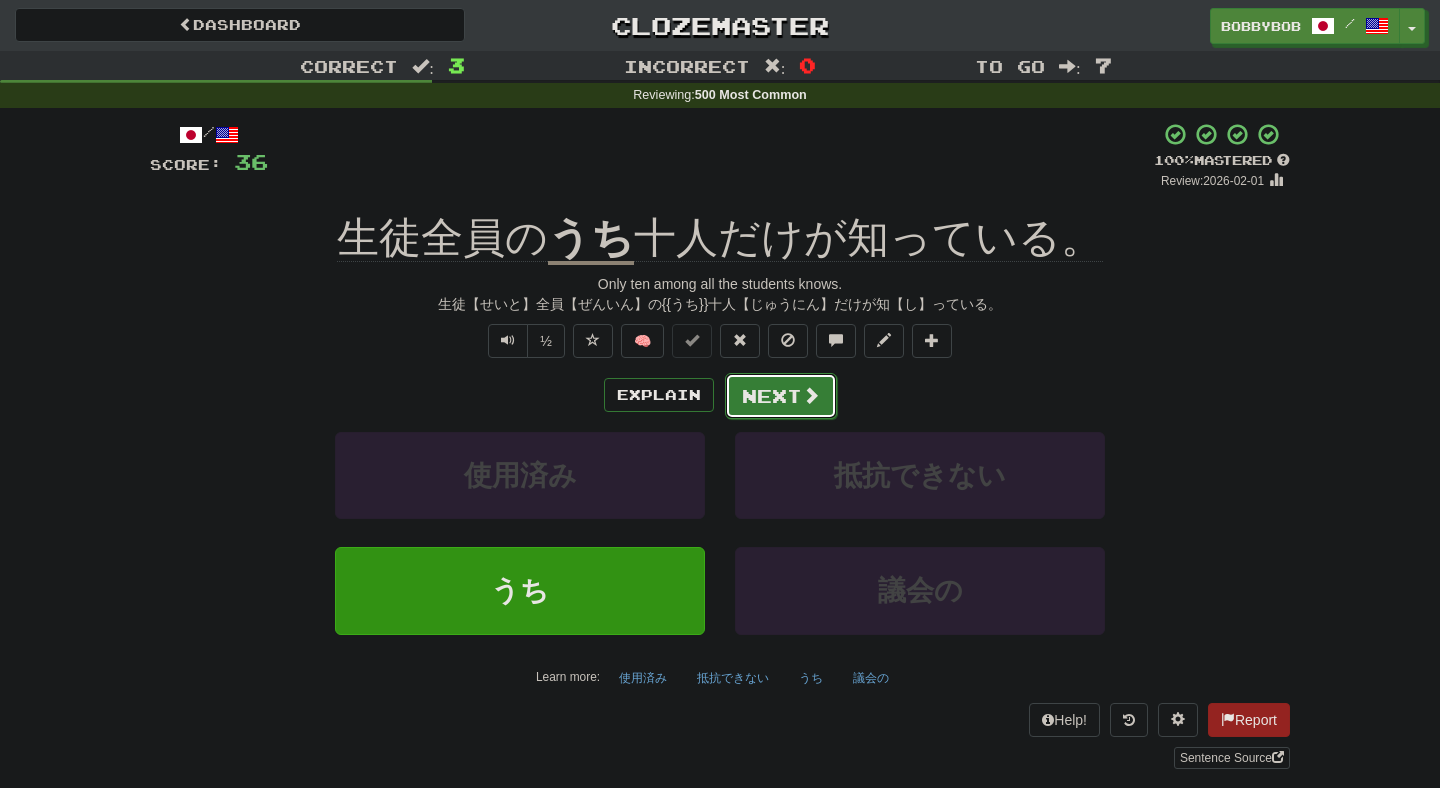click on "Next" at bounding box center (781, 396) 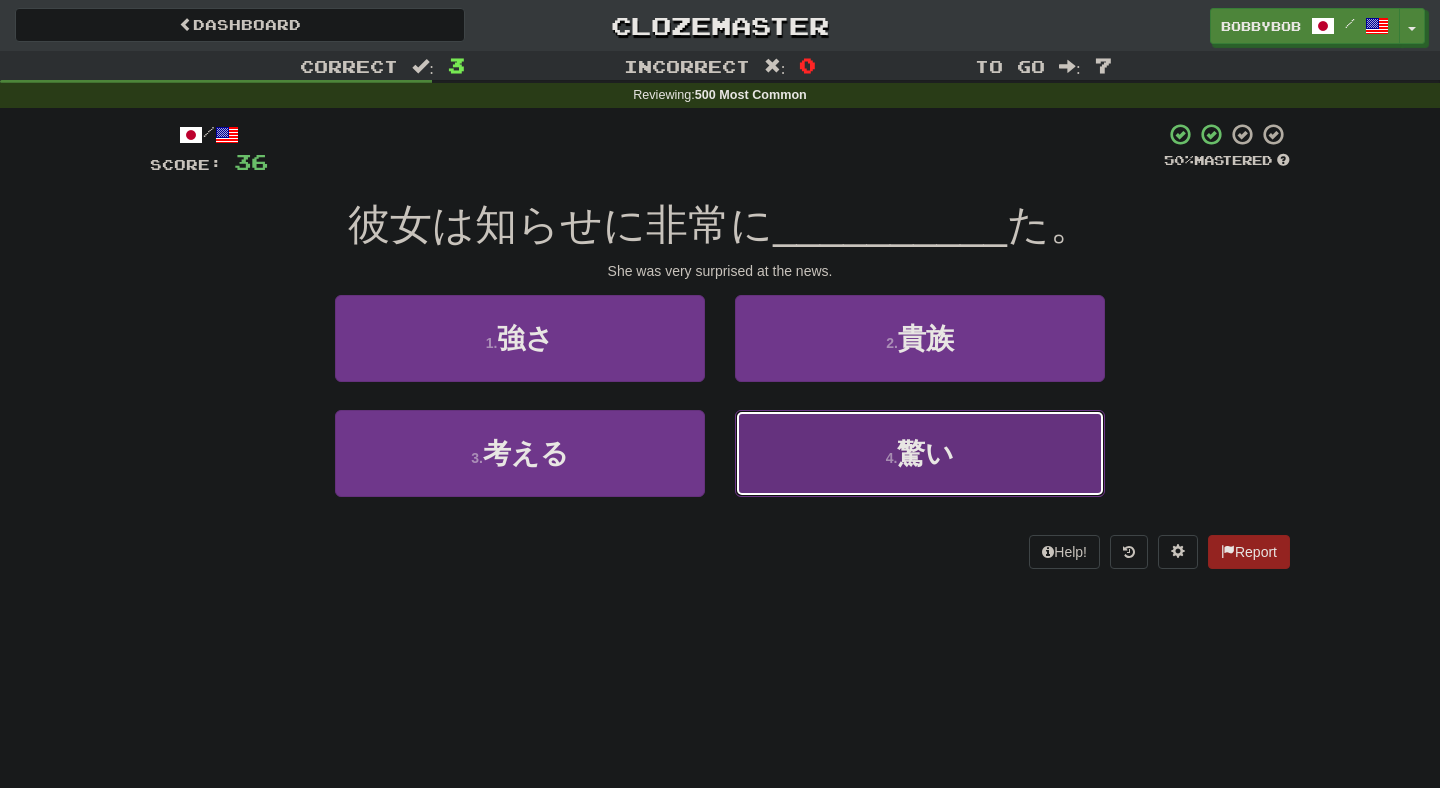 click on "4 .  驚い" at bounding box center [920, 453] 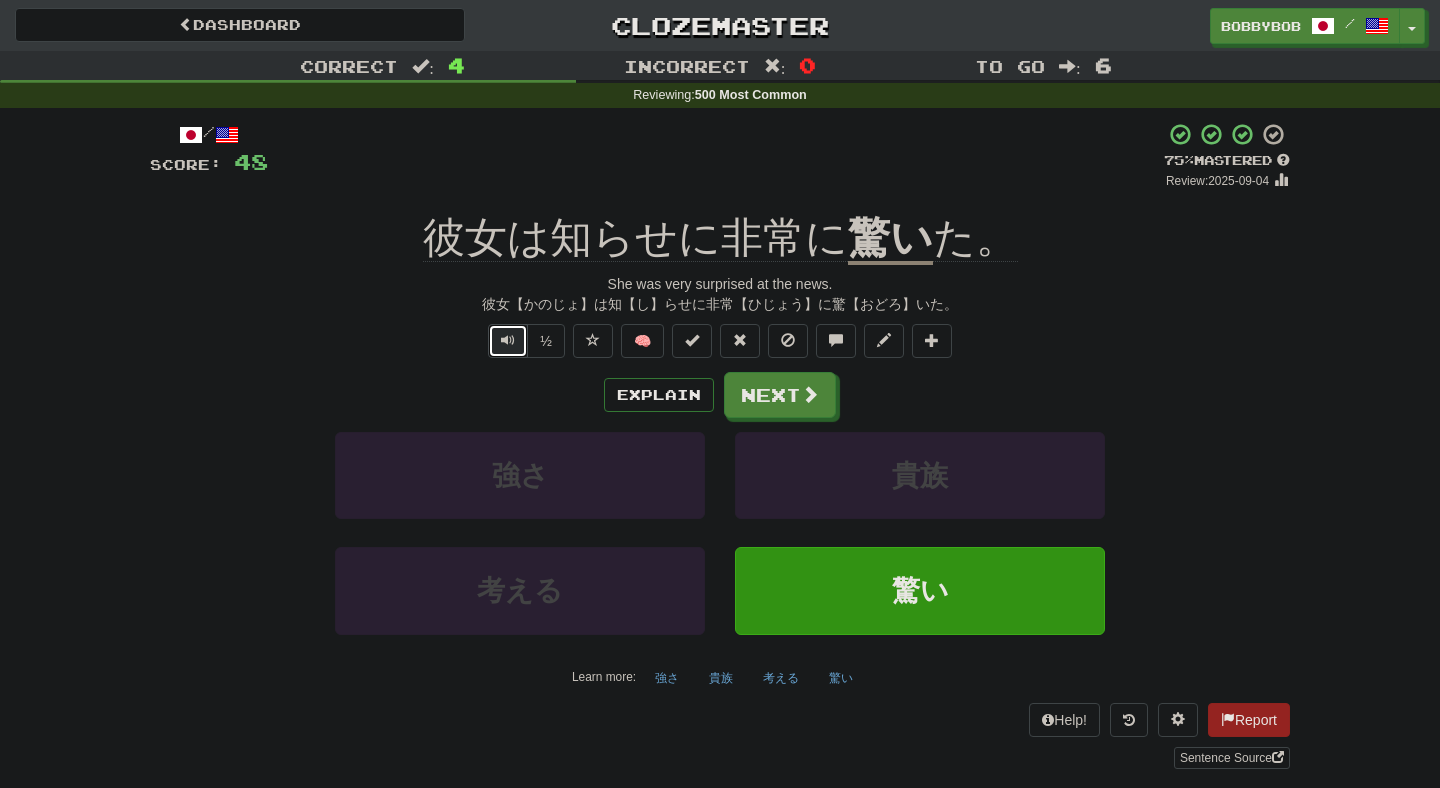 click at bounding box center (508, 340) 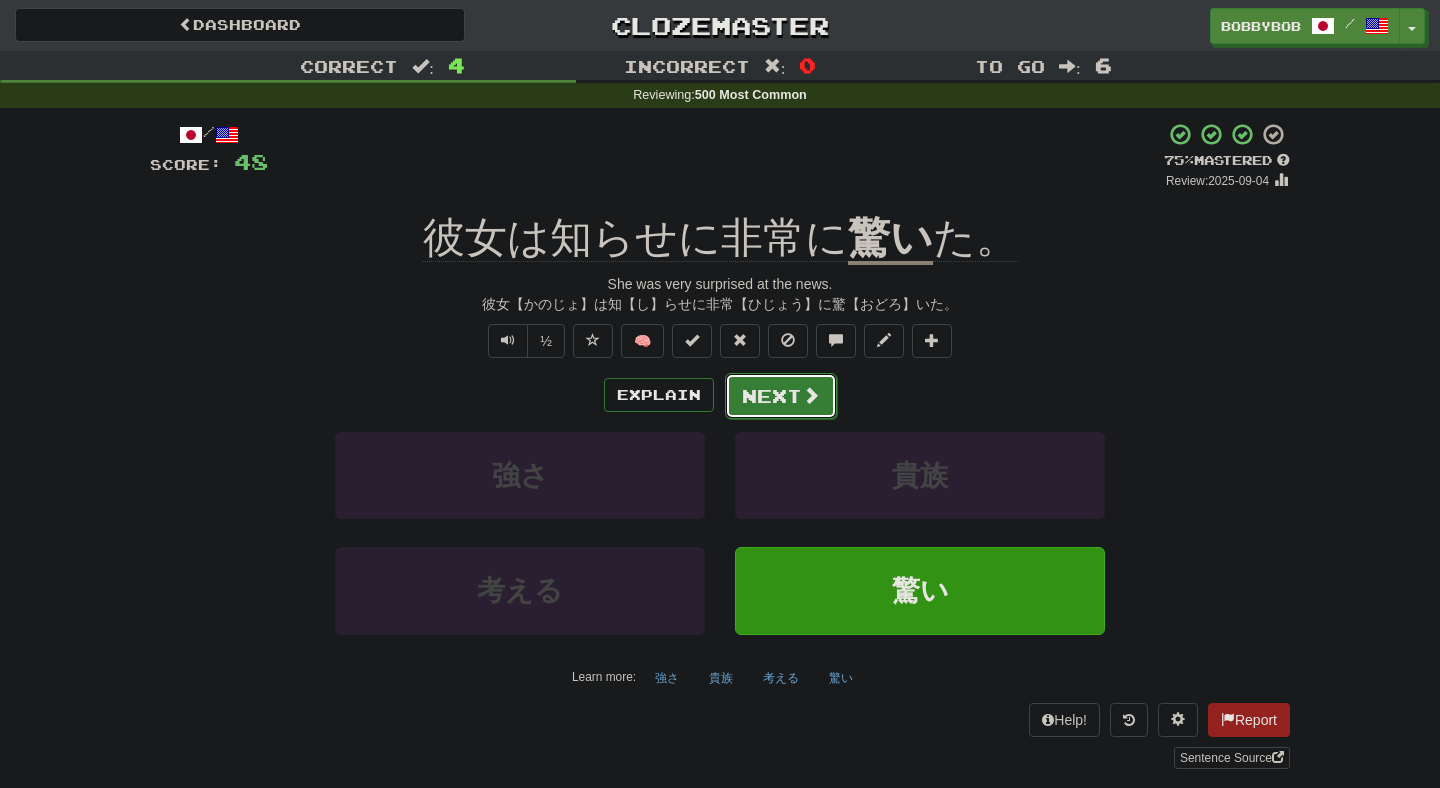 click on "Next" at bounding box center (781, 396) 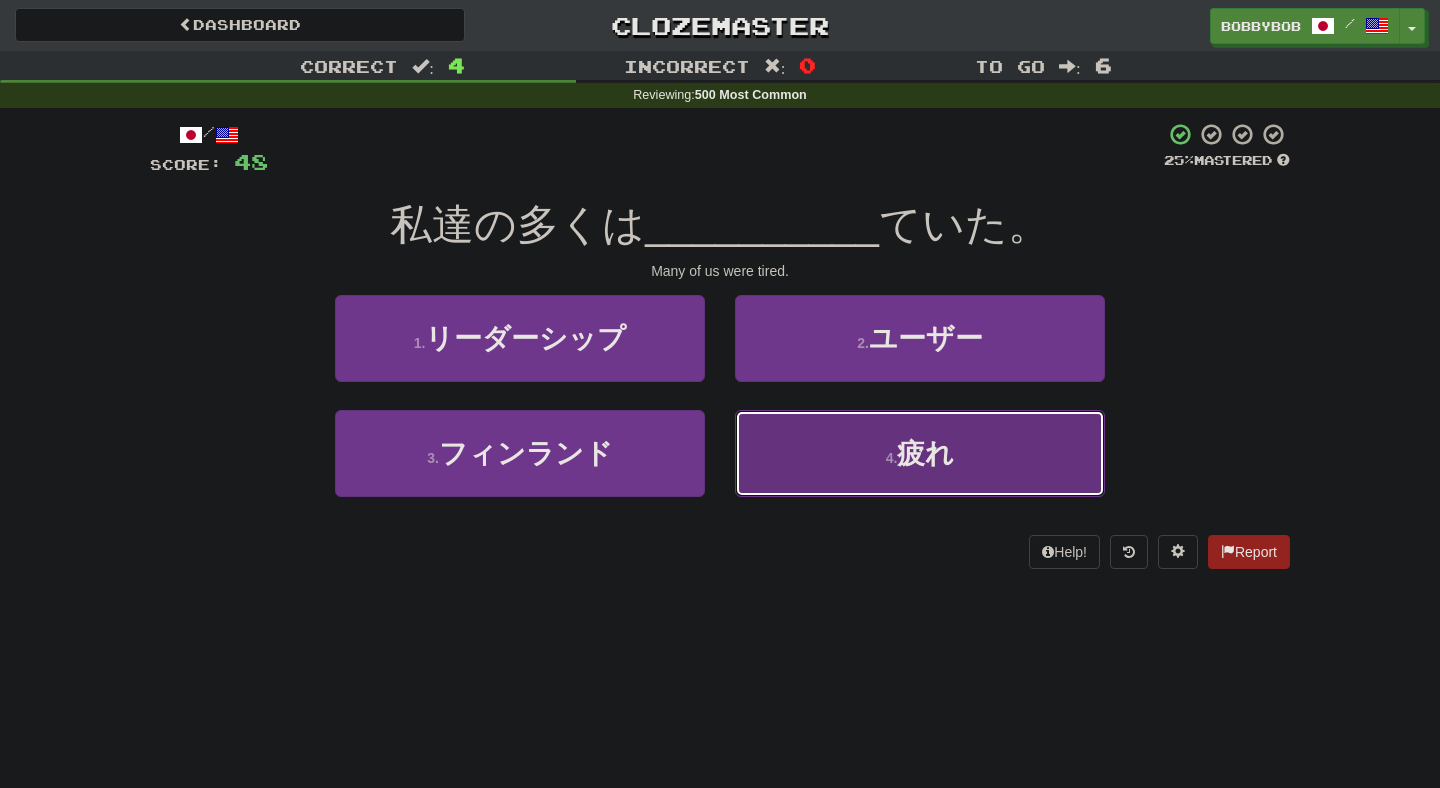 click on "4 .  疲れ" at bounding box center [920, 453] 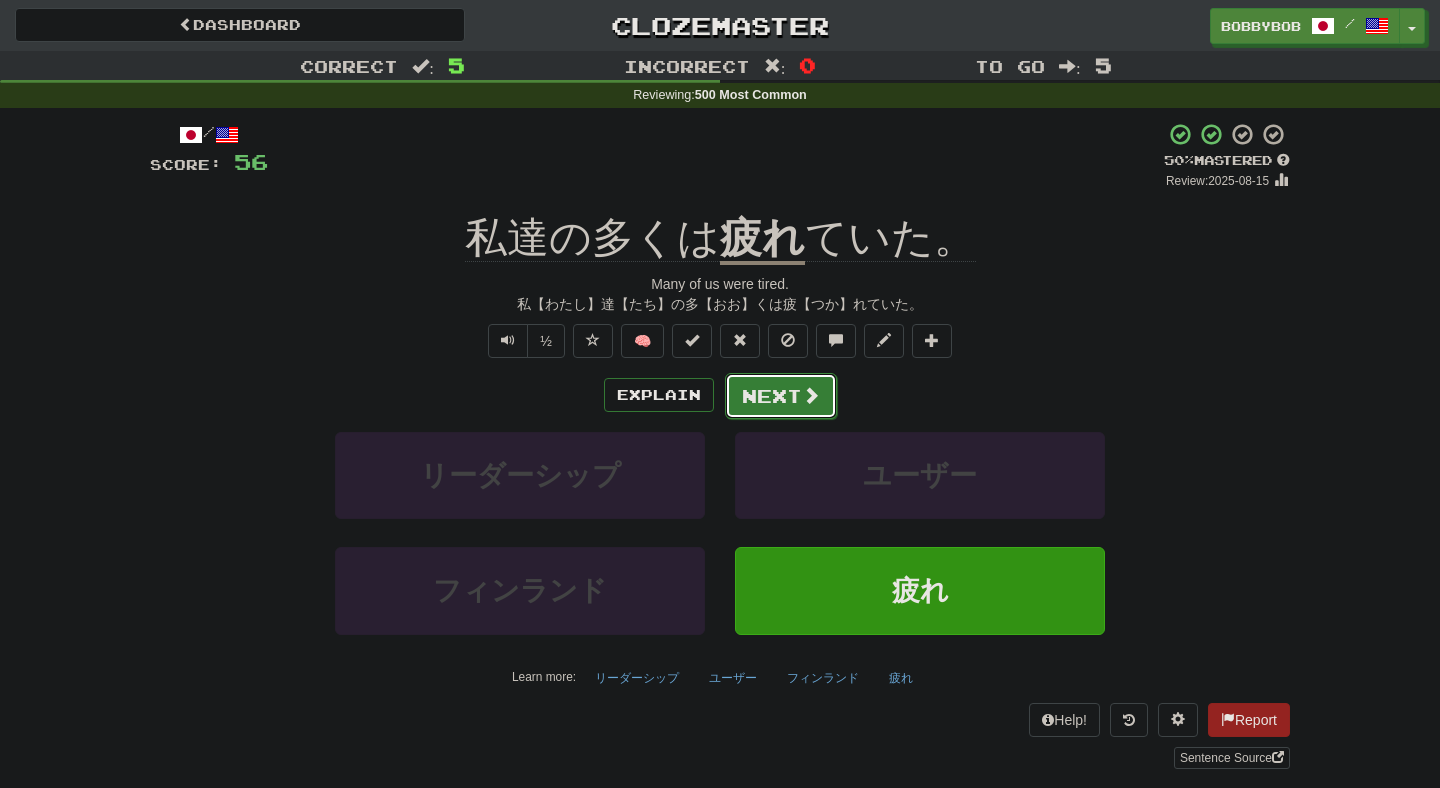 click on "Next" at bounding box center [781, 396] 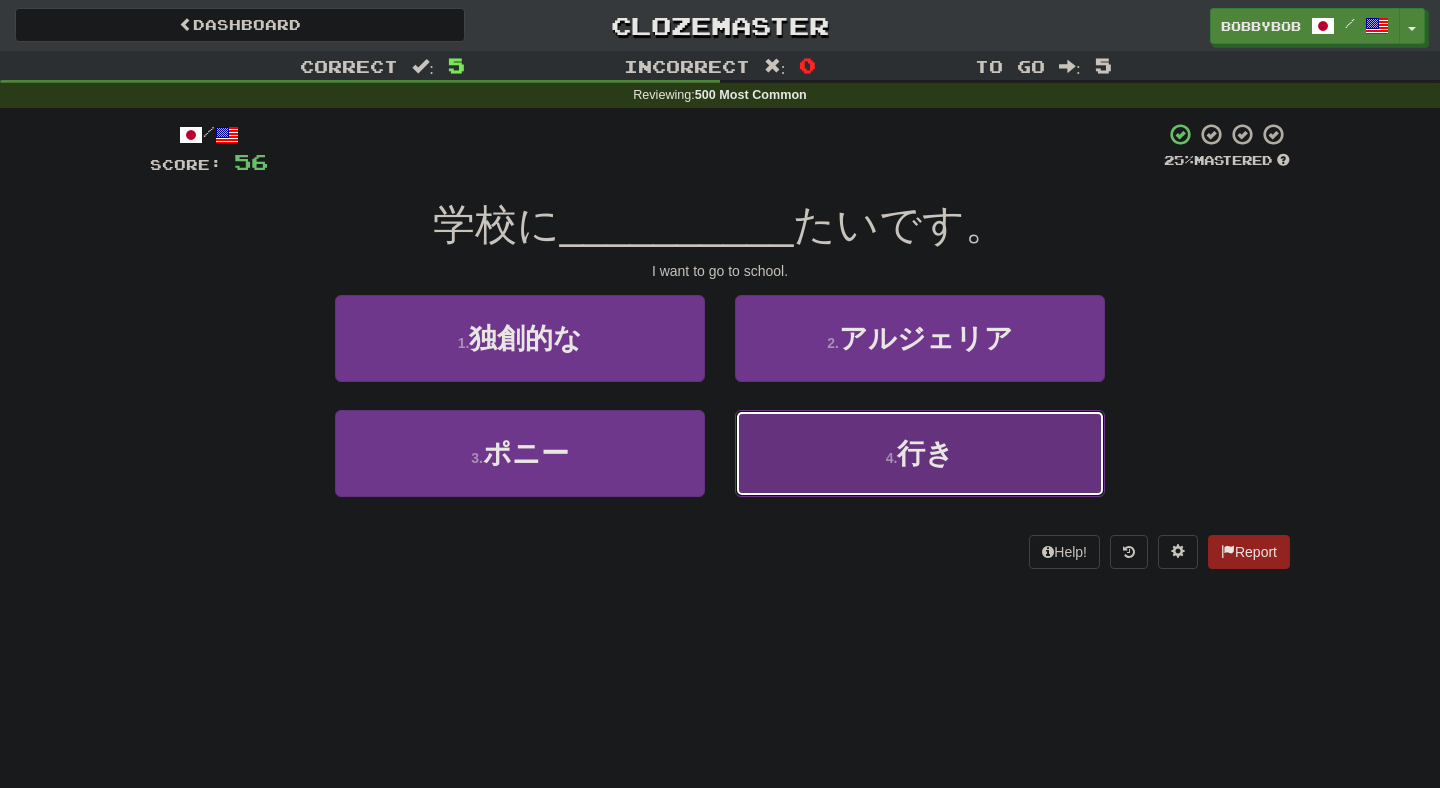 click on "4 .  行き" at bounding box center (920, 453) 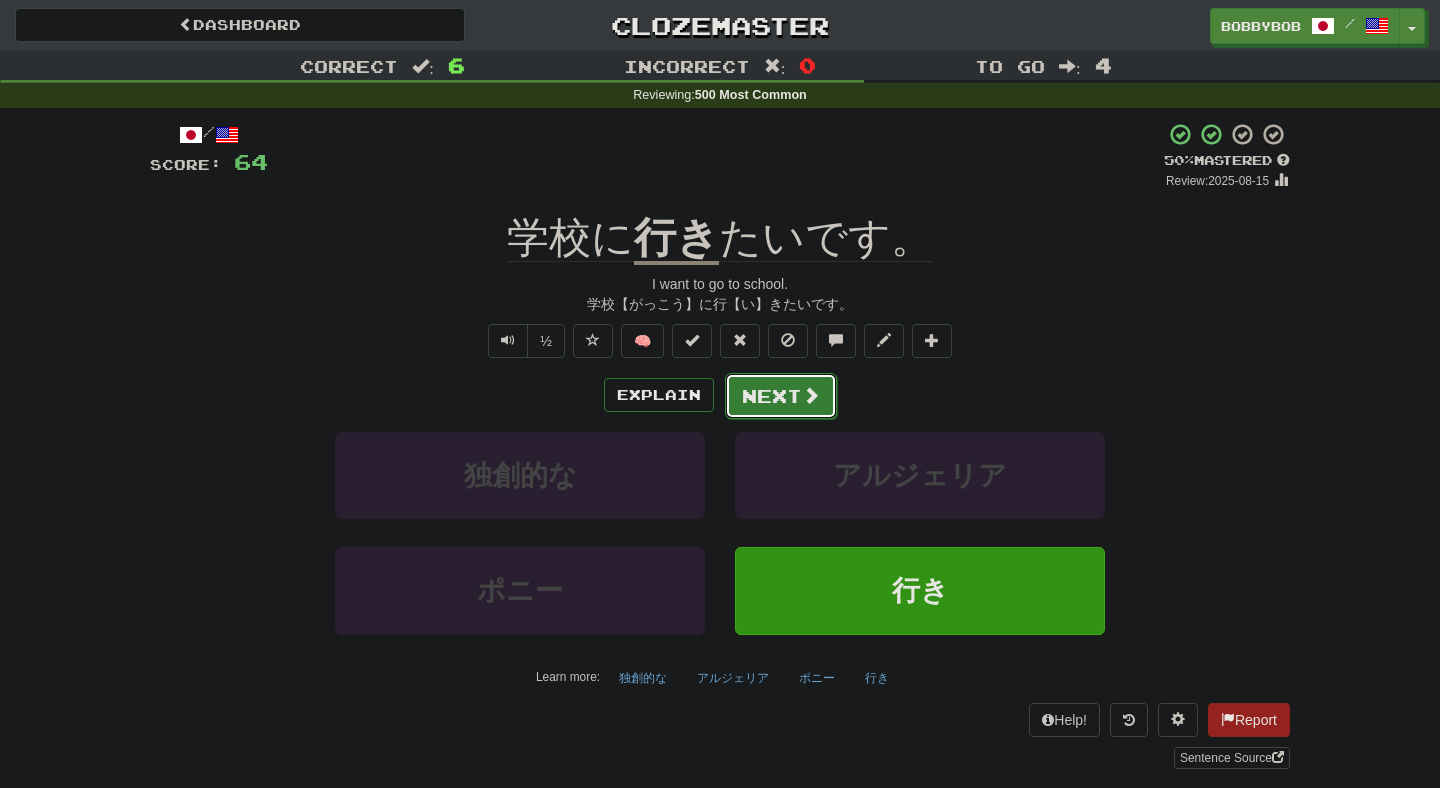 click on "Next" at bounding box center [781, 396] 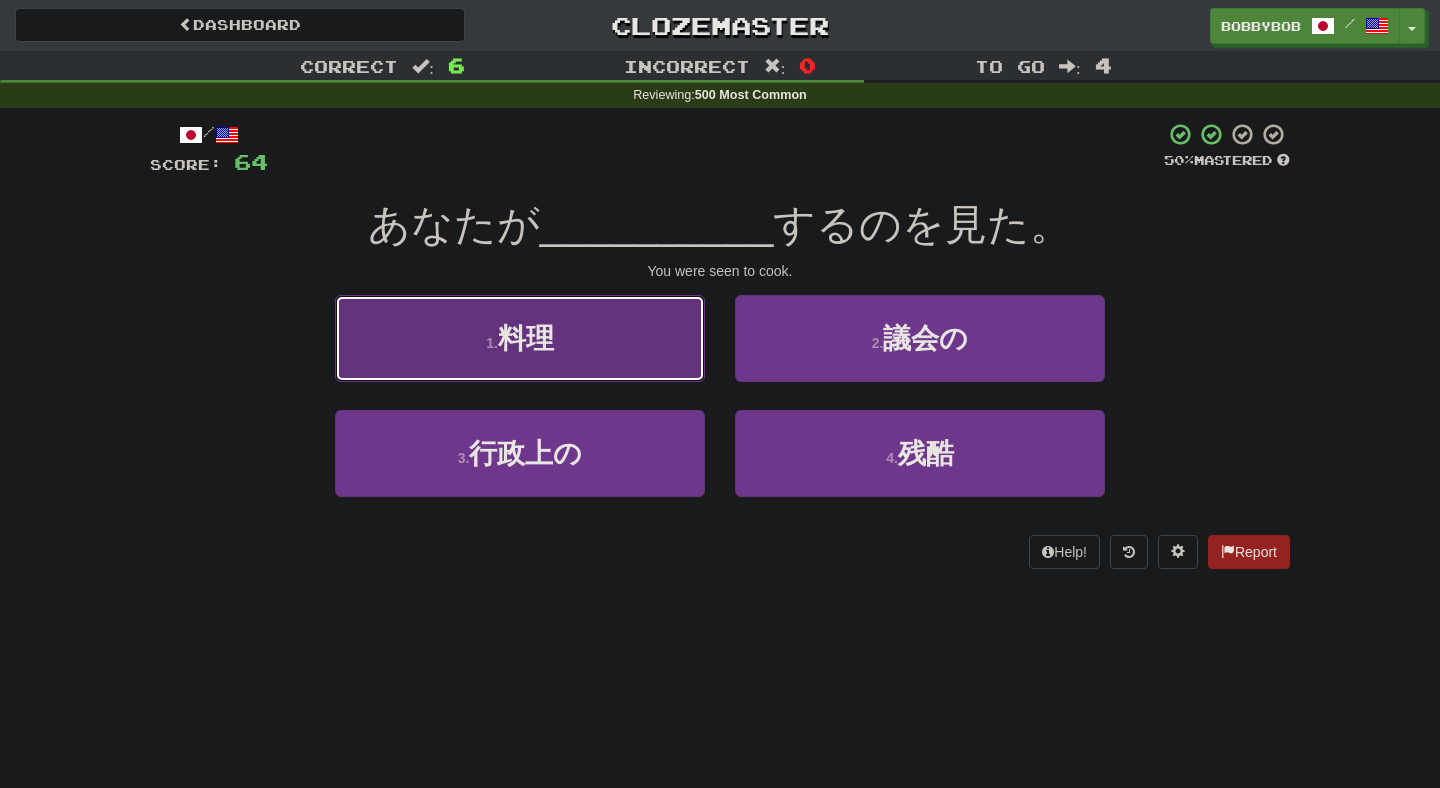 click on "1 .  料理" at bounding box center (520, 338) 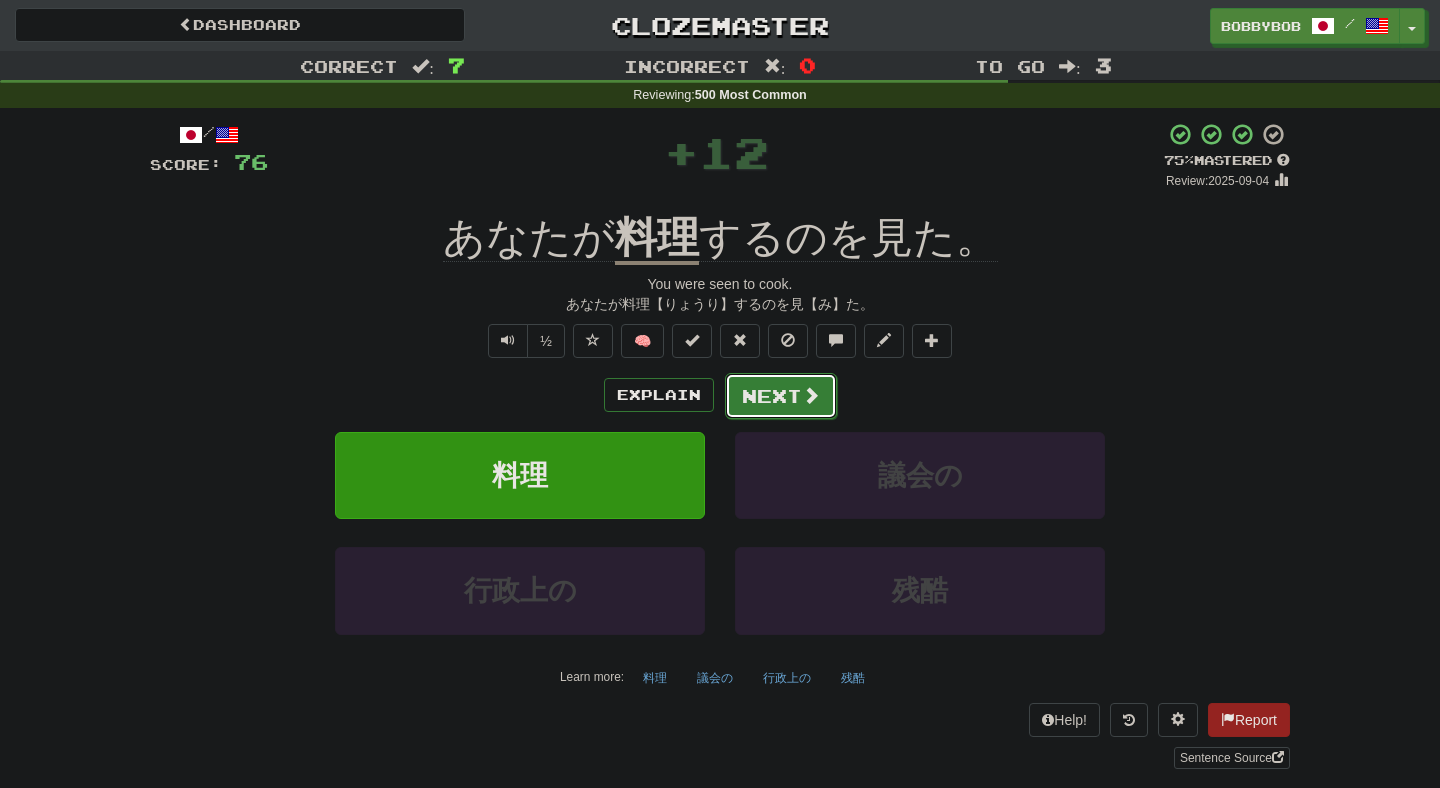 click on "Next" at bounding box center (781, 396) 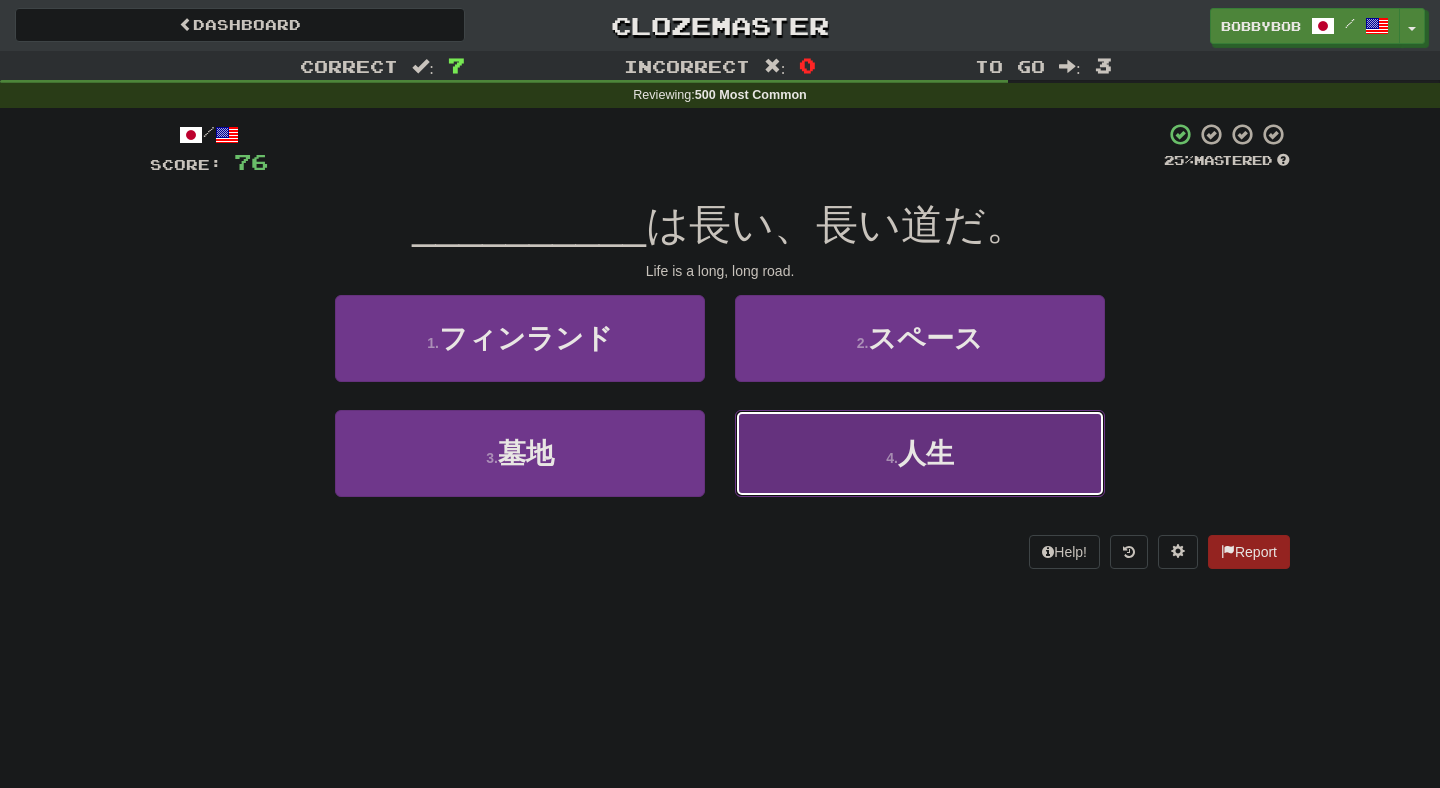 click on "4 .  人生" at bounding box center (920, 453) 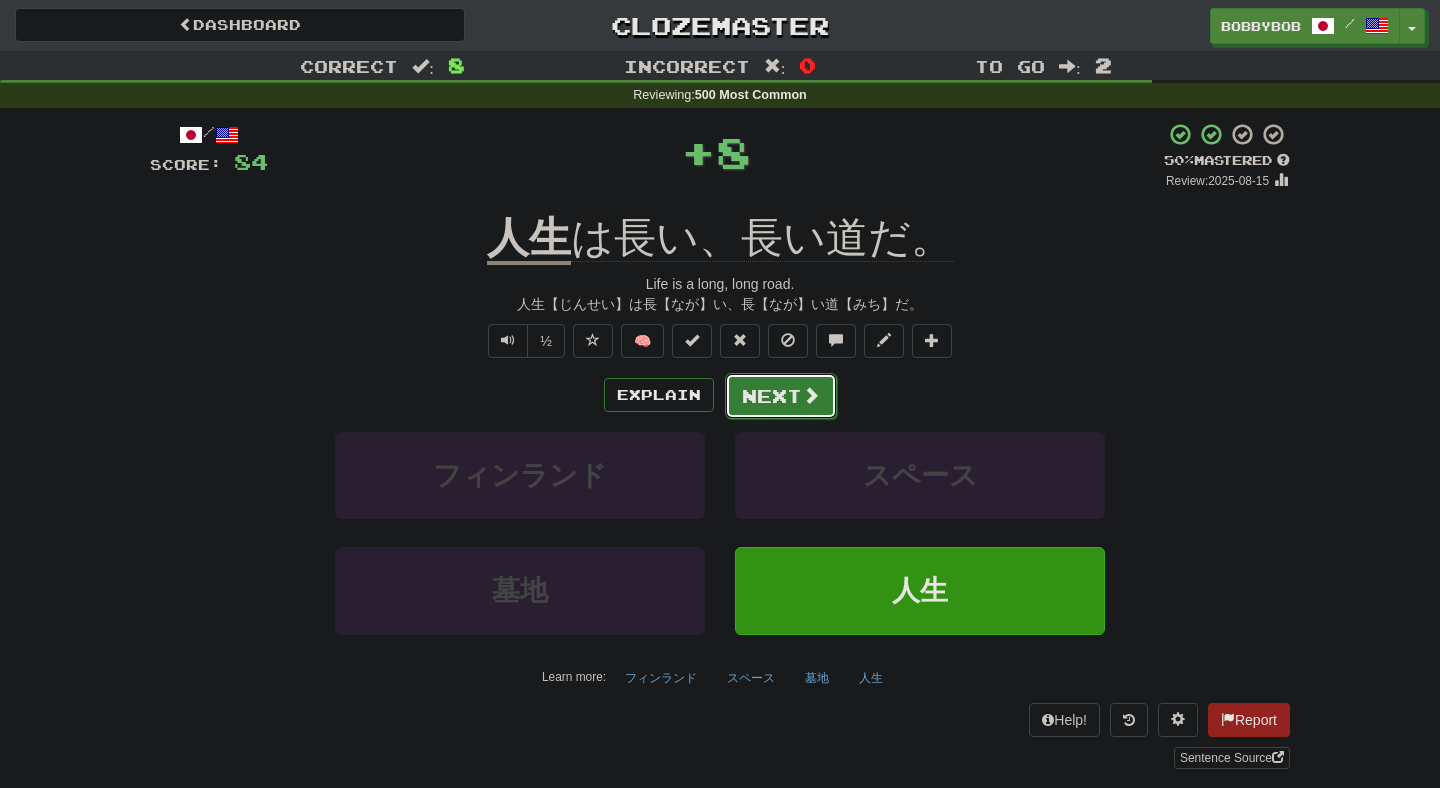 click on "Next" at bounding box center [781, 396] 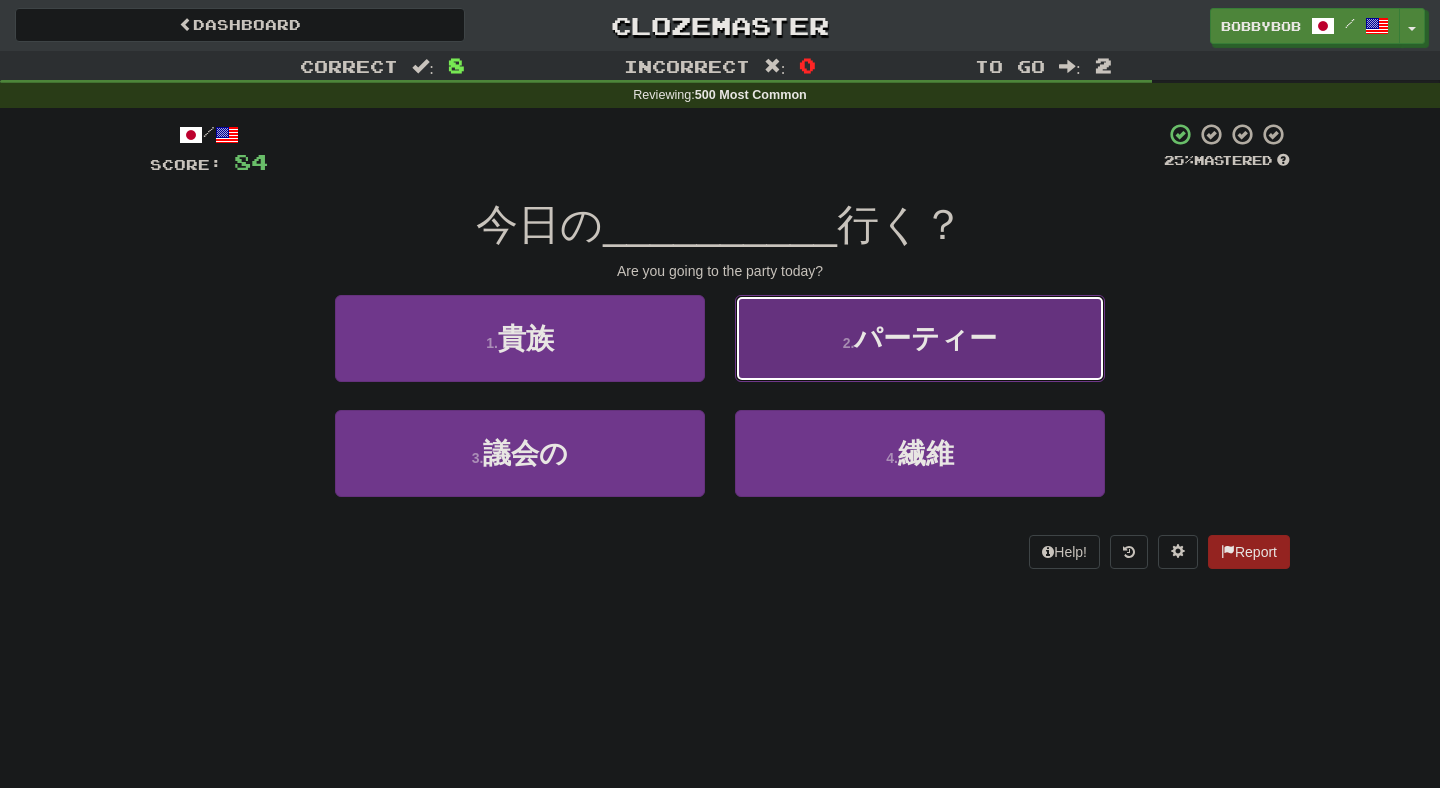 click on "2 .  パーティー" at bounding box center (920, 338) 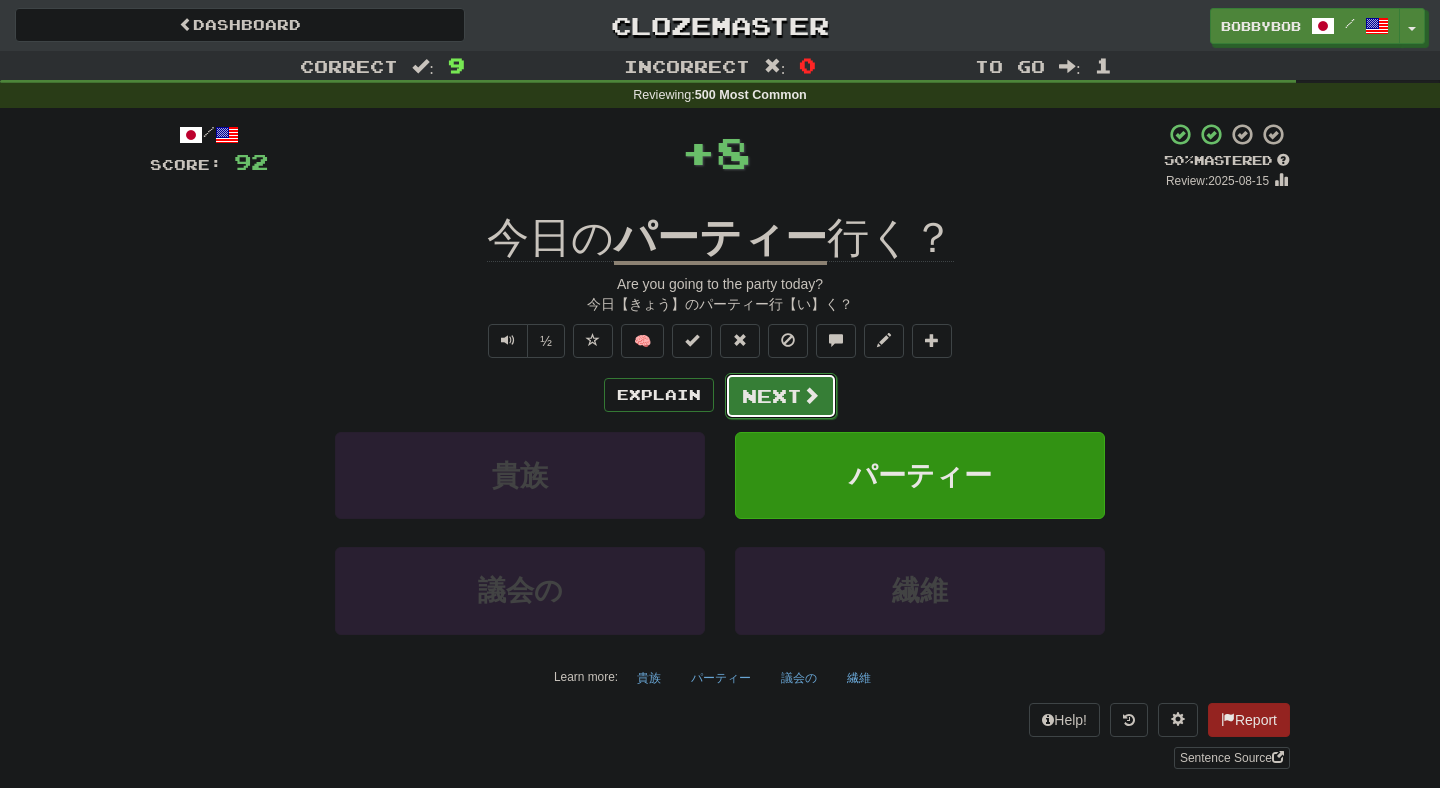 click on "Next" at bounding box center [781, 396] 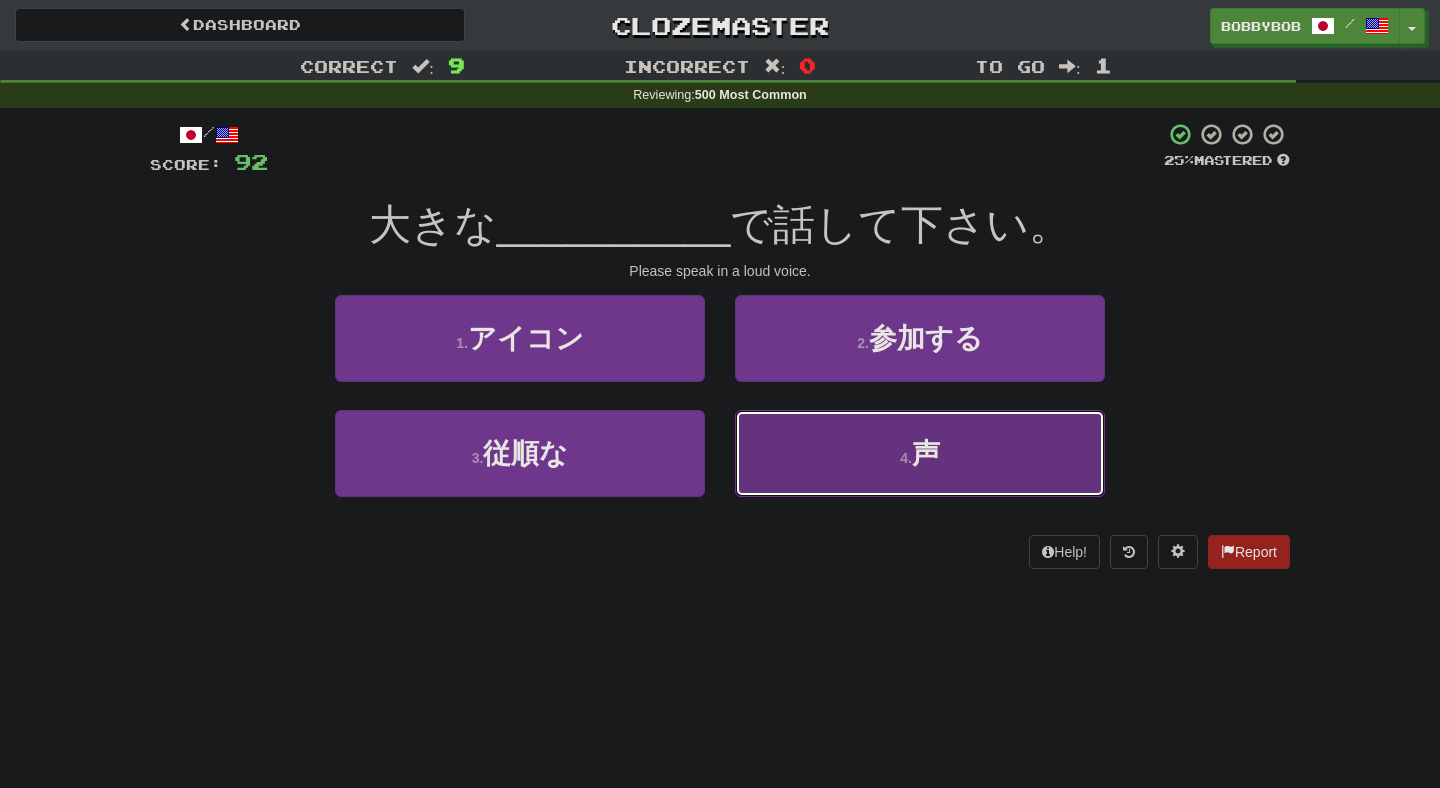 click on "4 .  声" at bounding box center [920, 453] 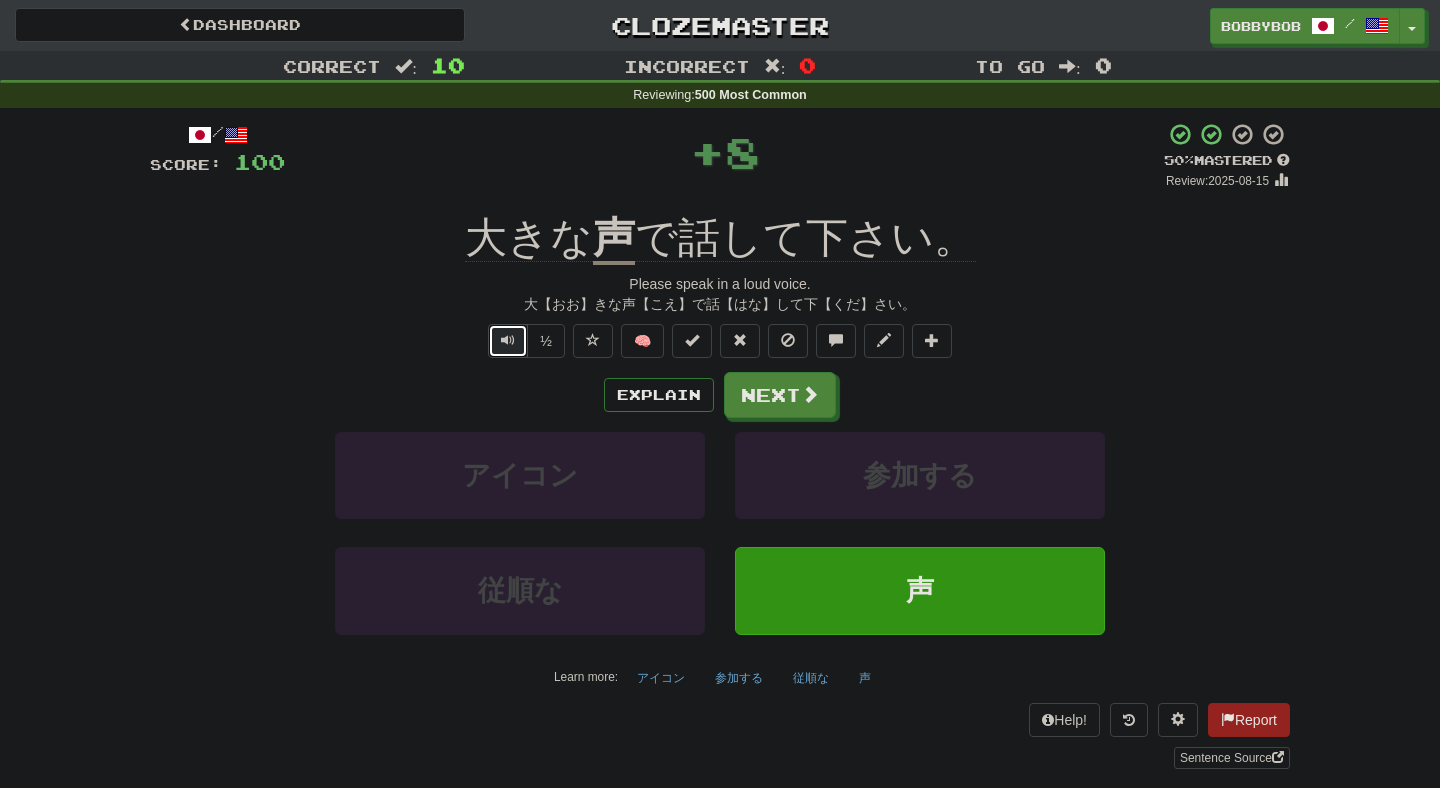 click at bounding box center [508, 340] 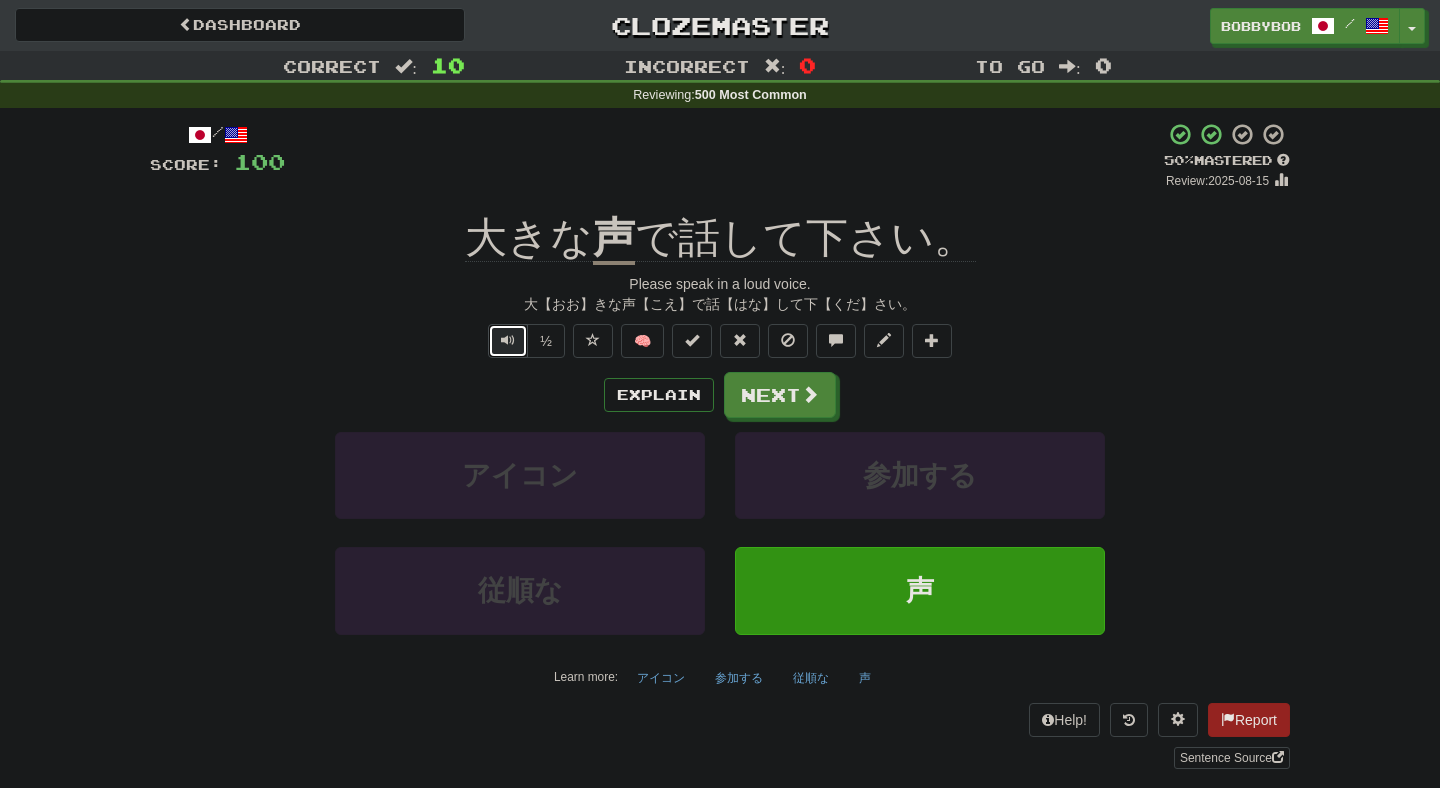click at bounding box center [508, 340] 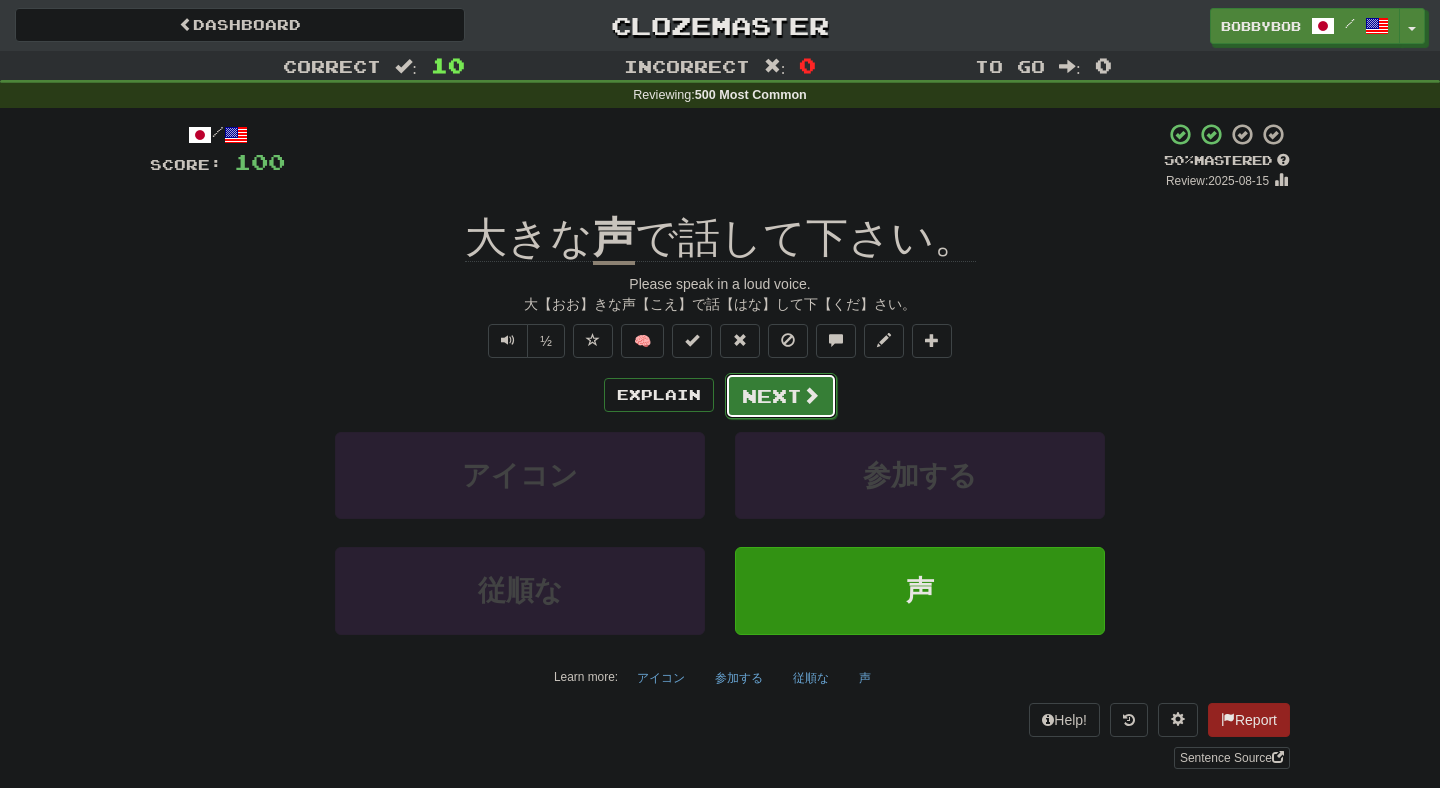 click on "Next" at bounding box center (781, 396) 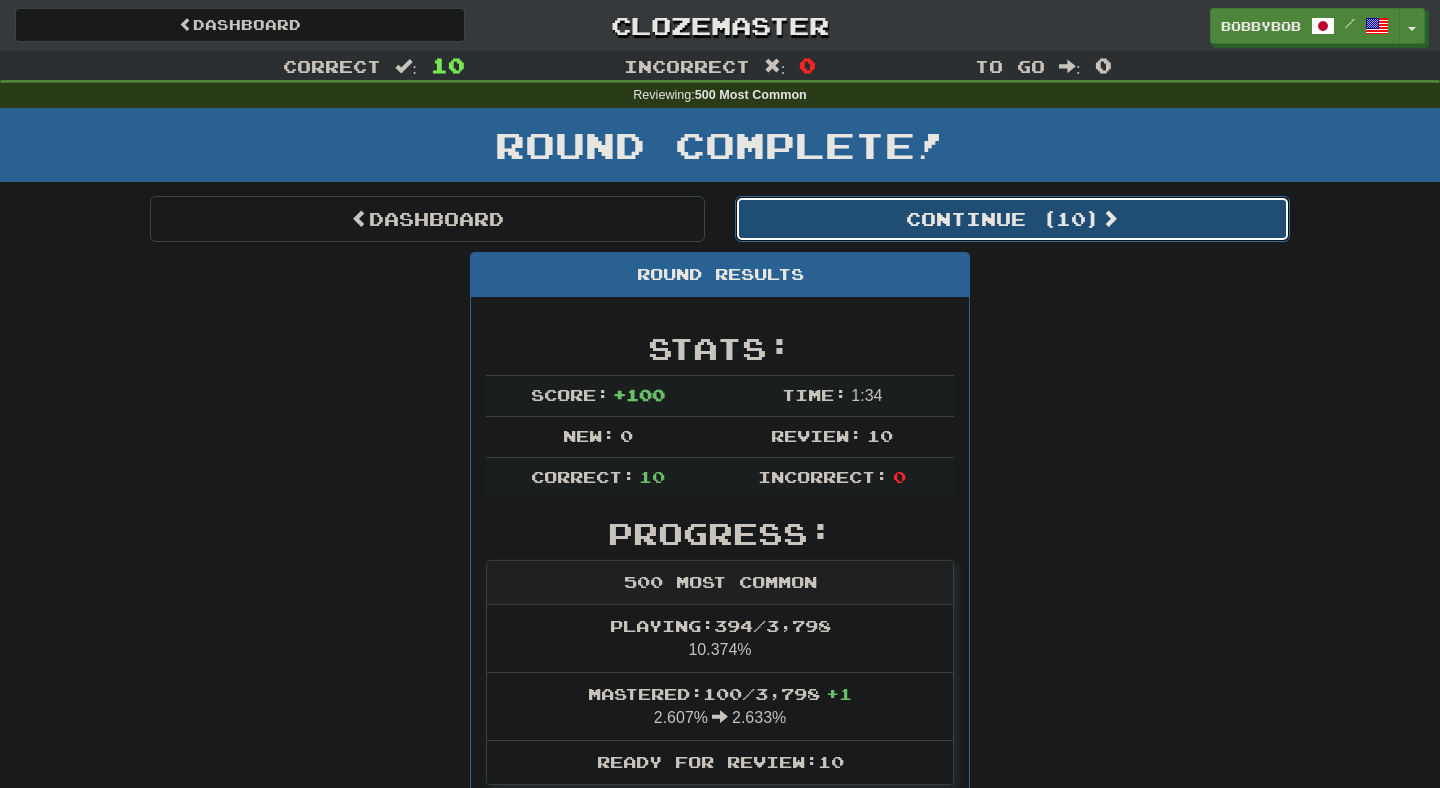click on "Continue ( 10 )" at bounding box center (1012, 219) 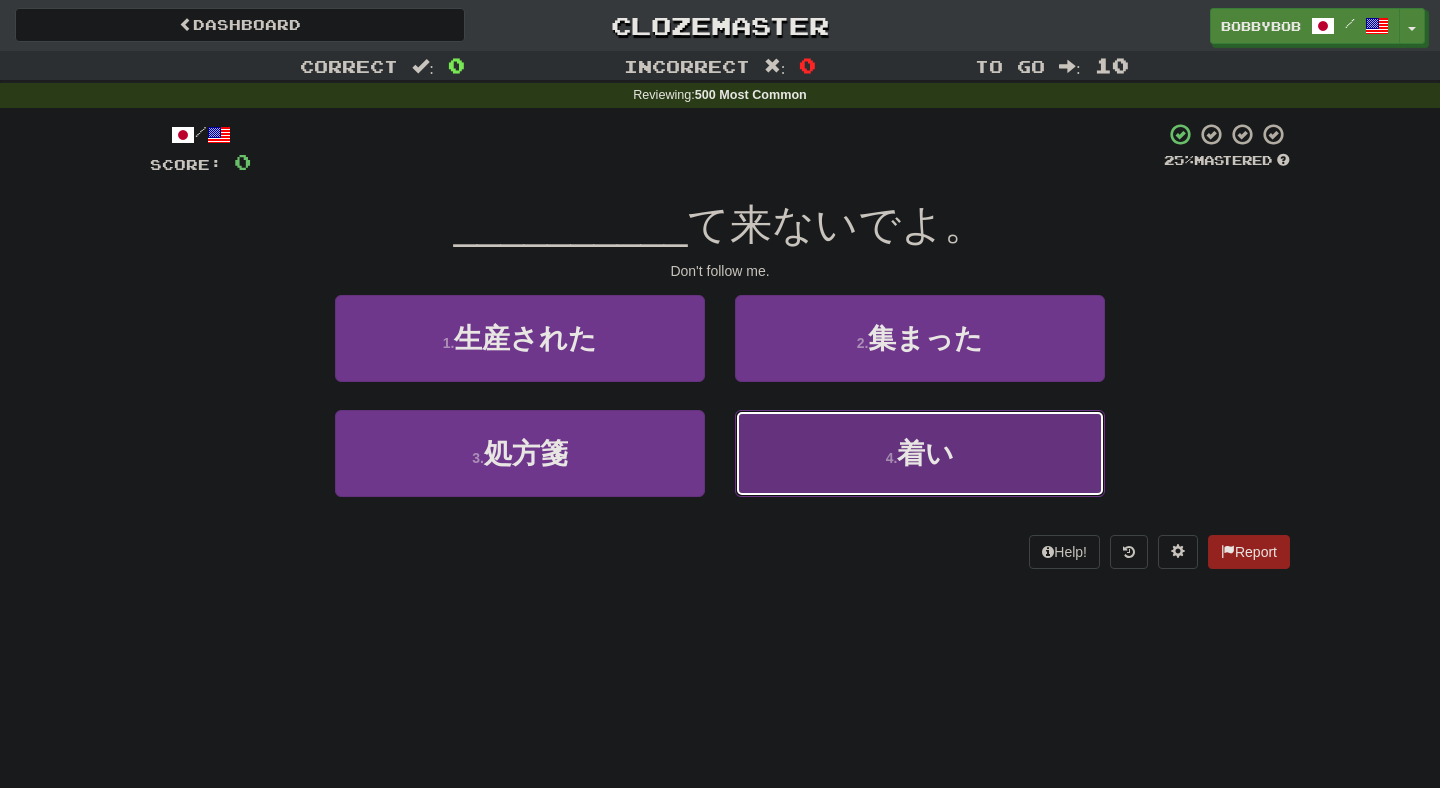 click on "4 .  着い" at bounding box center (920, 453) 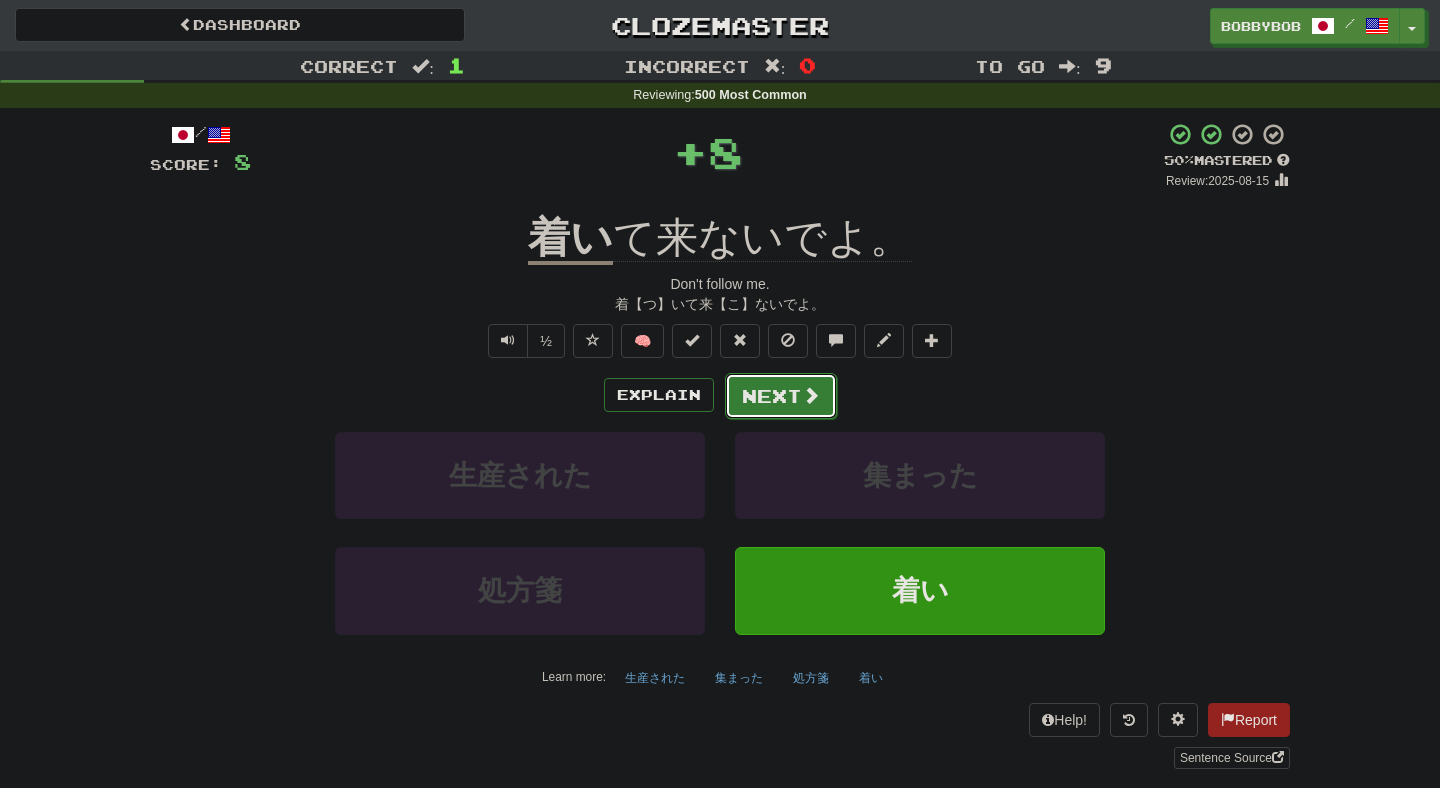 click on "Next" at bounding box center (781, 396) 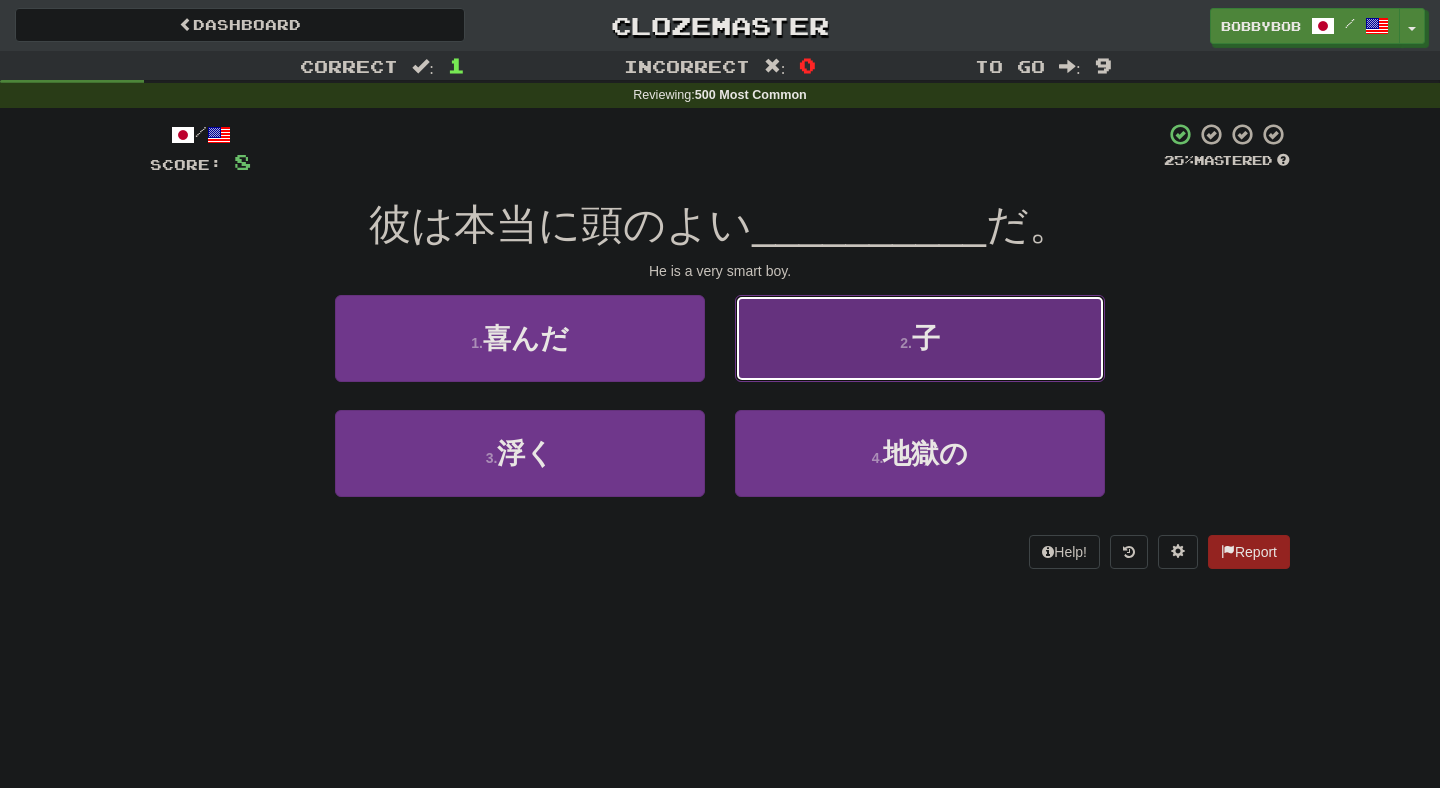 click on "2 .  子" at bounding box center [920, 338] 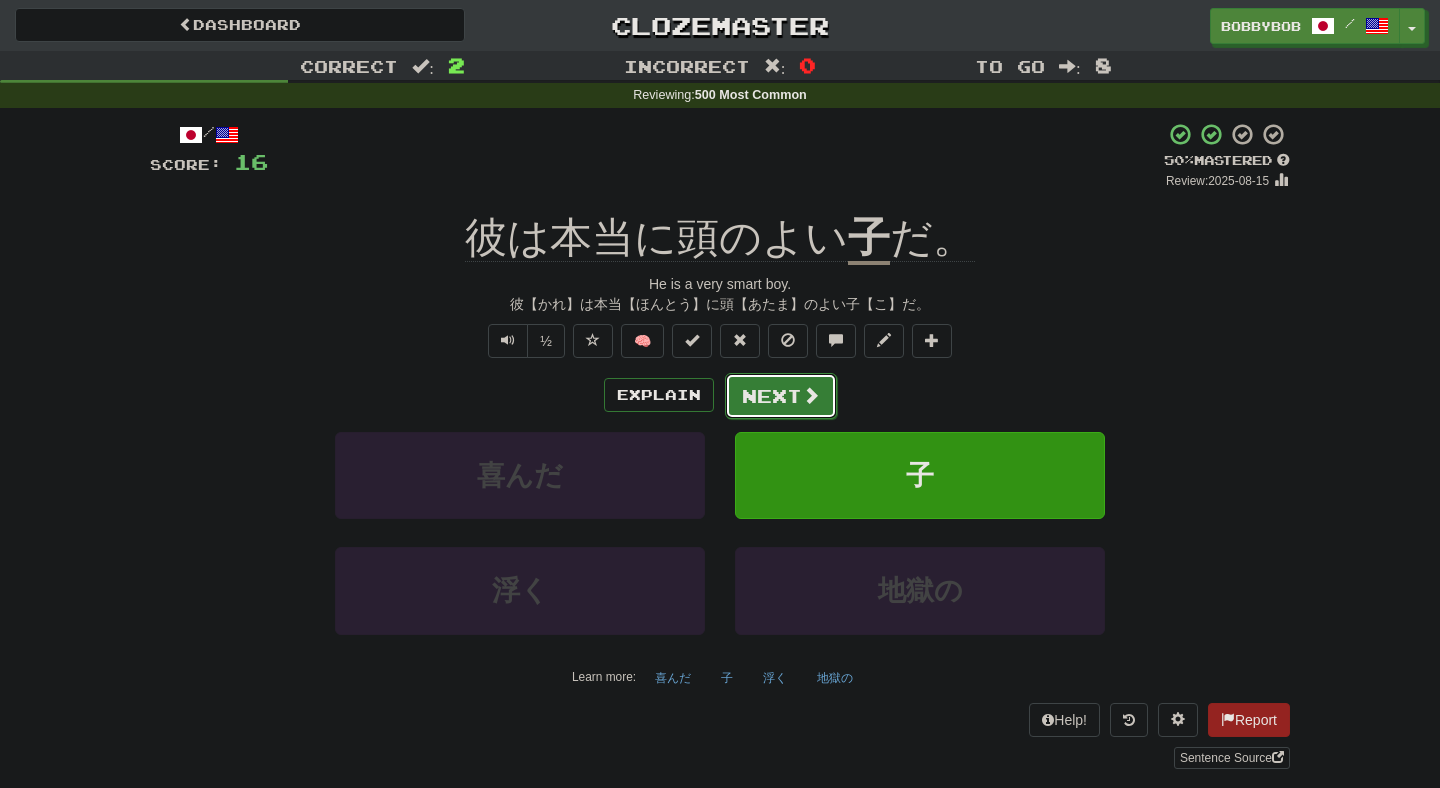 click on "Next" at bounding box center (781, 396) 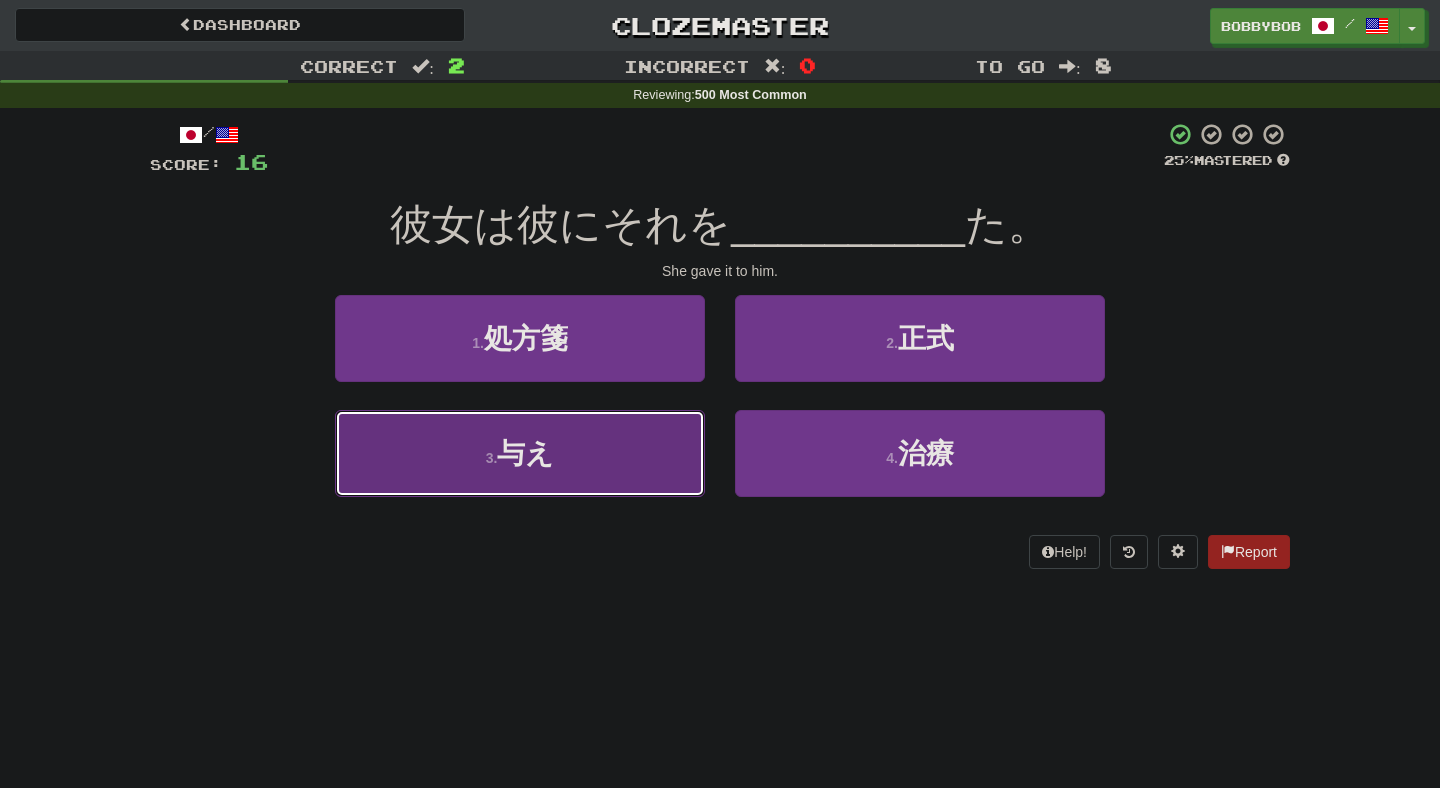 click on "3 .  与え" at bounding box center [520, 453] 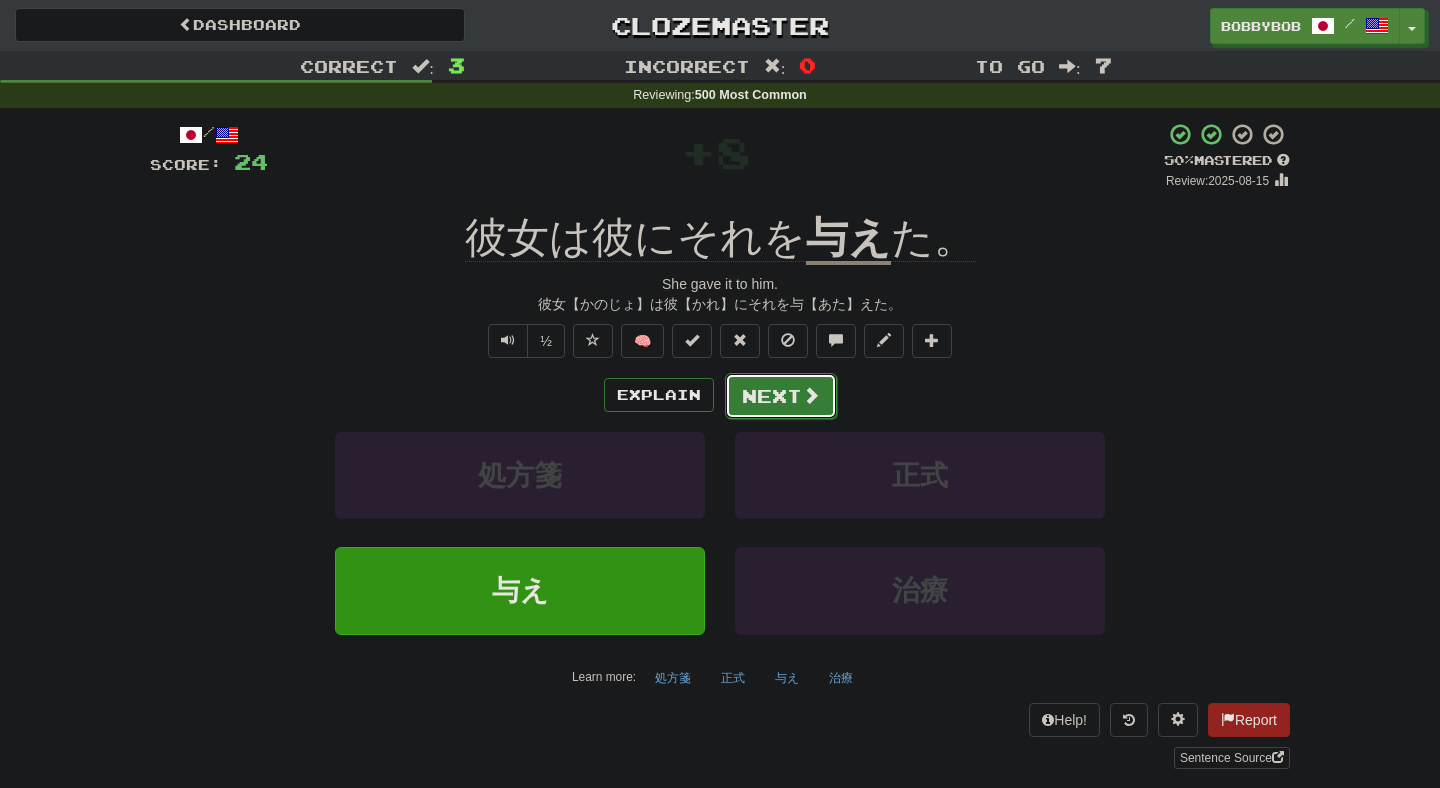 click on "Next" at bounding box center (781, 396) 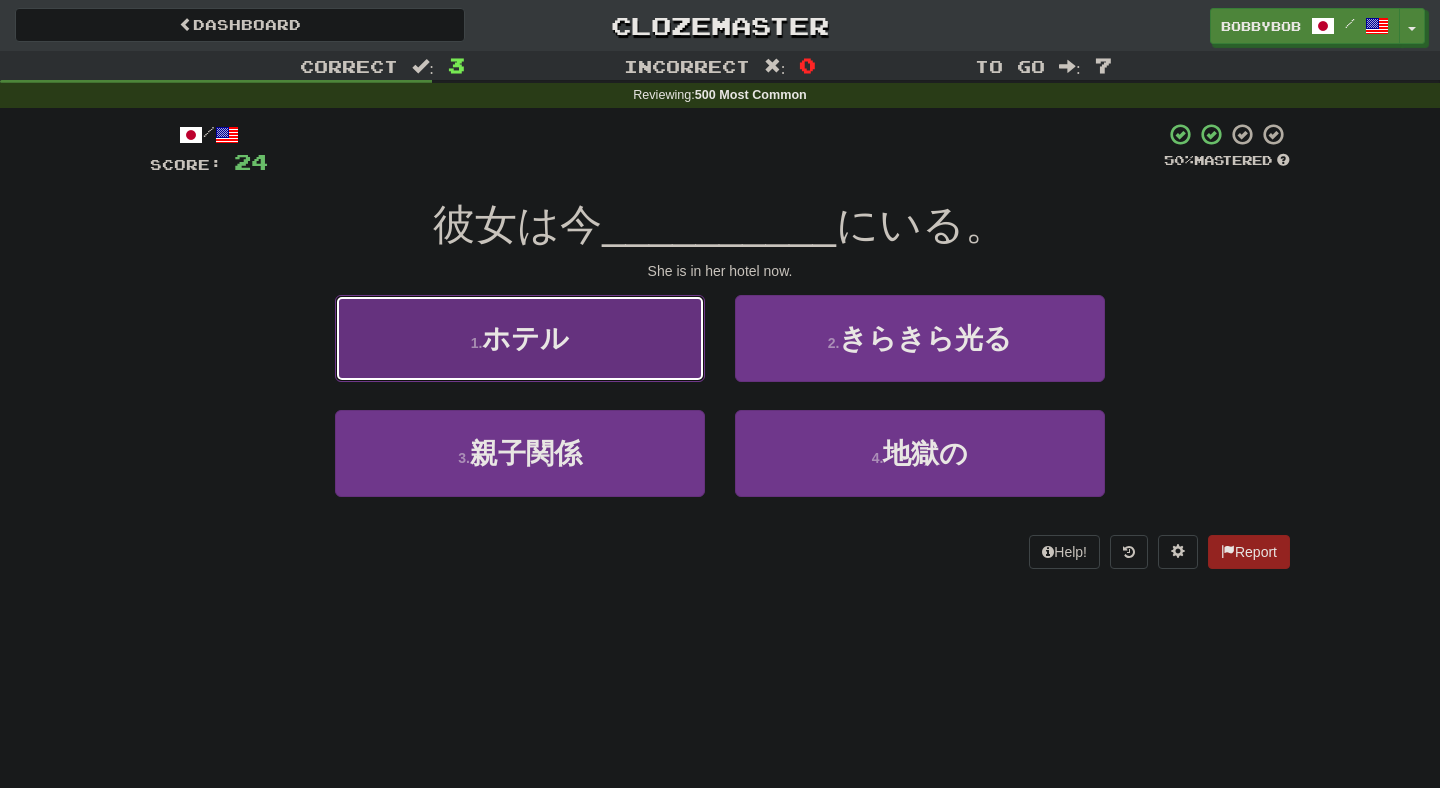 click on "1 .  ホテル" at bounding box center (520, 338) 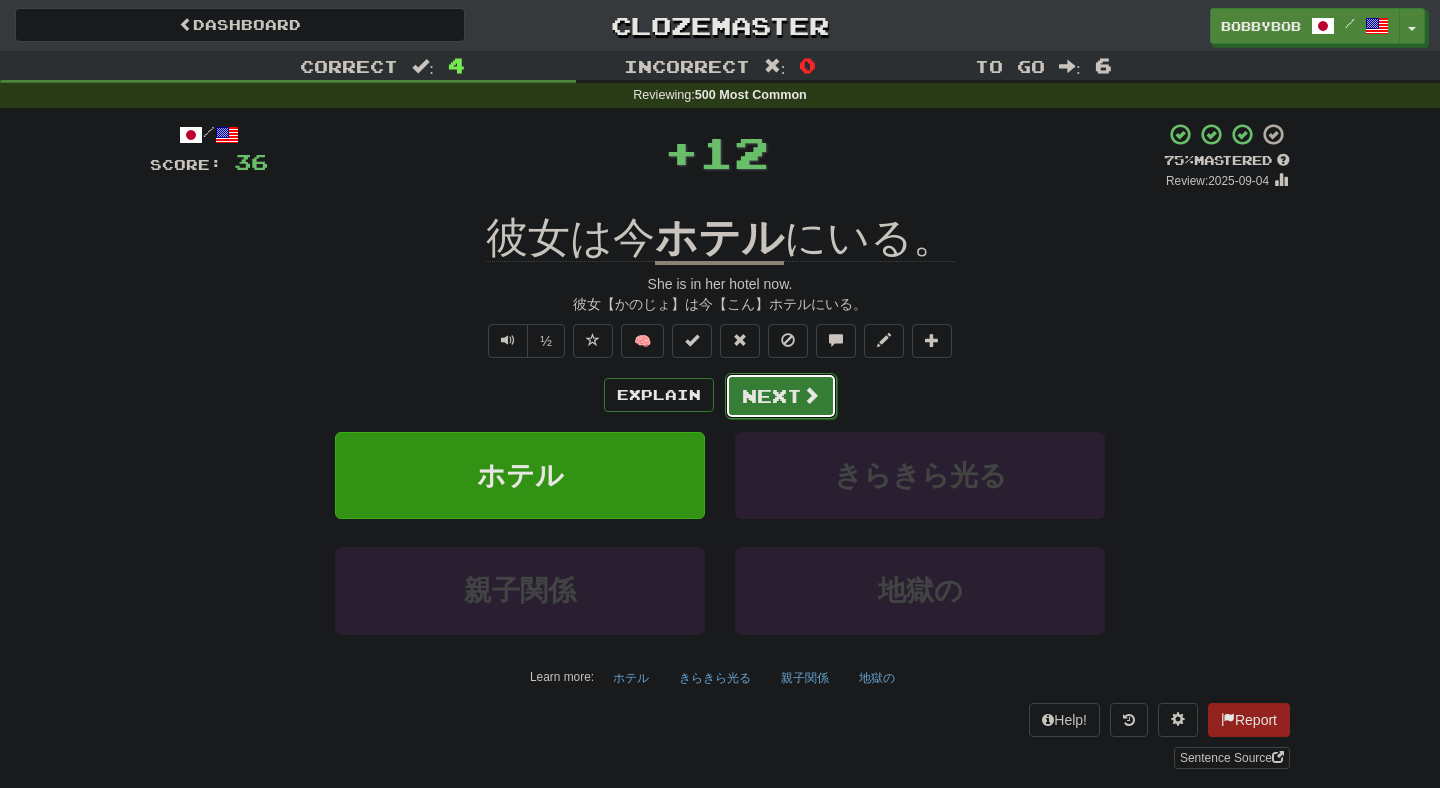 click on "Next" at bounding box center [781, 396] 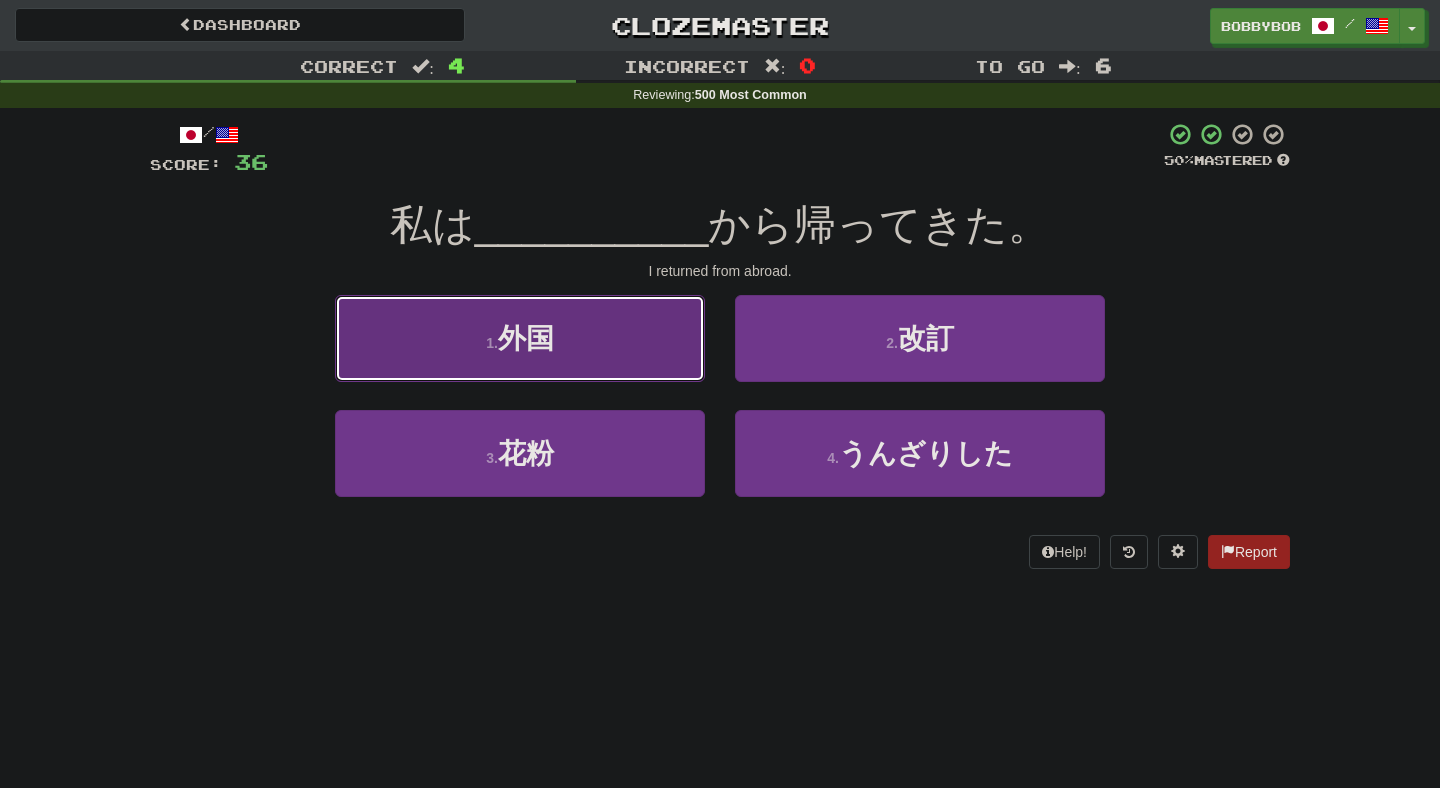 click on "1 .  外国" at bounding box center [520, 338] 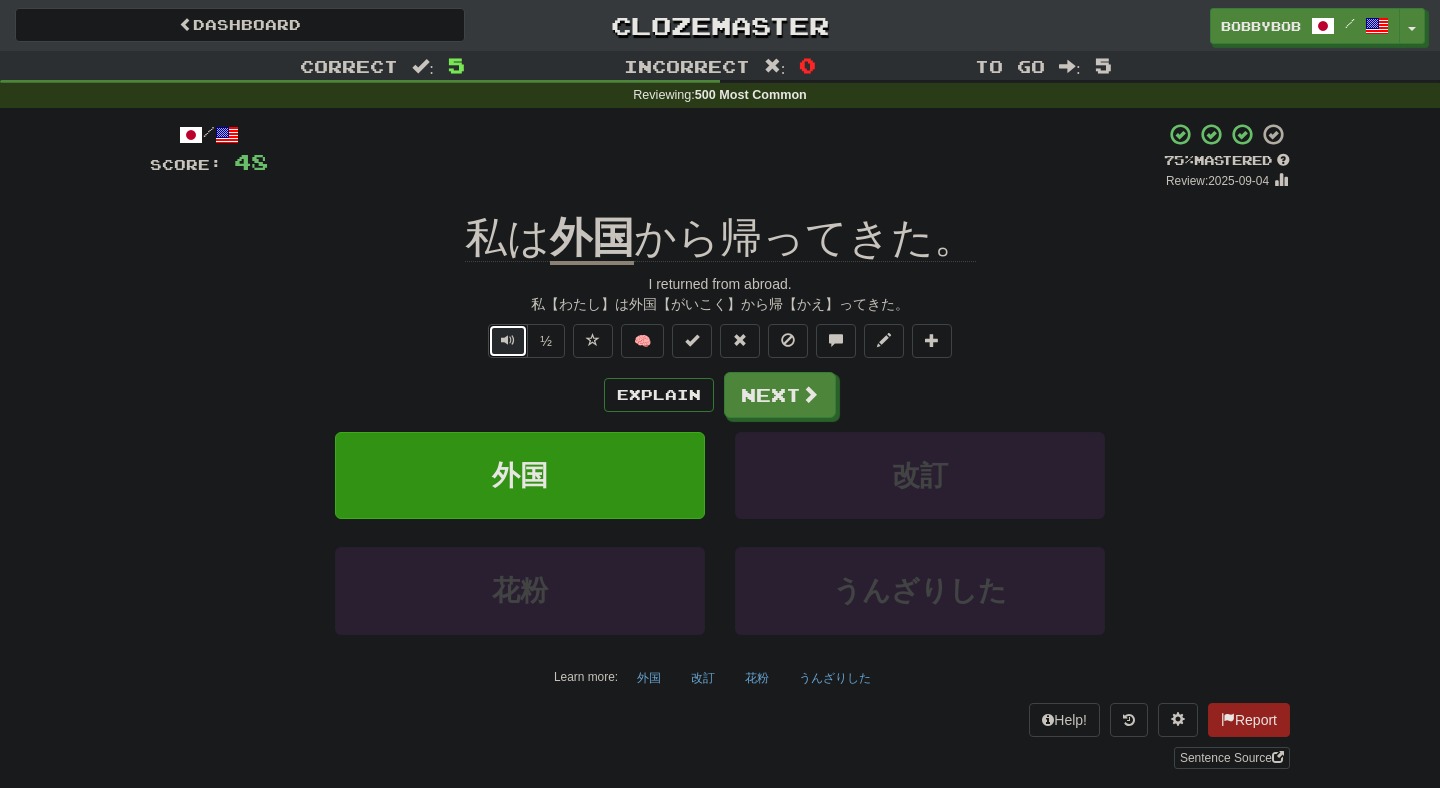 click at bounding box center (508, 341) 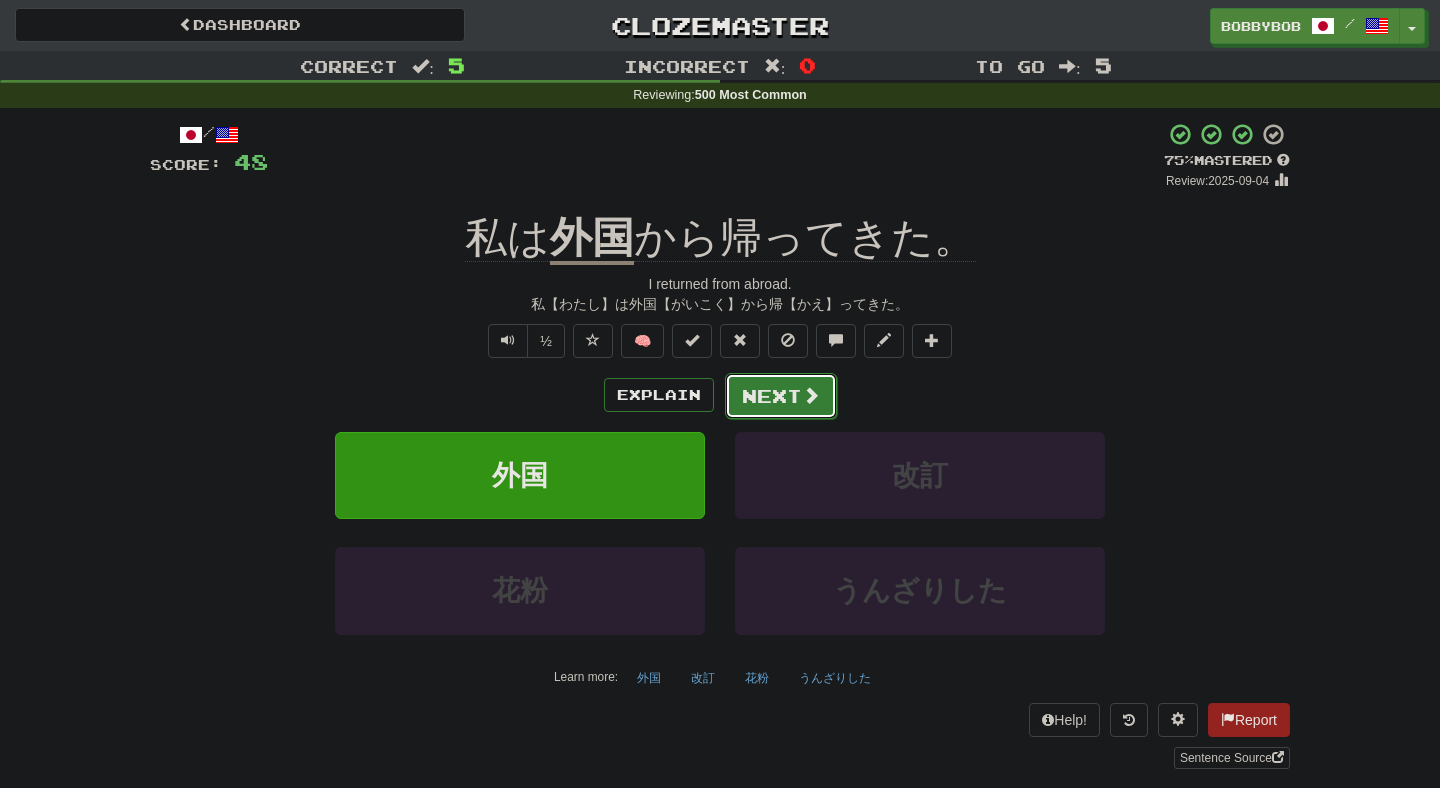click on "Next" at bounding box center [781, 396] 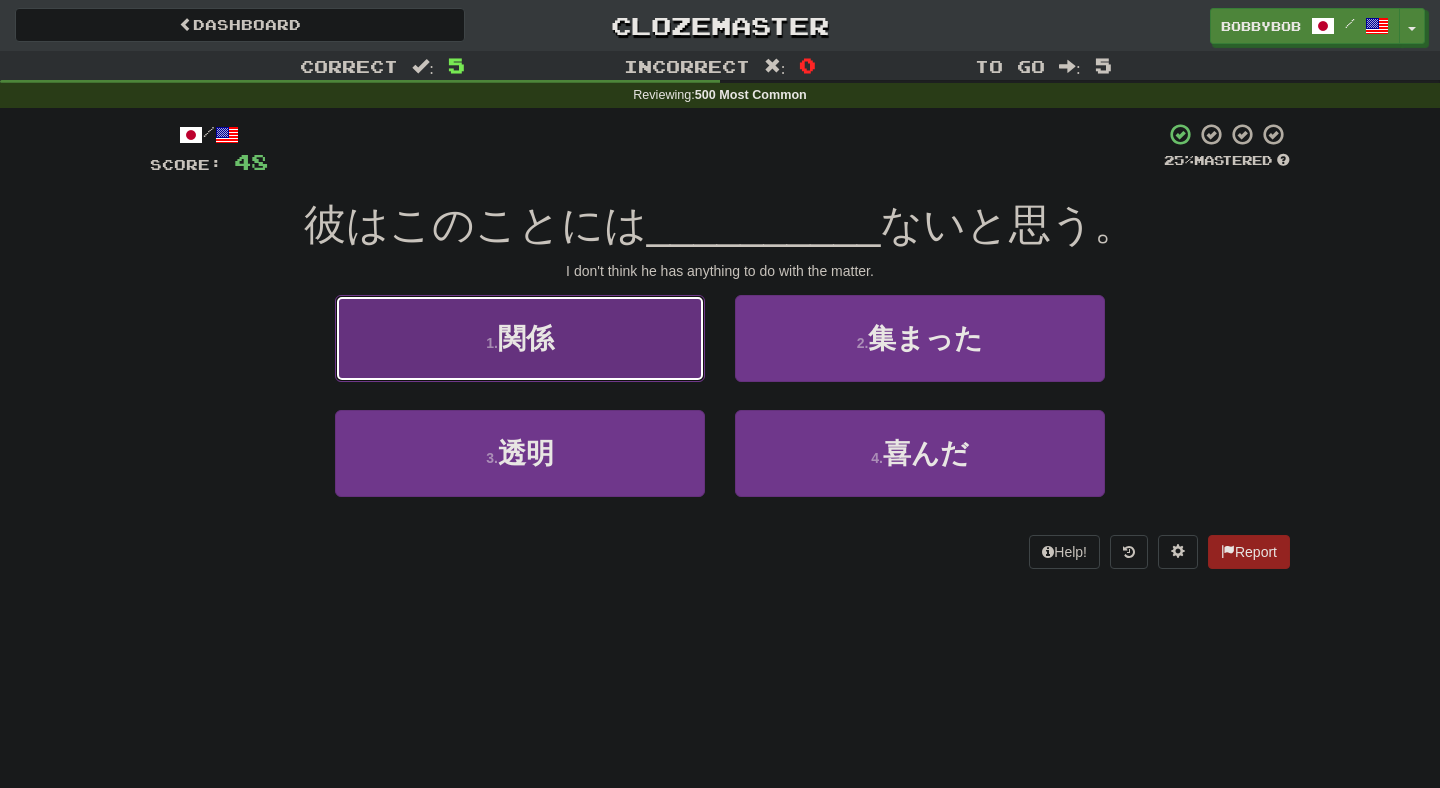 click on "1 .  関係" at bounding box center (520, 338) 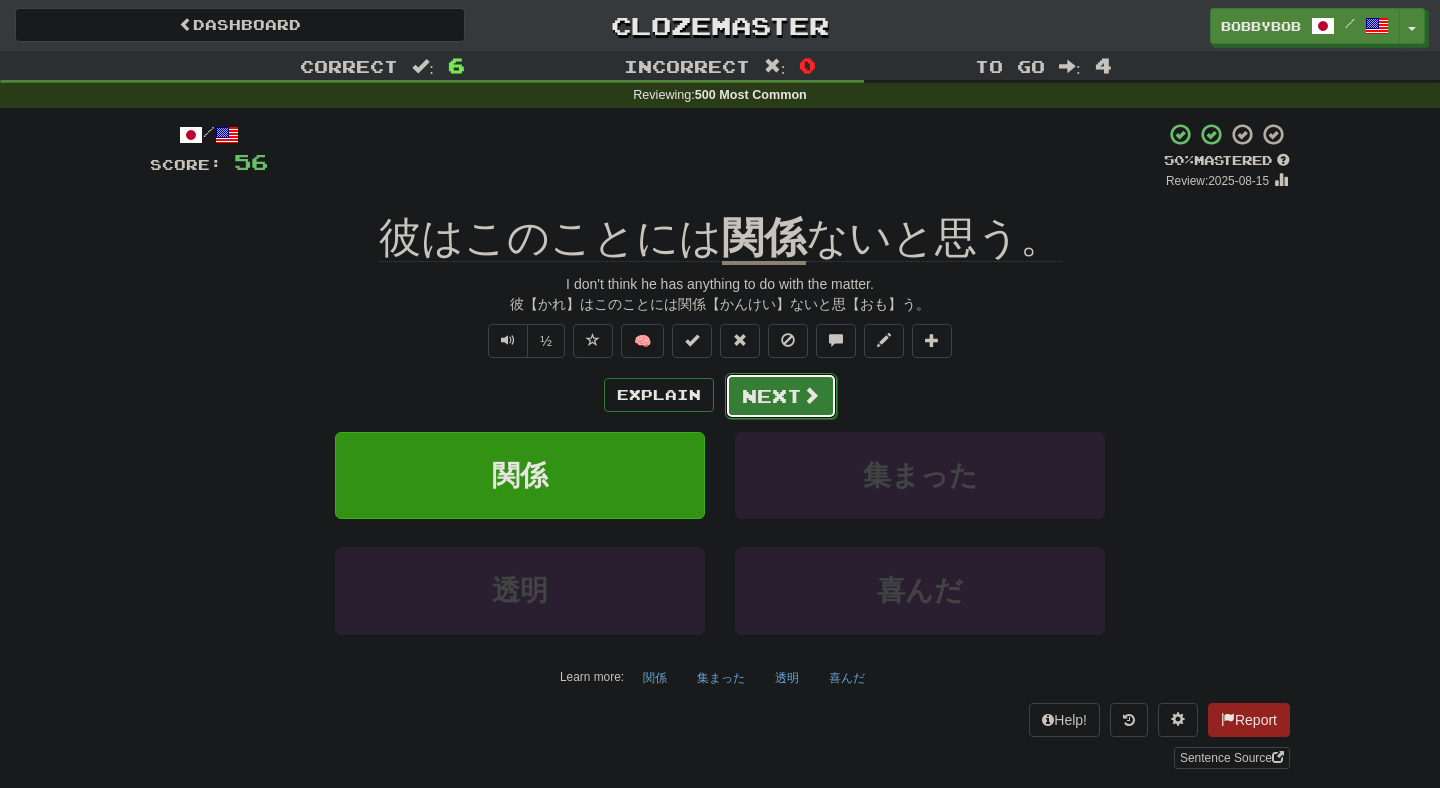 click on "Next" at bounding box center [781, 396] 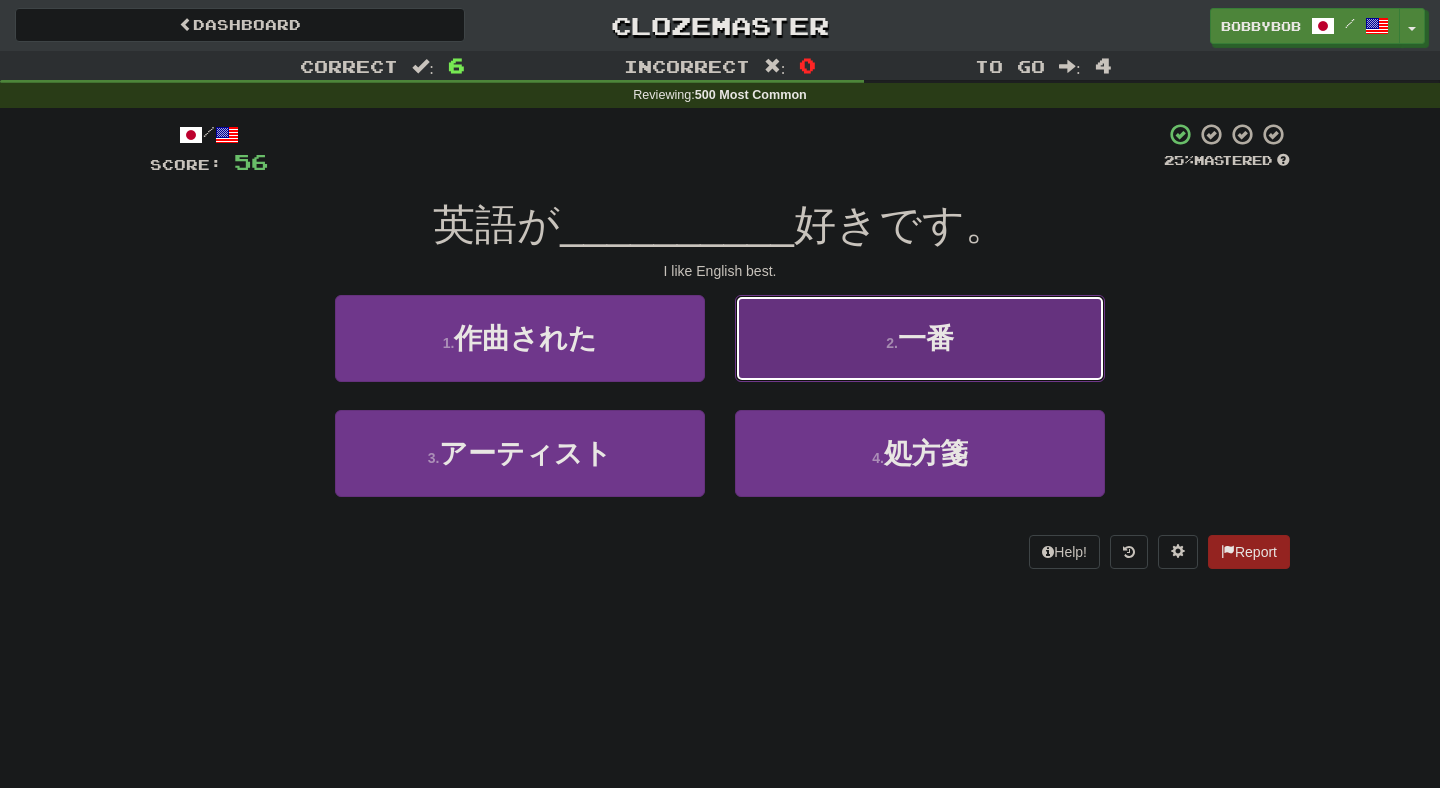 click on "2 .  一番" at bounding box center [920, 338] 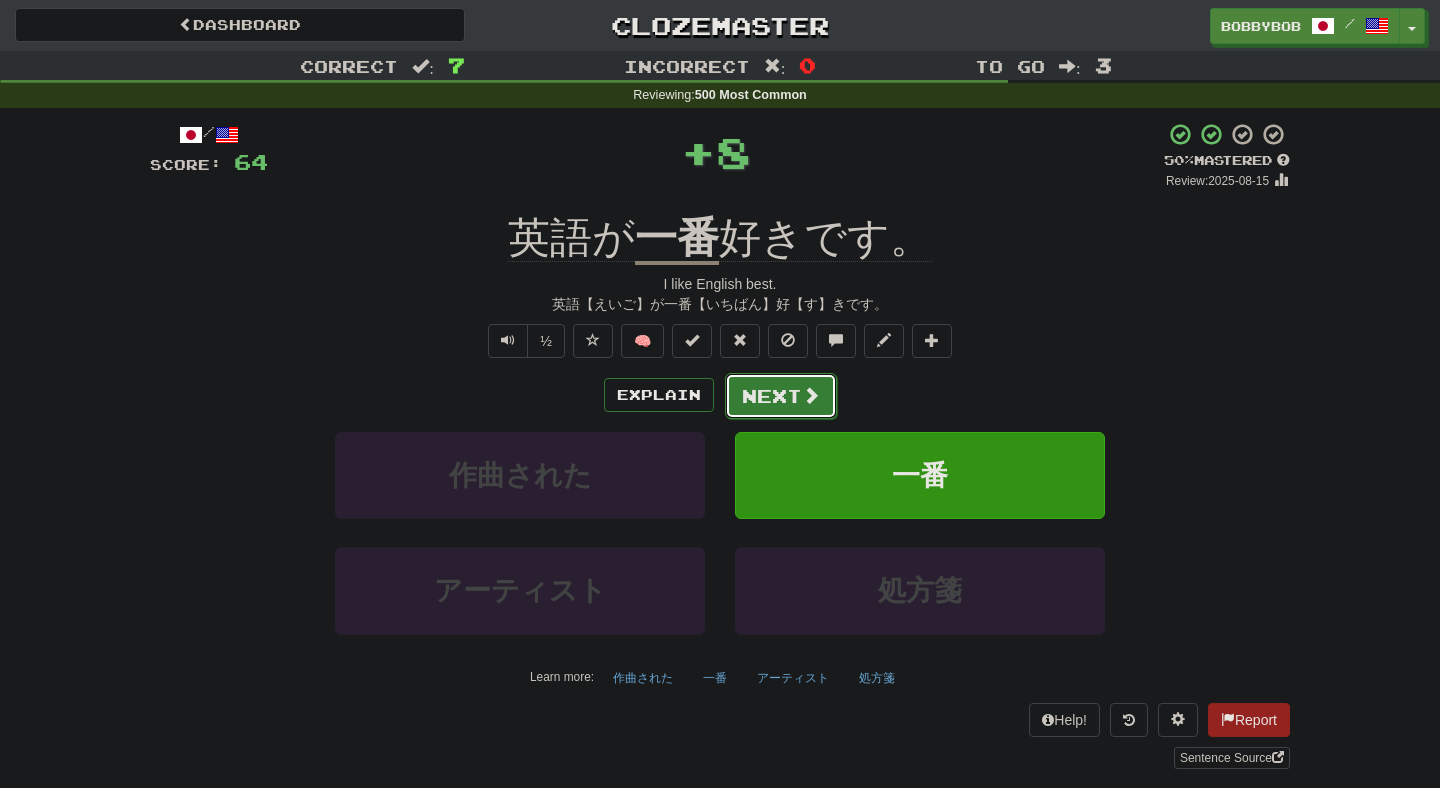 click on "Next" at bounding box center (781, 396) 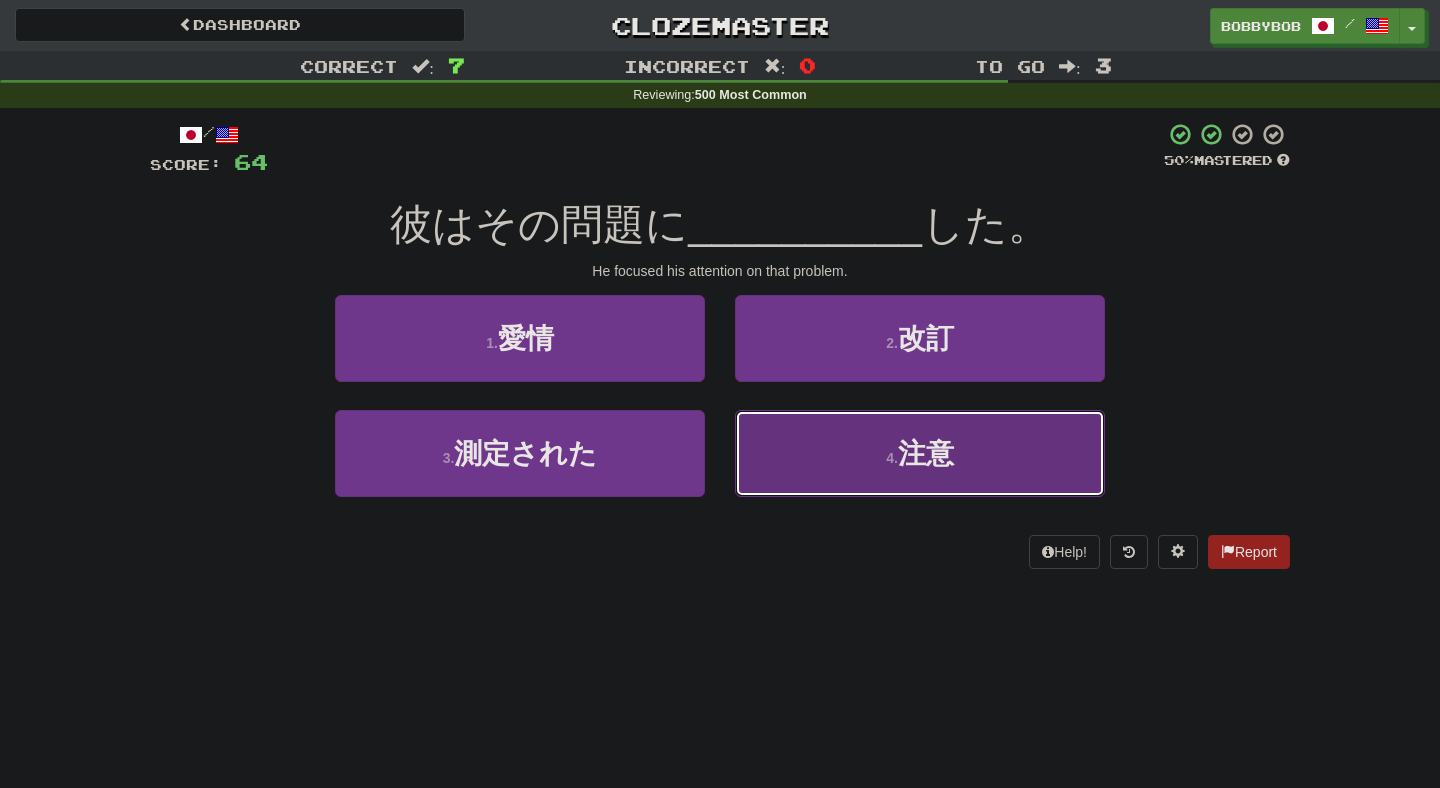 click on "4 .  注意" at bounding box center [920, 453] 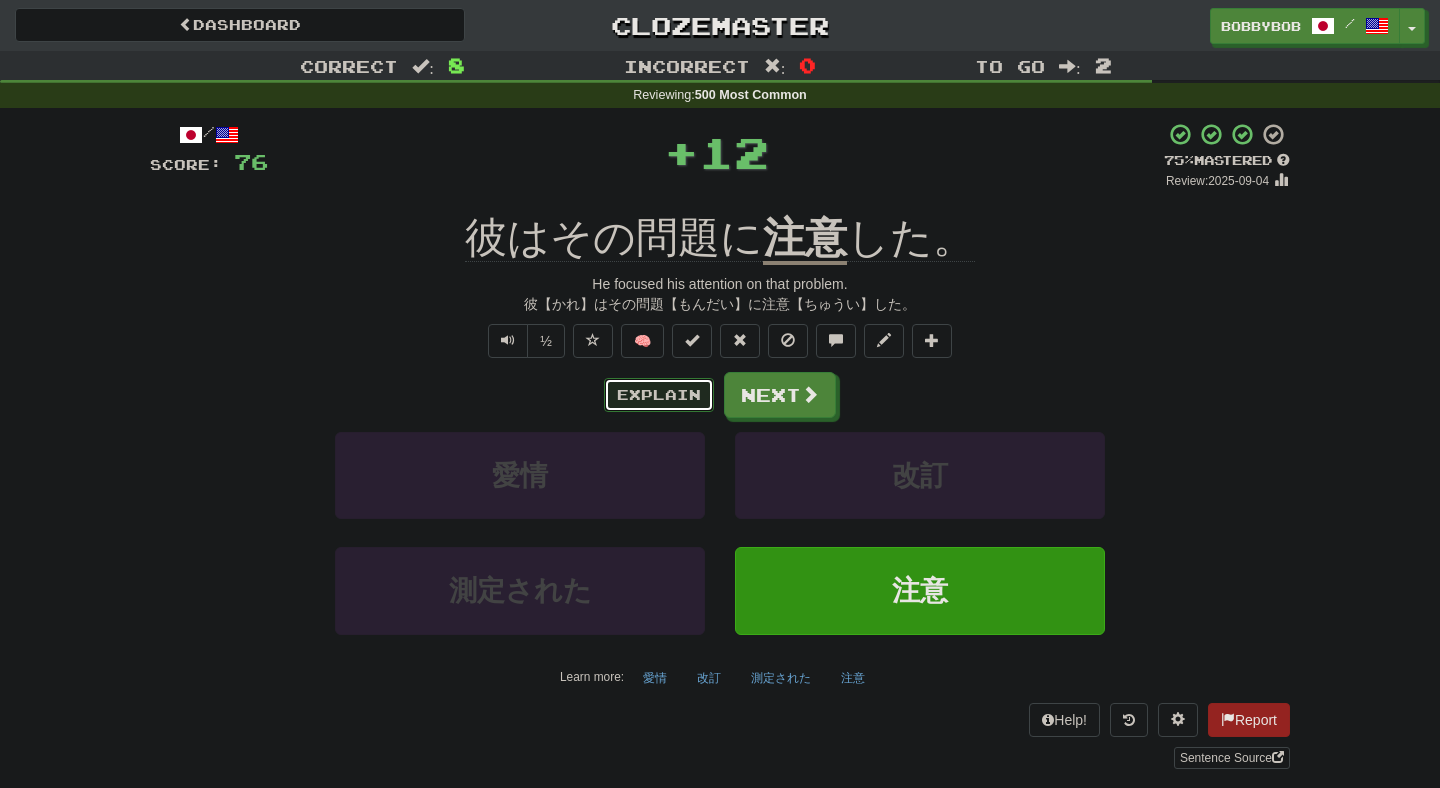 click on "Explain" at bounding box center (659, 395) 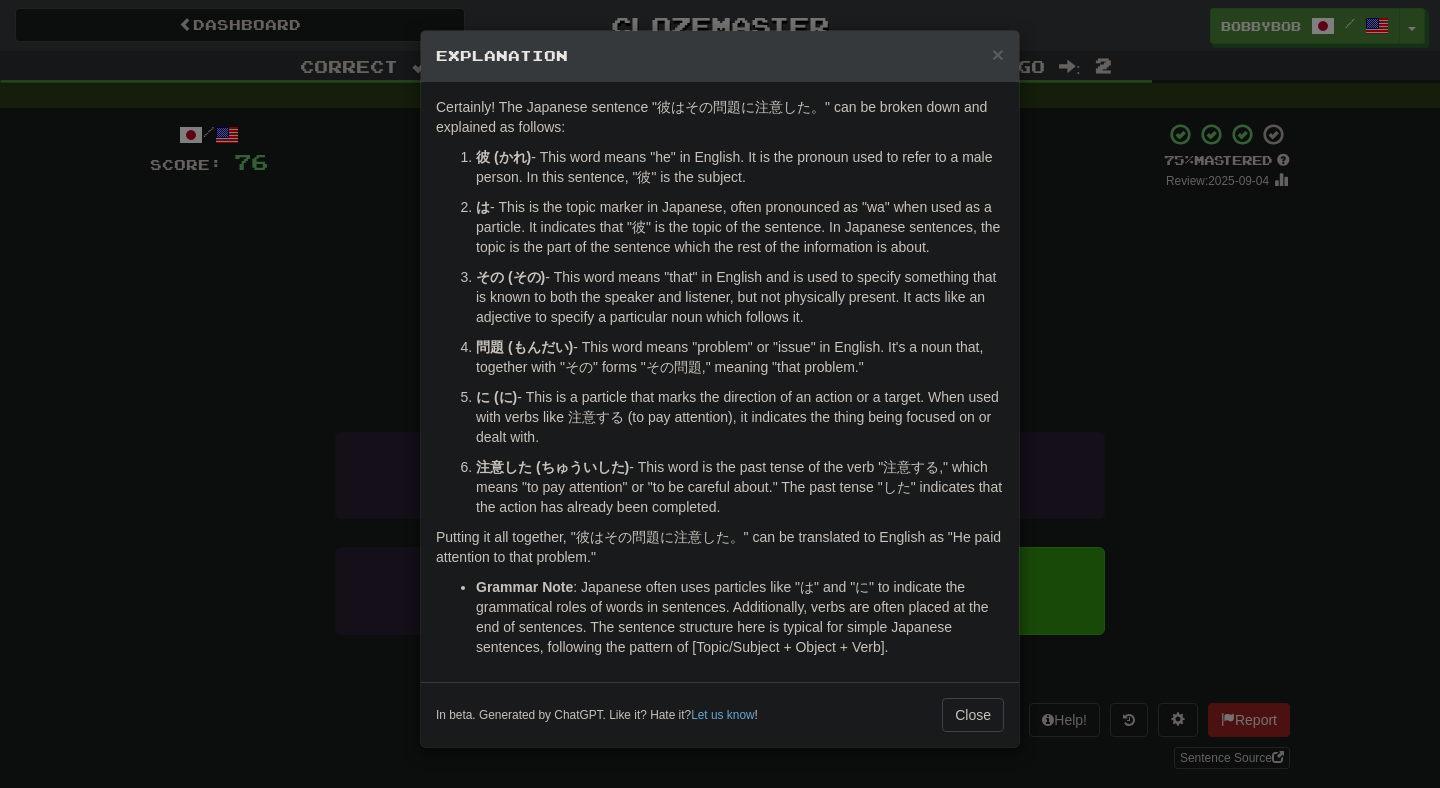 click on "× Explanation Certainly! The Japanese sentence "彼はその問題に注意した。" can be broken down and explained as follows:
彼 (かれ)  - This word means "he" in English. It is the pronoun used to refer to a male person. In this sentence, "彼" is the subject.
は  - This is the topic marker in Japanese, often pronounced as "wa" when used as a particle. It indicates that "彼" is the topic of the sentence. In Japanese sentences, the topic is the part of the sentence which the rest of the information is about.
その (その)  - This word means "that" in English and is used to specify something that is known to both the speaker and listener, but not physically present. It acts like an adjective to specify a particular noun which follows it.
問題 (もんだい)  - This word means "problem" or "issue" in English. It's a noun that, together with "その" forms "その問題," meaning "that problem."
に (に)
注意した (ちゅういした)
Grammar Note" at bounding box center (720, 394) 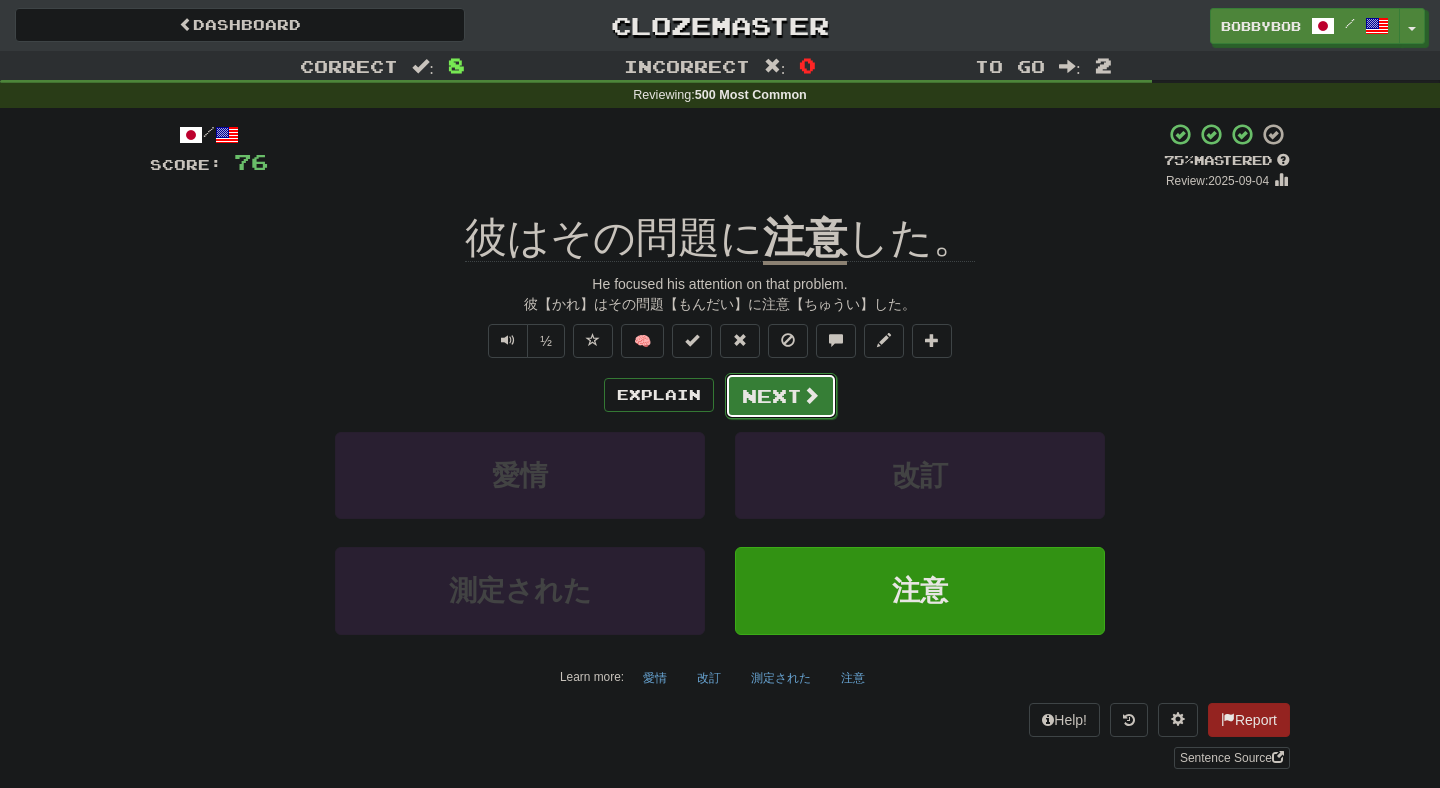 click on "Next" at bounding box center [781, 396] 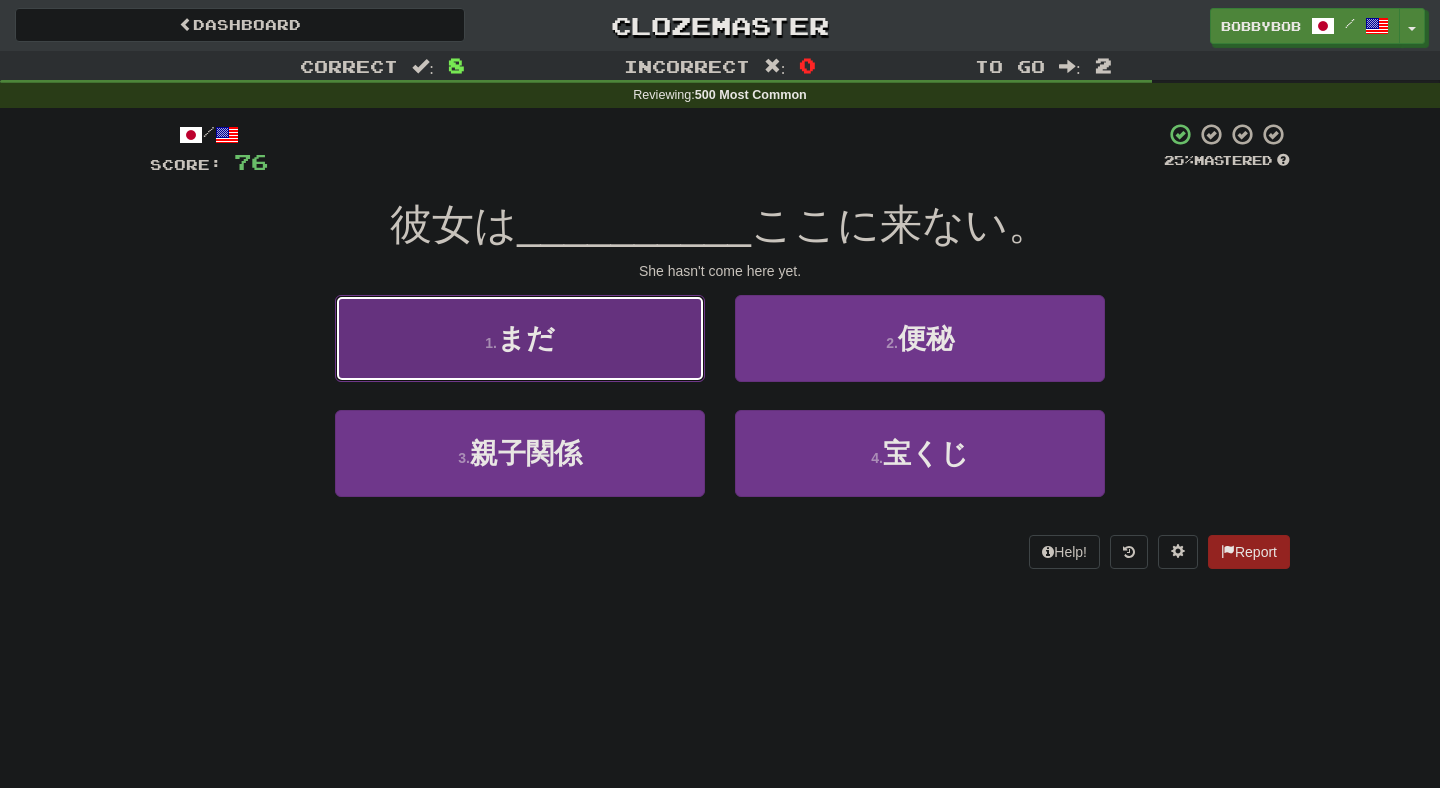 click on "1 .  まだ" at bounding box center (520, 338) 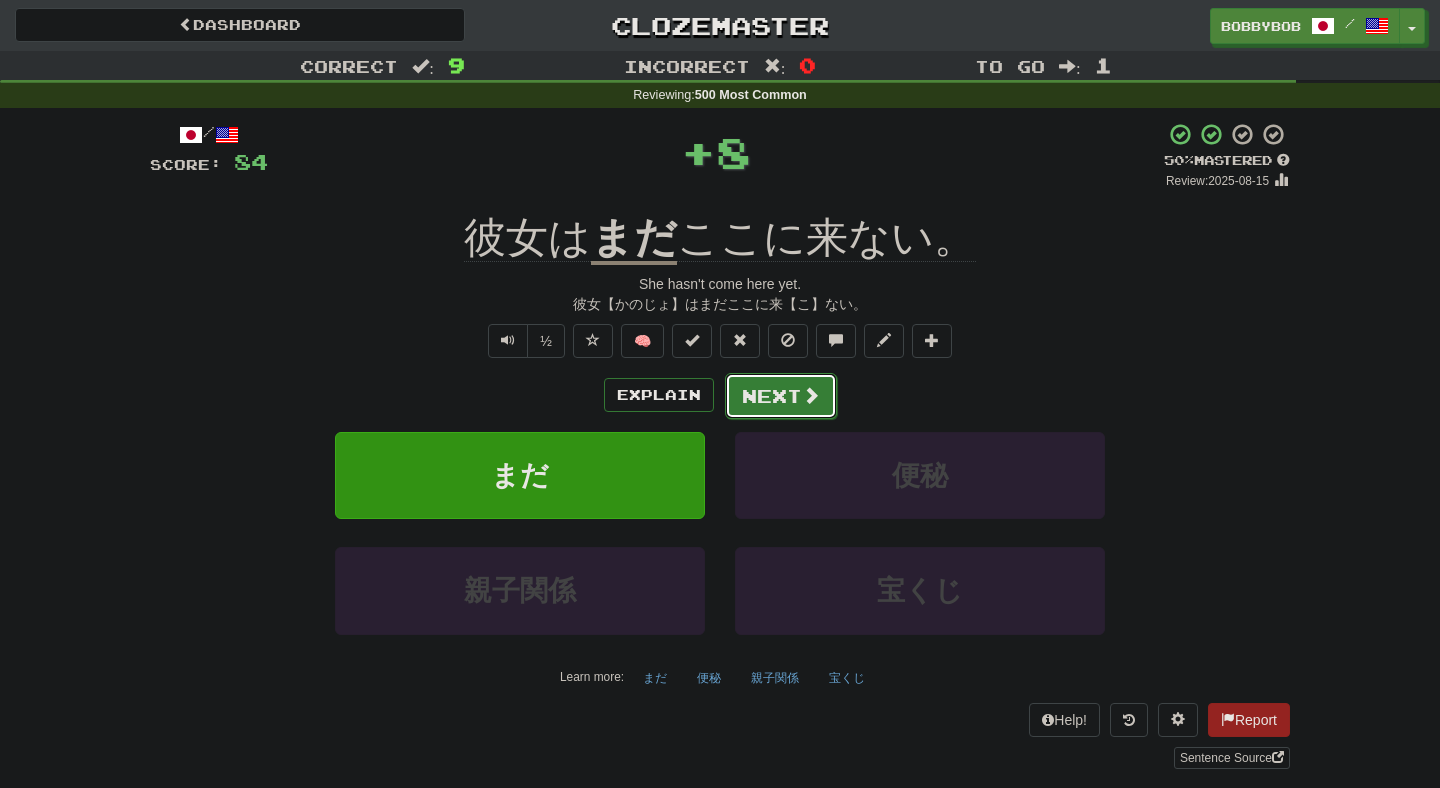 click on "Next" at bounding box center (781, 396) 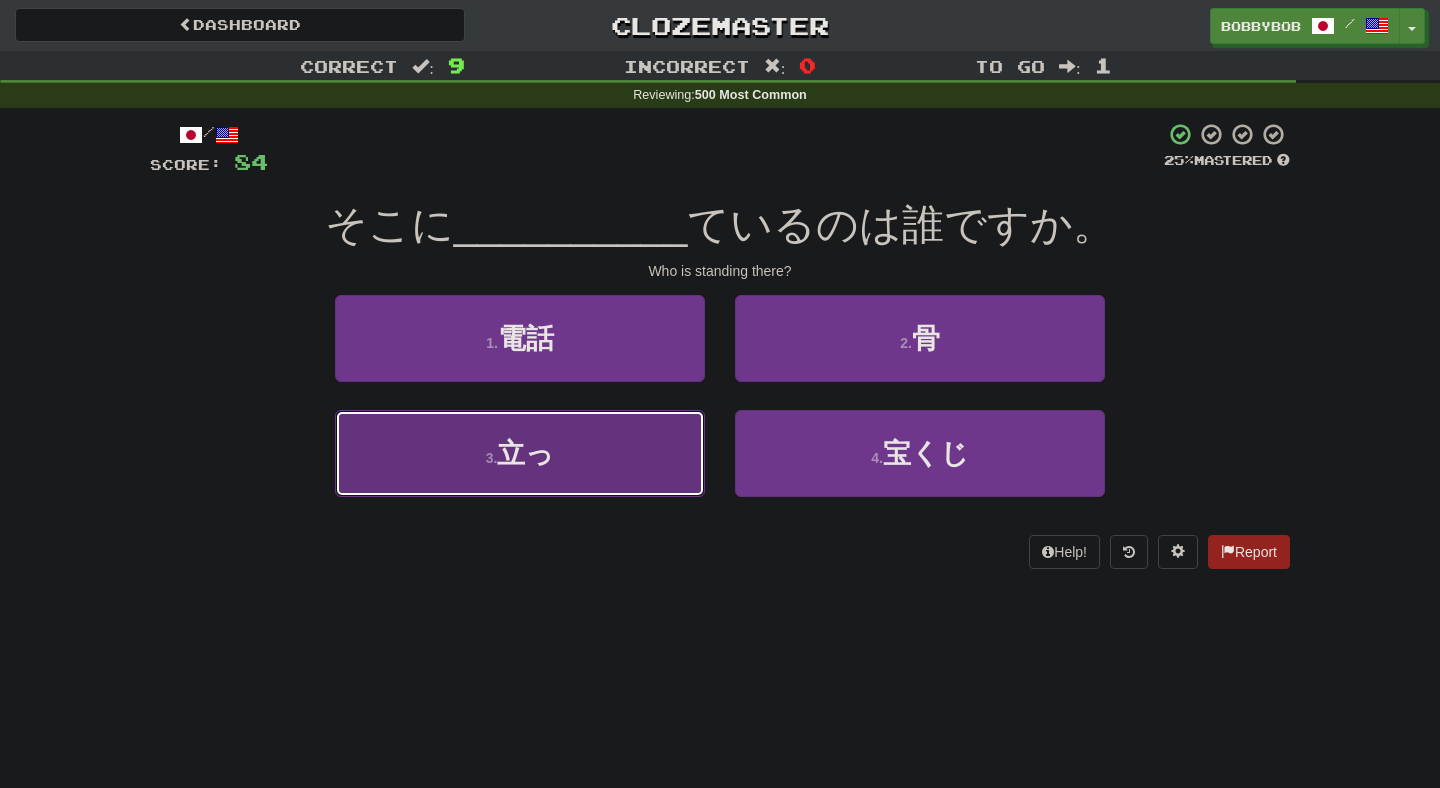 click on "3 .  立っ" at bounding box center (520, 453) 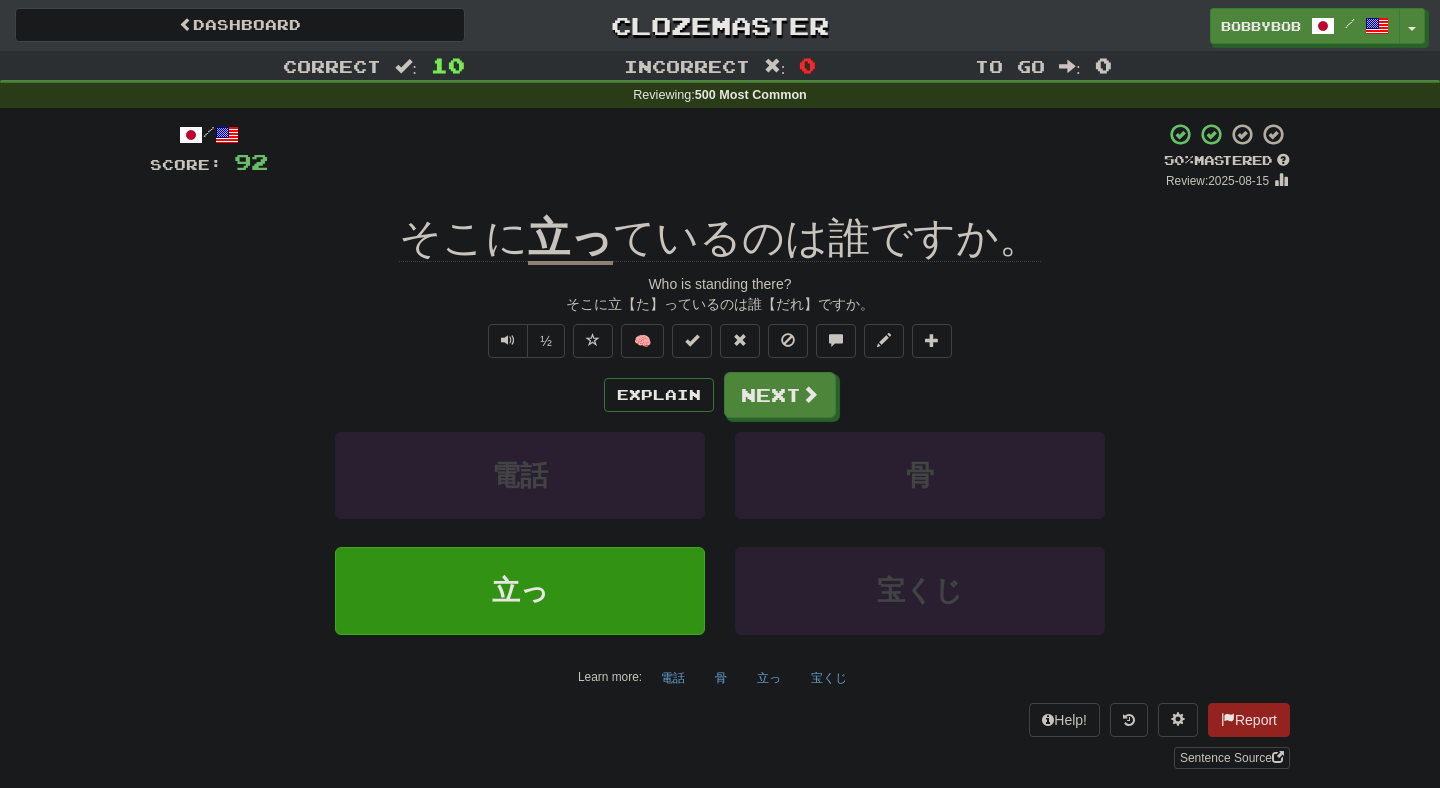 click on "Explain Next 電話 骨 立っ 宝くじ Learn more: 電話 骨 立っ 宝くじ" at bounding box center [720, 532] 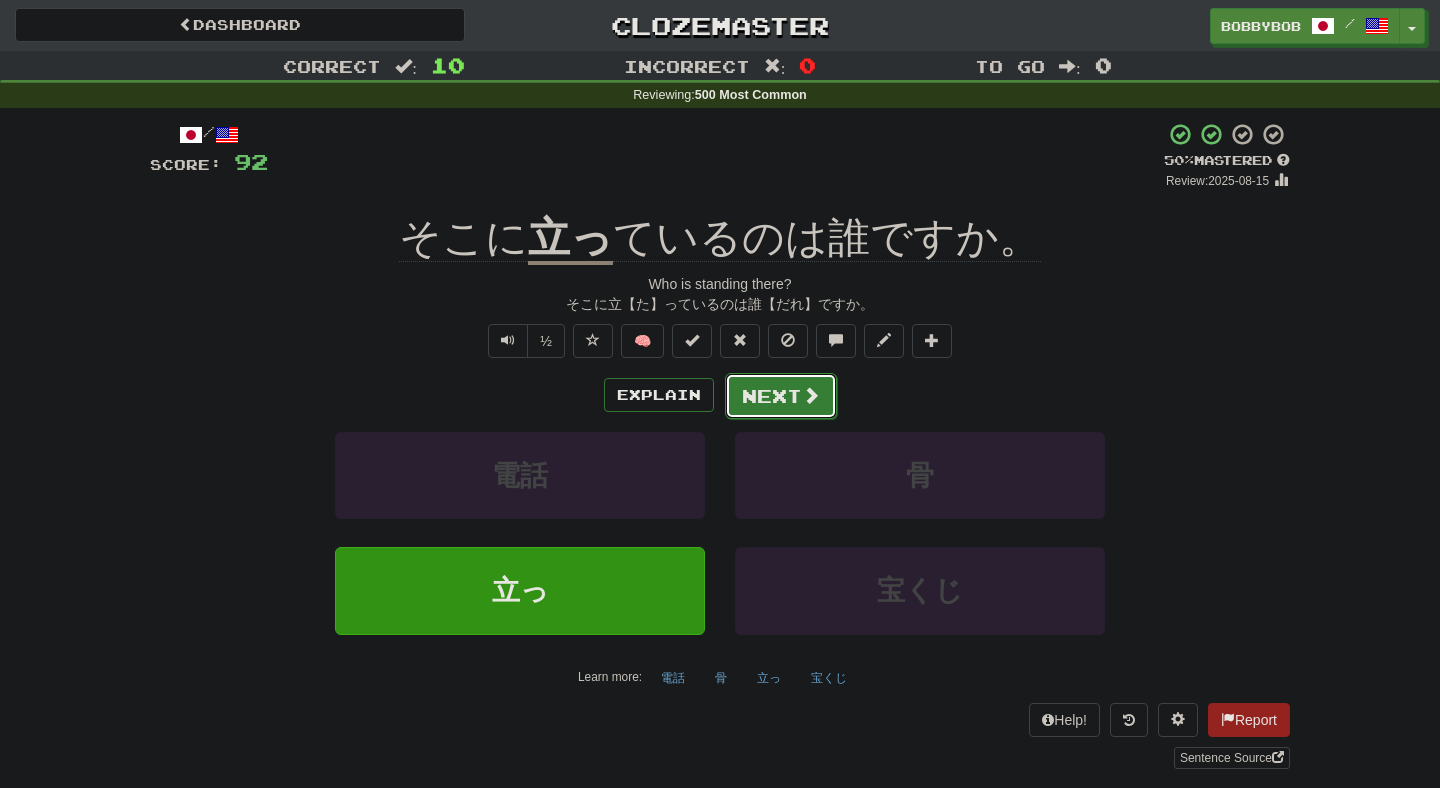 click on "Next" at bounding box center [781, 396] 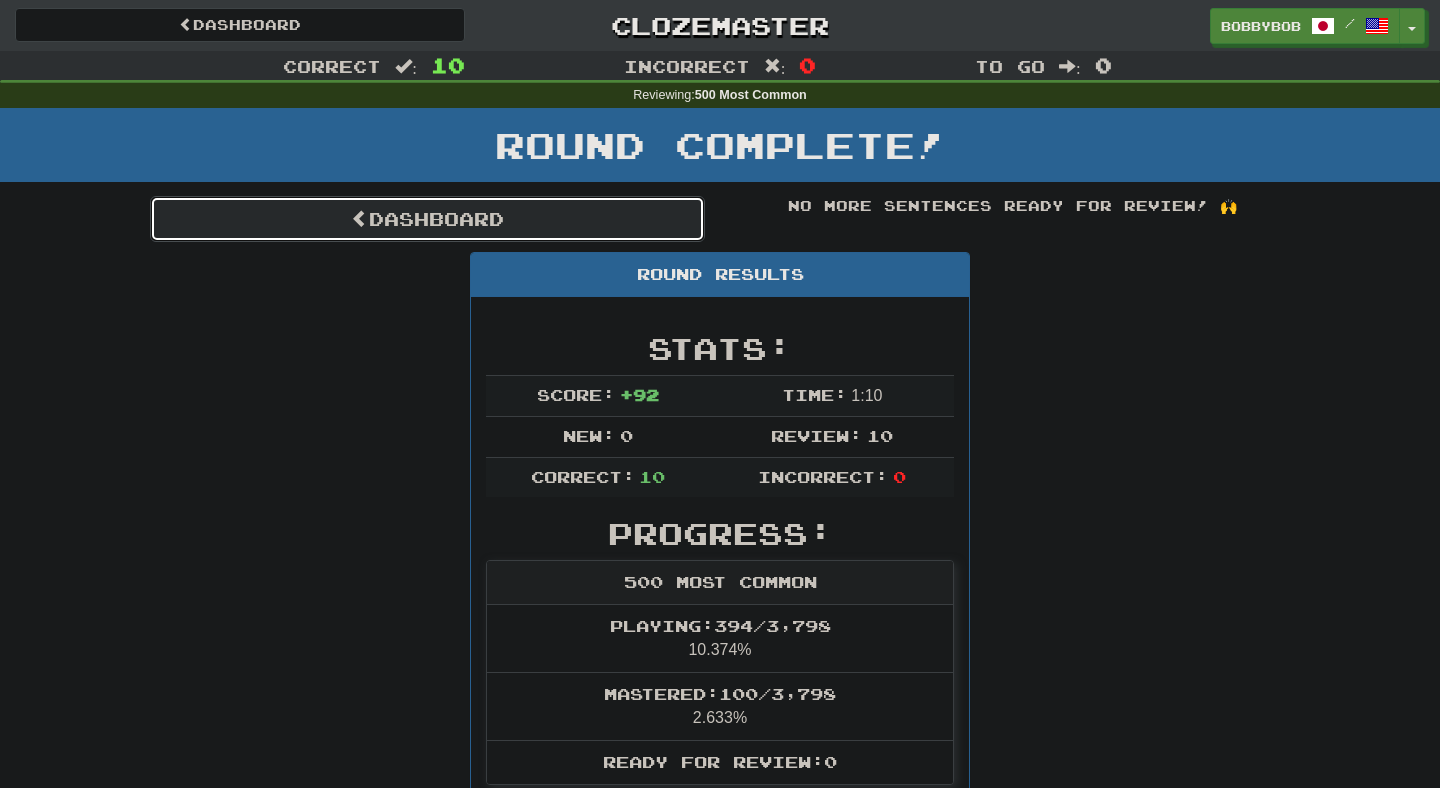 click on "Dashboard" at bounding box center (427, 219) 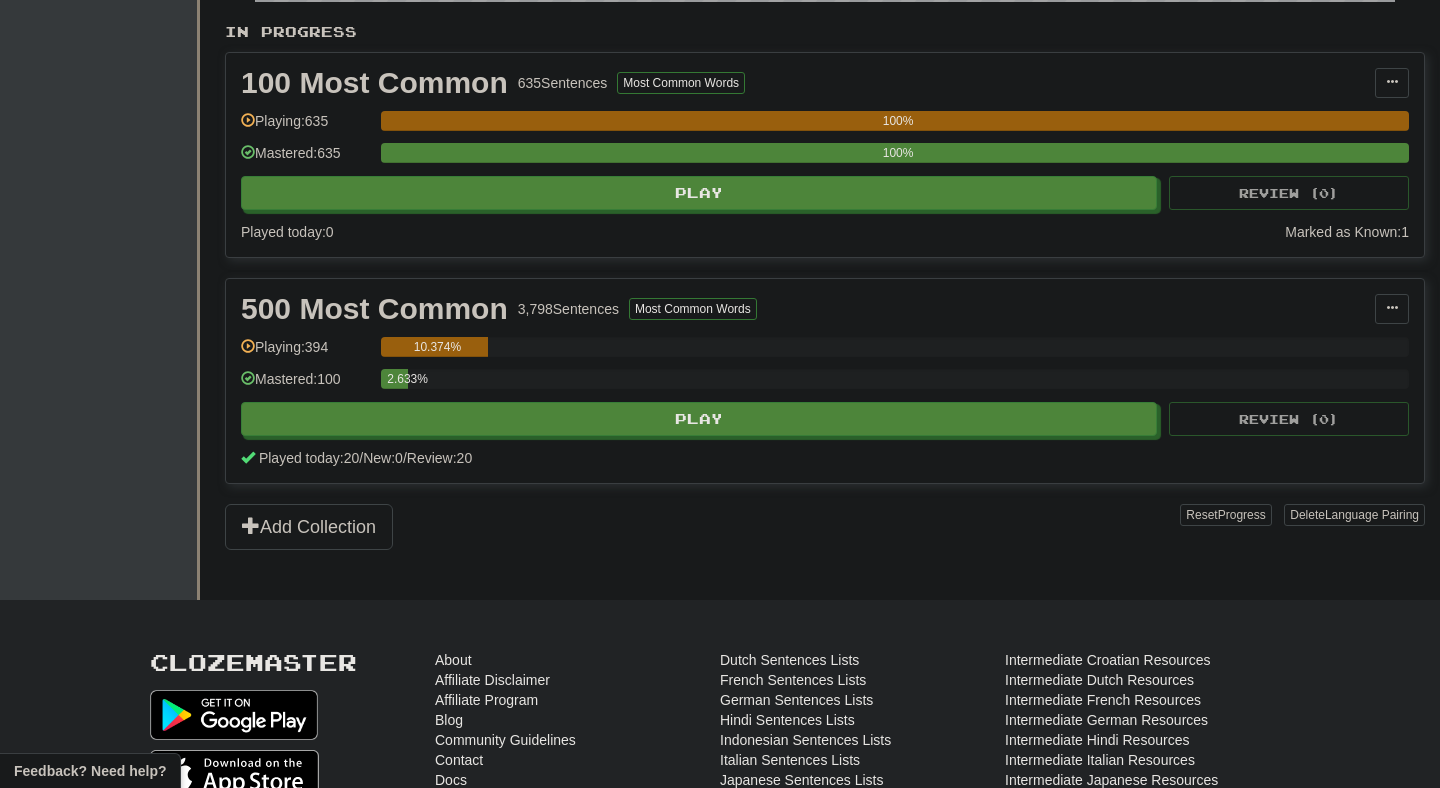 scroll, scrollTop: 447, scrollLeft: 0, axis: vertical 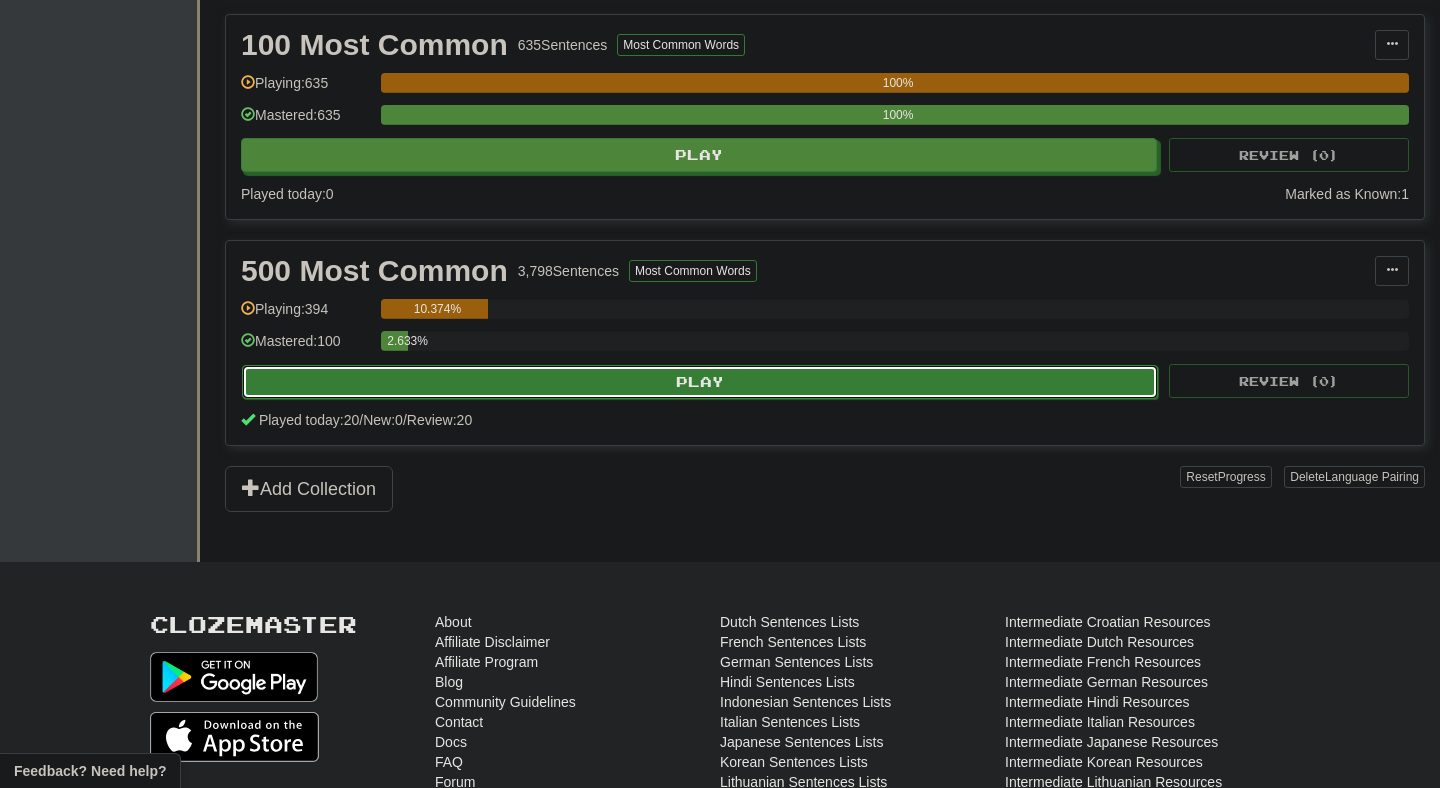 click on "Play" at bounding box center [700, 382] 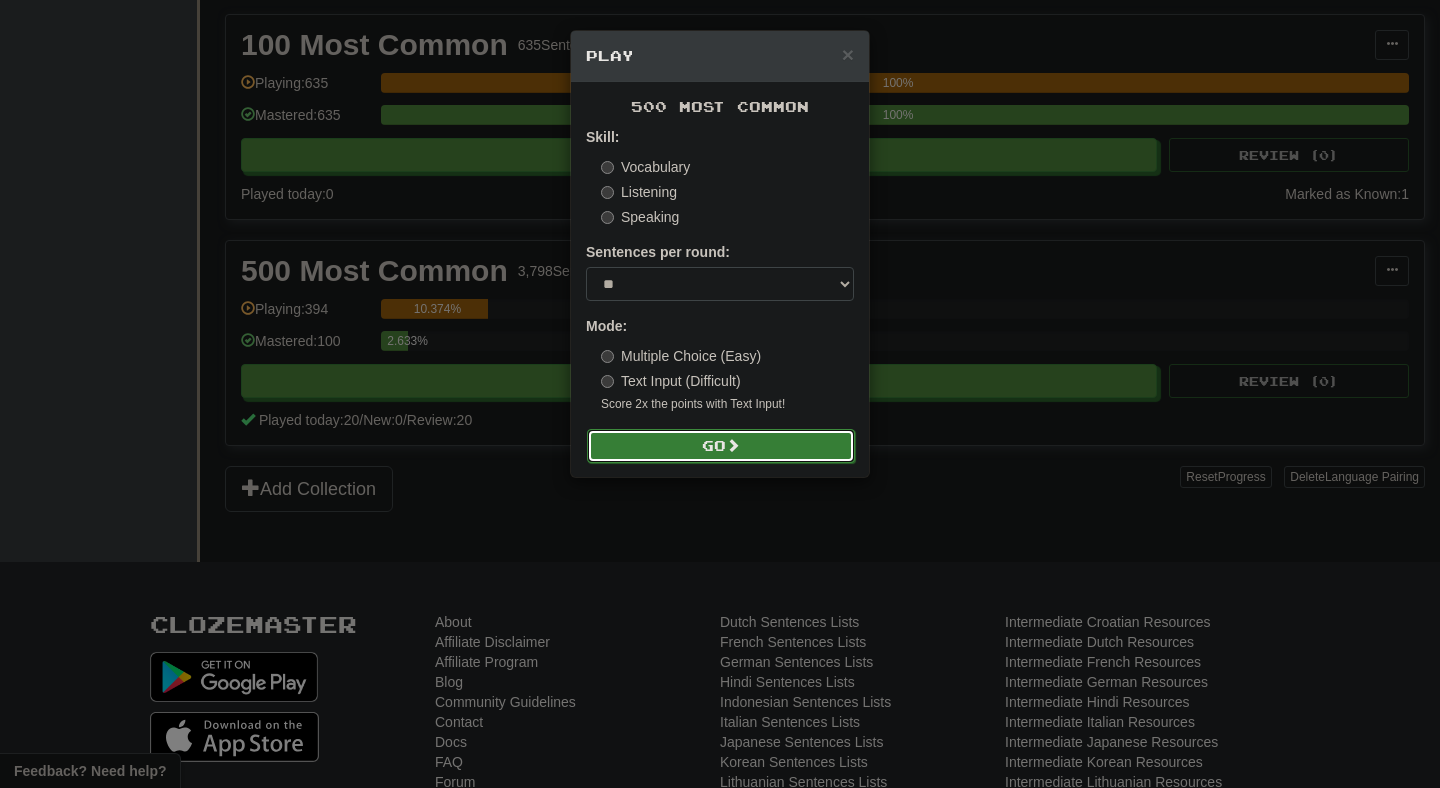 click on "Go" at bounding box center (721, 446) 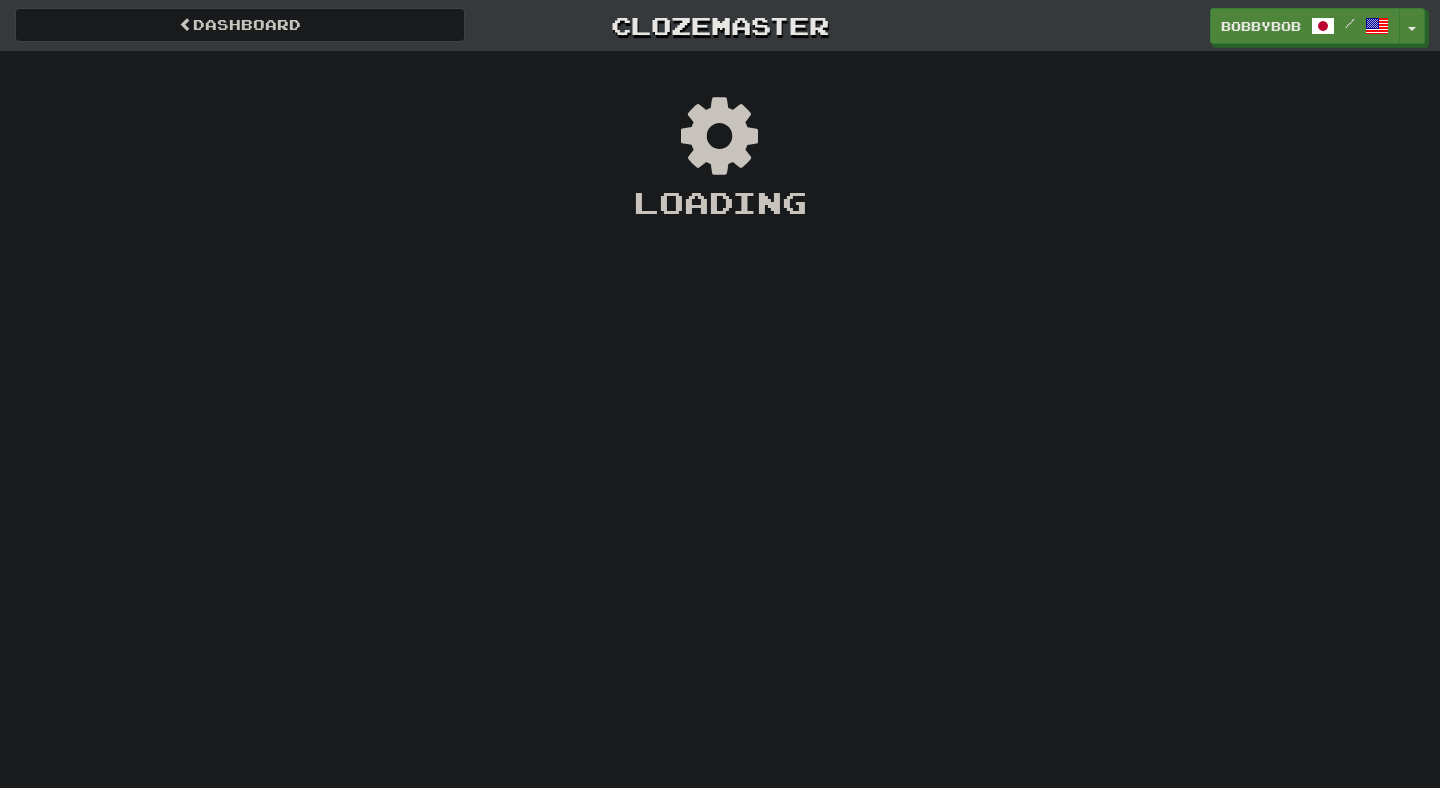 scroll, scrollTop: 0, scrollLeft: 0, axis: both 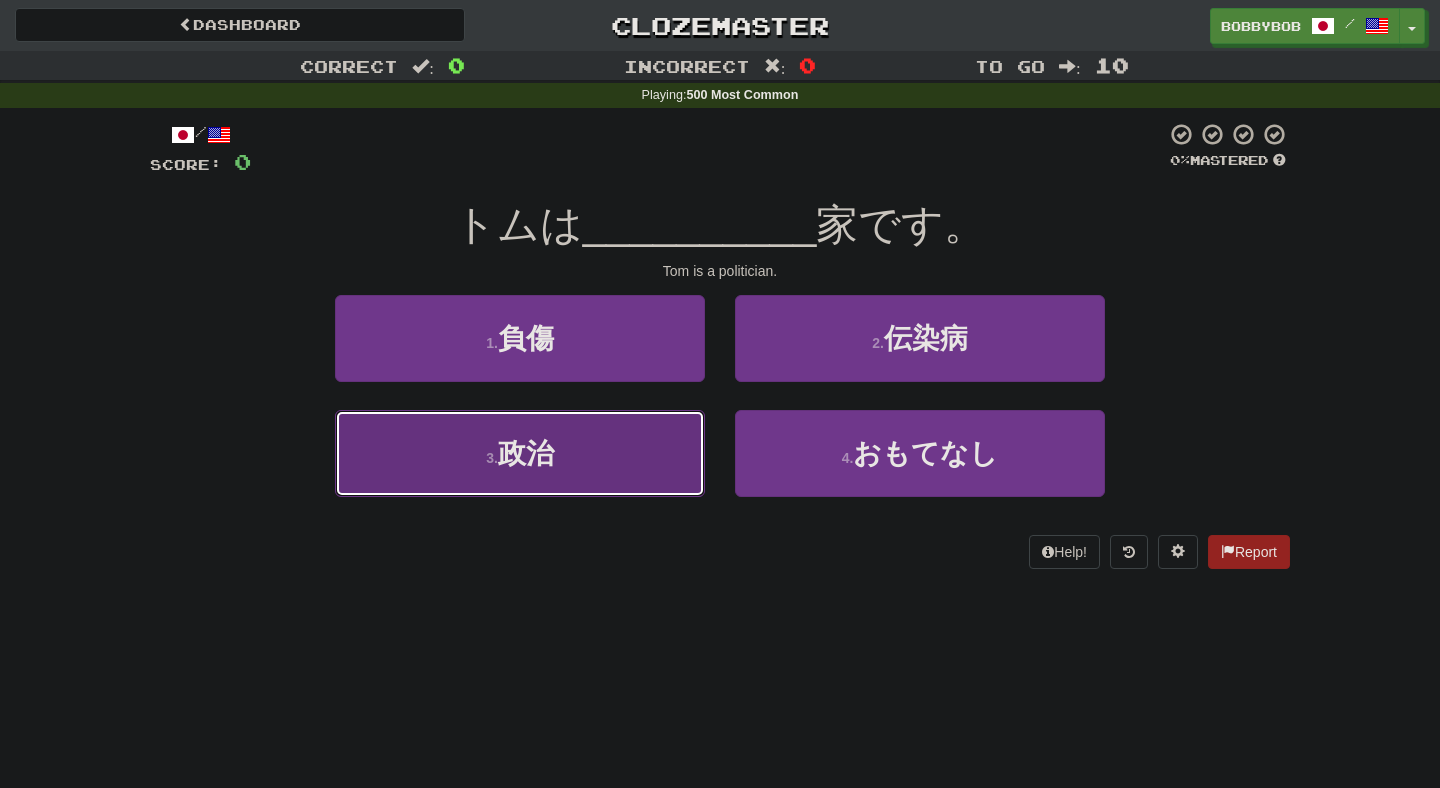 click on "3 .  政治" at bounding box center [520, 453] 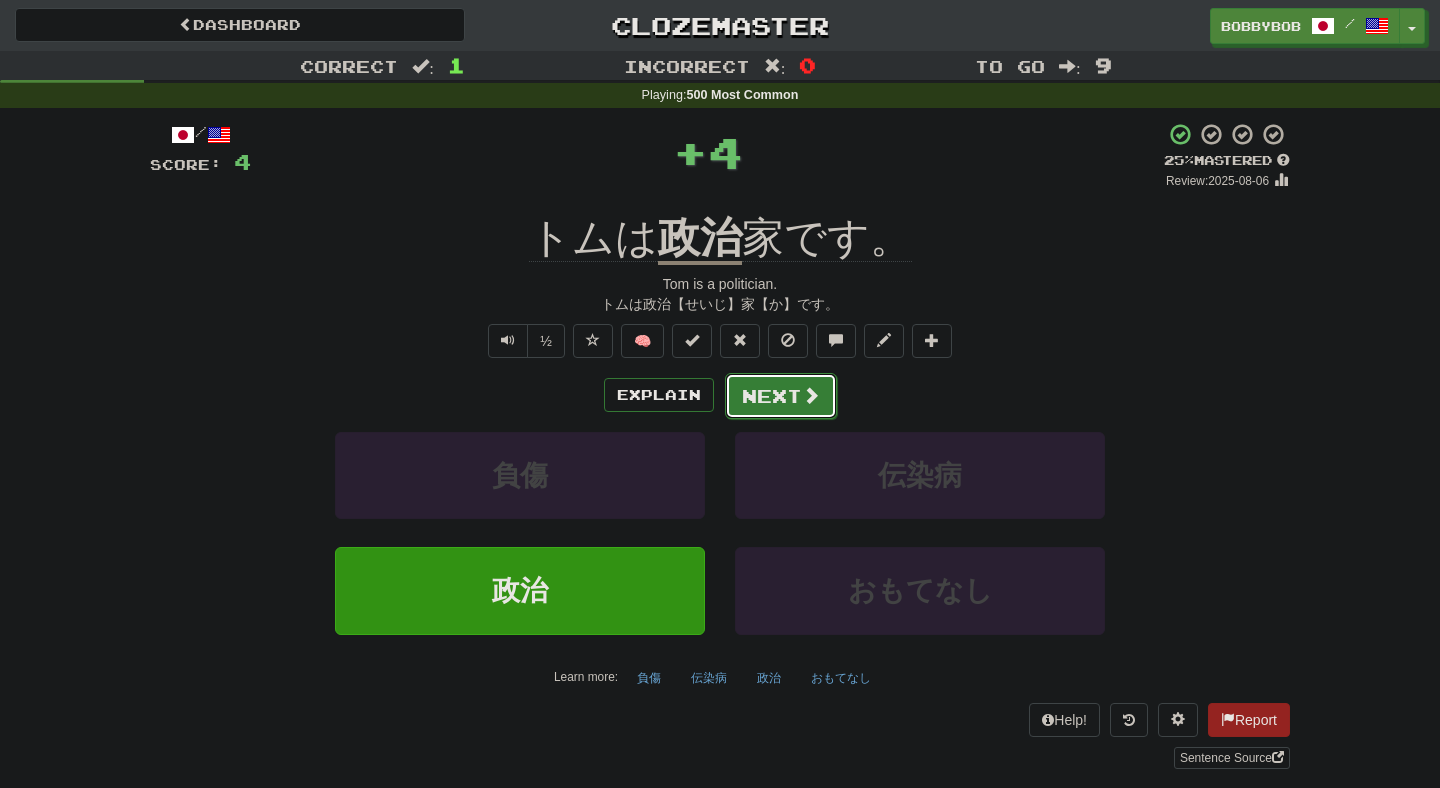 click on "Next" at bounding box center (781, 396) 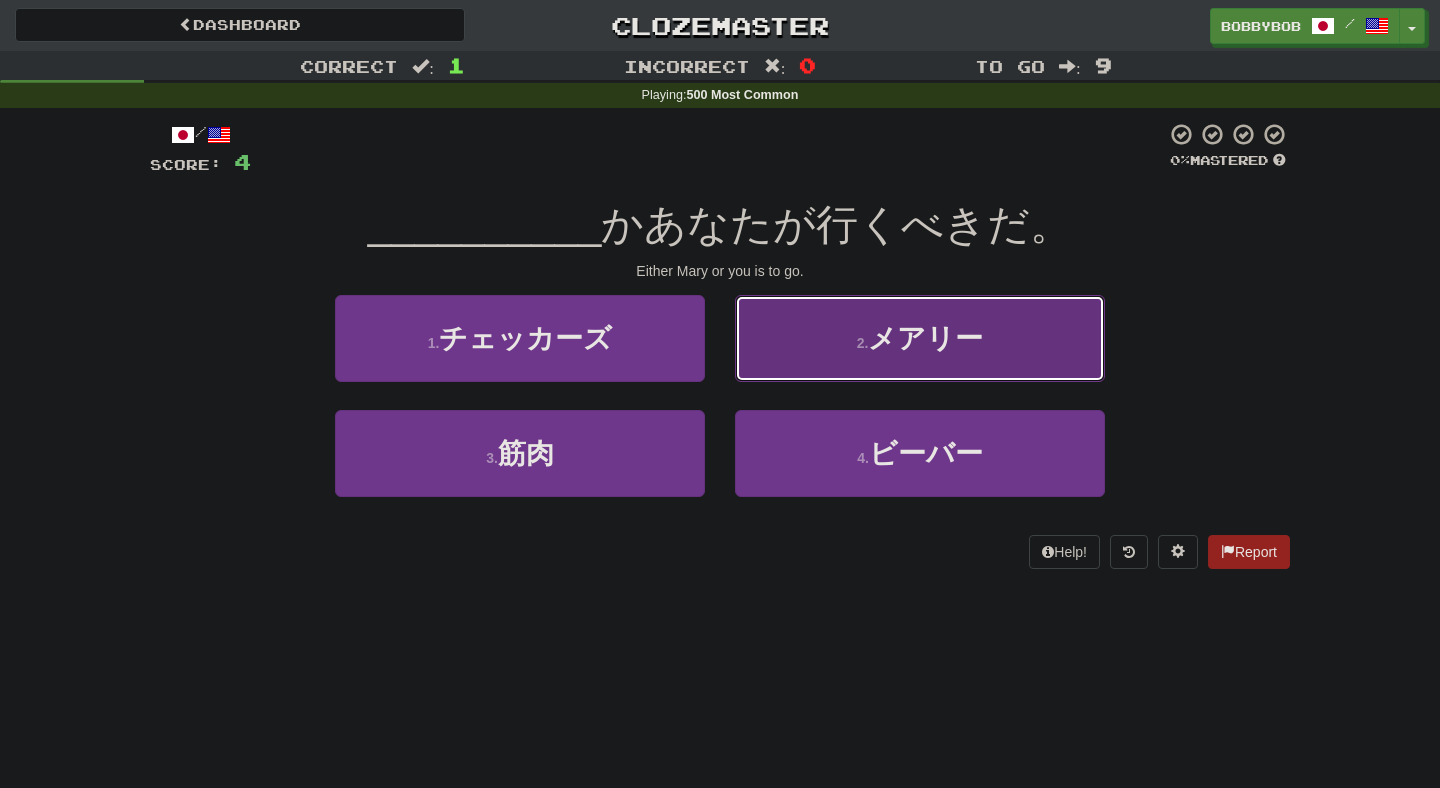 click on "2 .  メアリー" at bounding box center (920, 338) 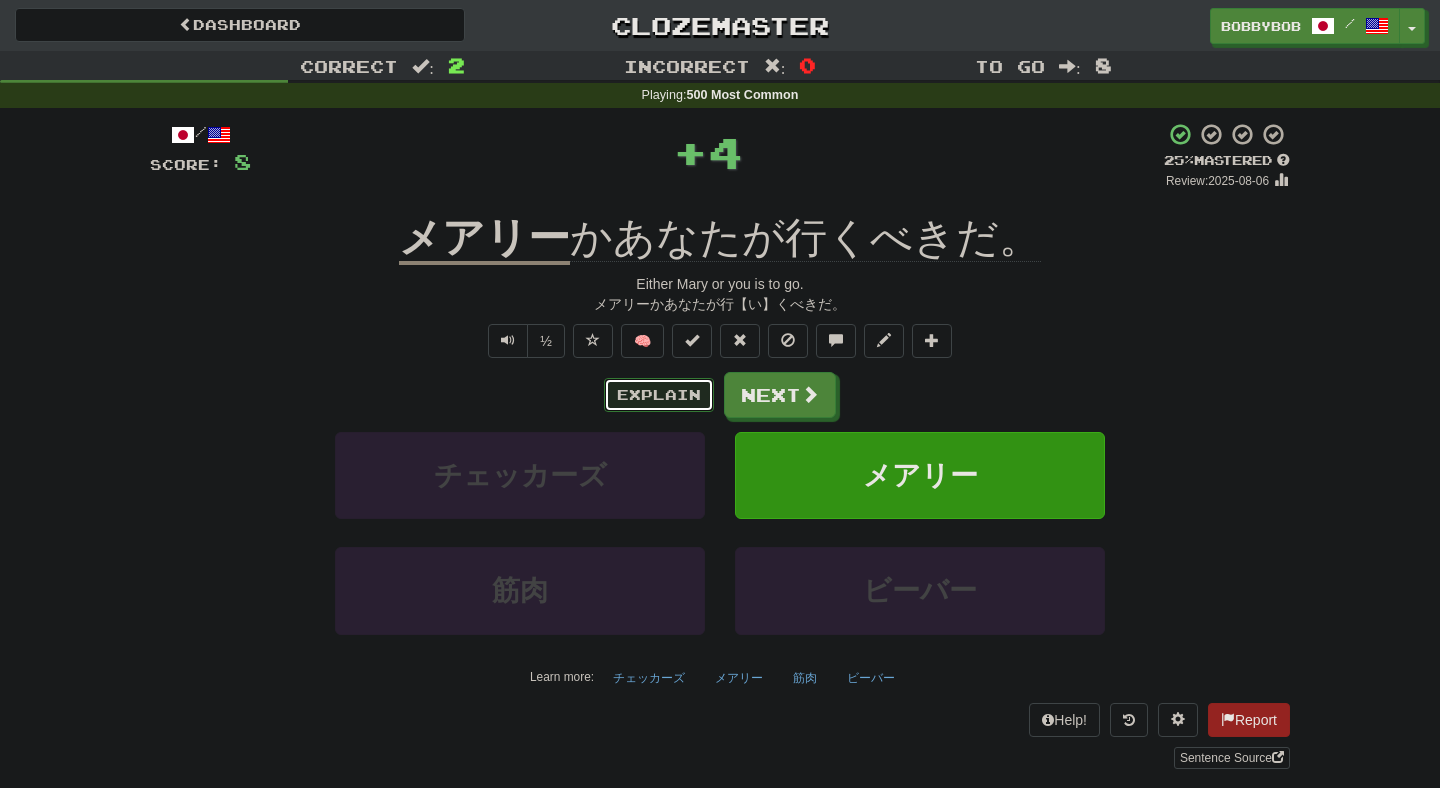 click on "Explain" at bounding box center (659, 395) 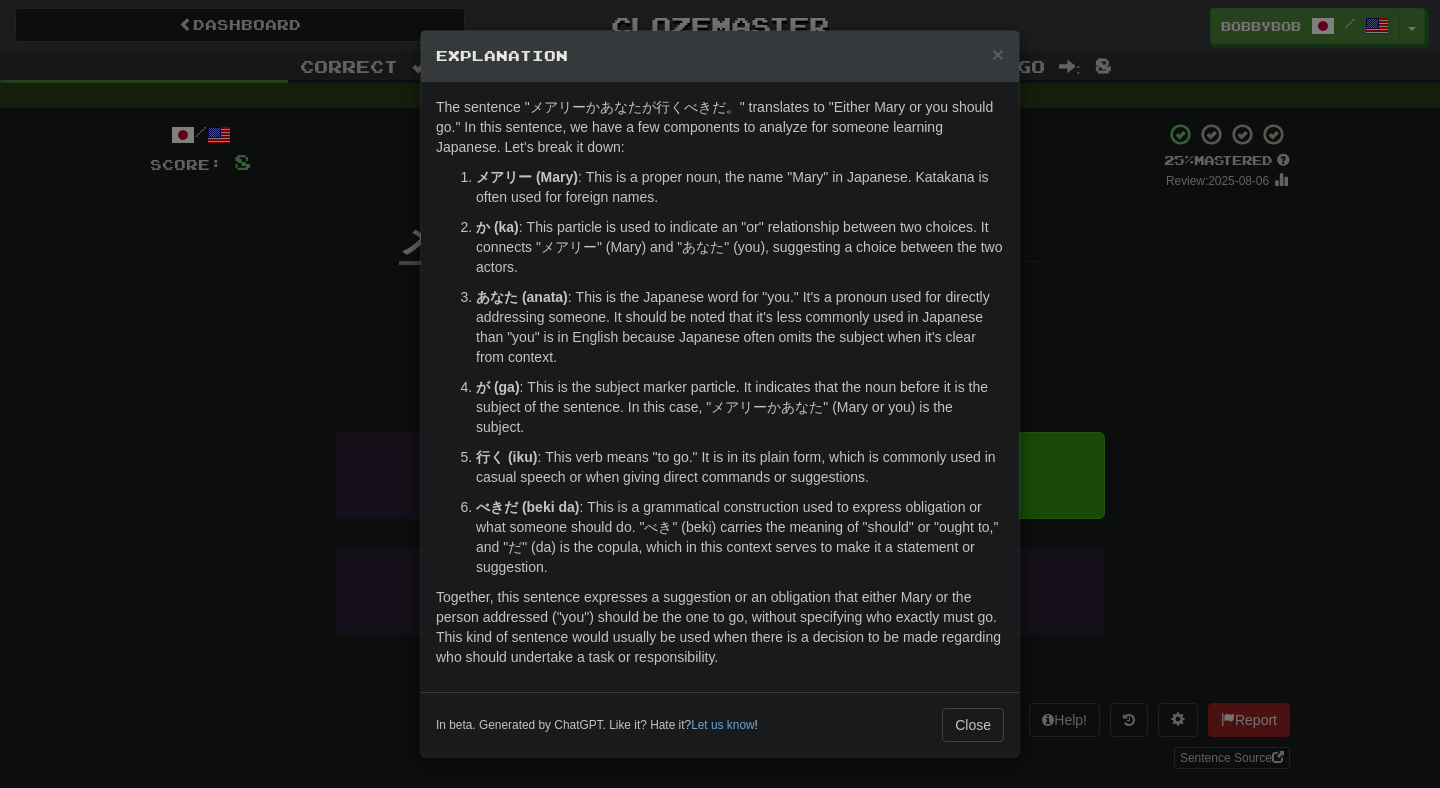 click on "× Explanation The sentence "メアリーかあなたが行くべきだ。" translates to "Either Mary or you should go." In this sentence, we have a few components to analyze for someone learning Japanese. Let's break it down:
メアリー (Mary) : This is a proper noun, the name "Mary" in Japanese. Katakana is often used for foreign names.
か (ka) : This particle is used to indicate an "or" relationship between two choices. It connects "メアリー" (Mary) and "あなた" (you), suggesting a choice between the two actors.
あなた (anata) : This is the Japanese word for "you." It's a pronoun used for directly addressing someone. It should be noted that it's less commonly used in Japanese than "you" is in English because Japanese often omits the subject when it's clear from context.
が (ga) : This is the subject marker particle. It indicates that the noun before it is the subject of the sentence. In this case, "メアリーかあなた" (Mary or you) is the subject." at bounding box center (720, 394) 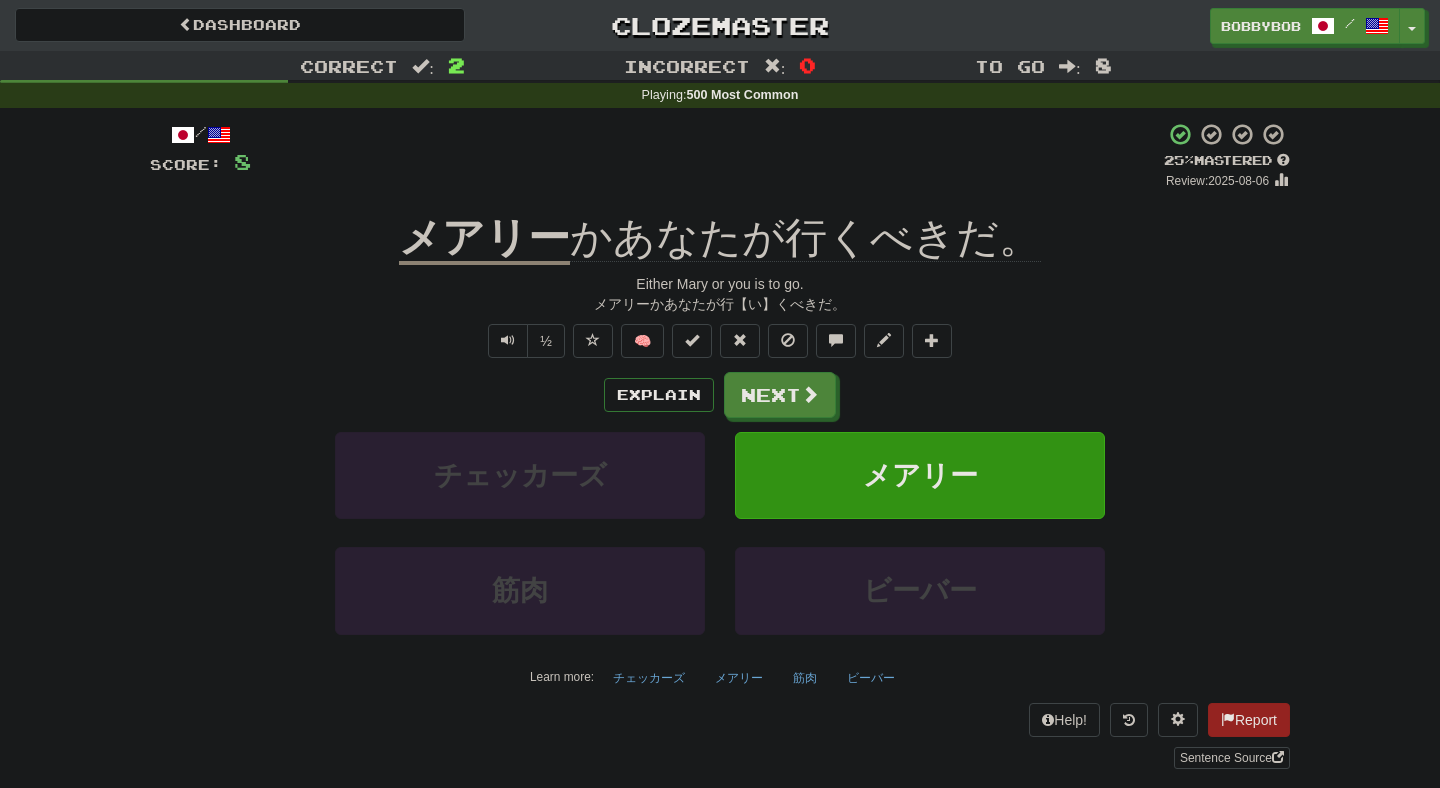 click on "Explain Next チェッカーズ メアリー 筋肉 ビーバー Learn more: チェッカーズ メアリー 筋肉 ビーバー" at bounding box center (720, 532) 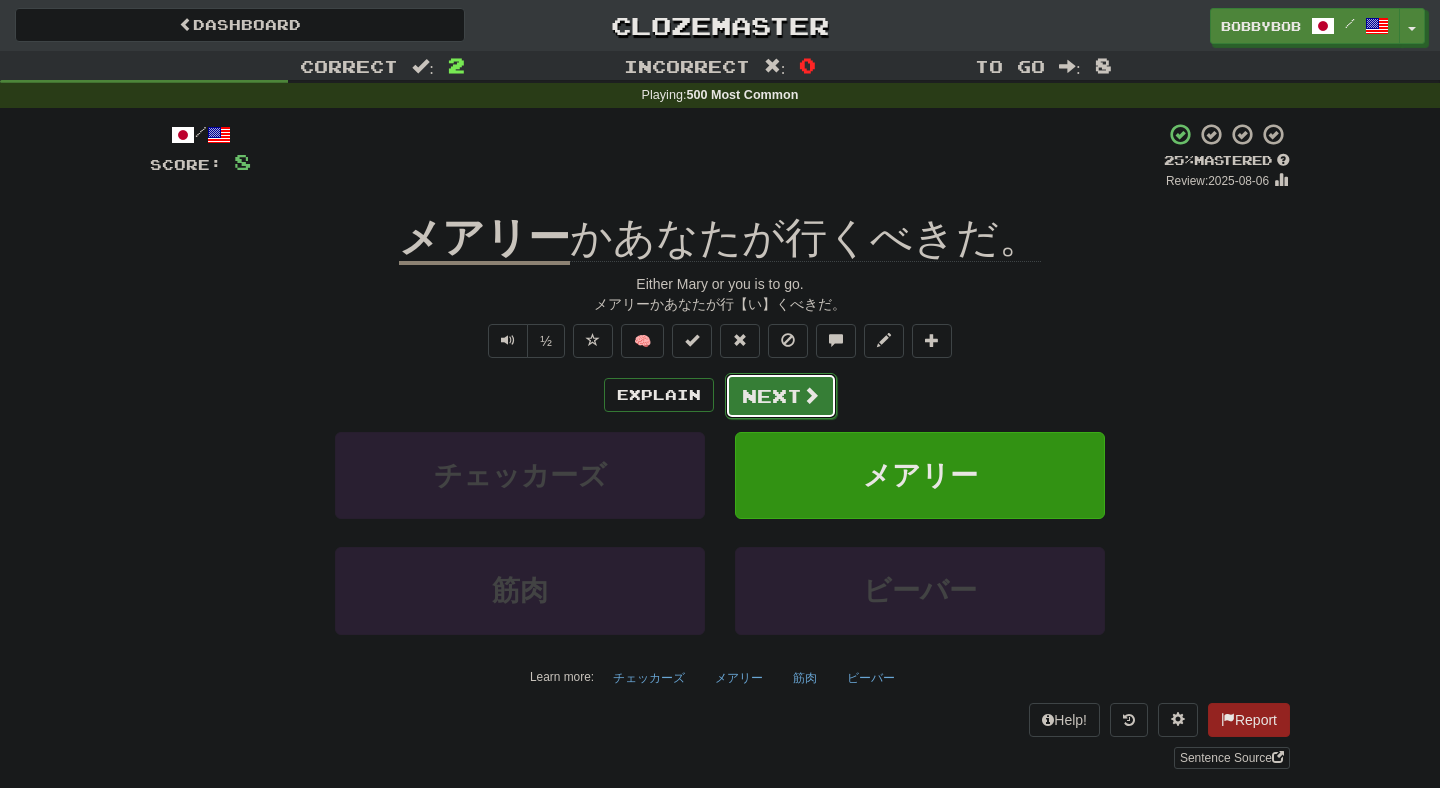 click at bounding box center [811, 395] 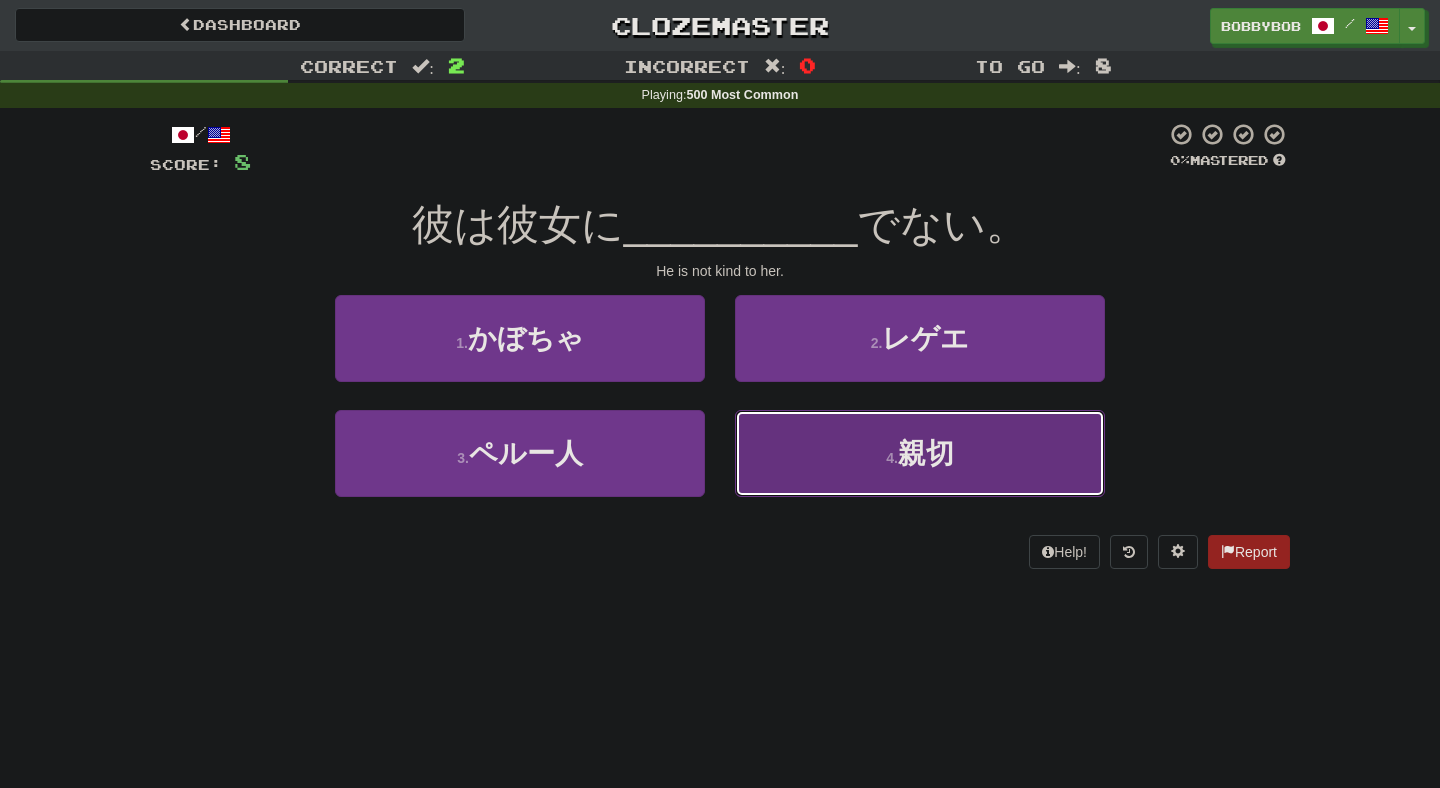 click on "4 .  親切" at bounding box center (920, 453) 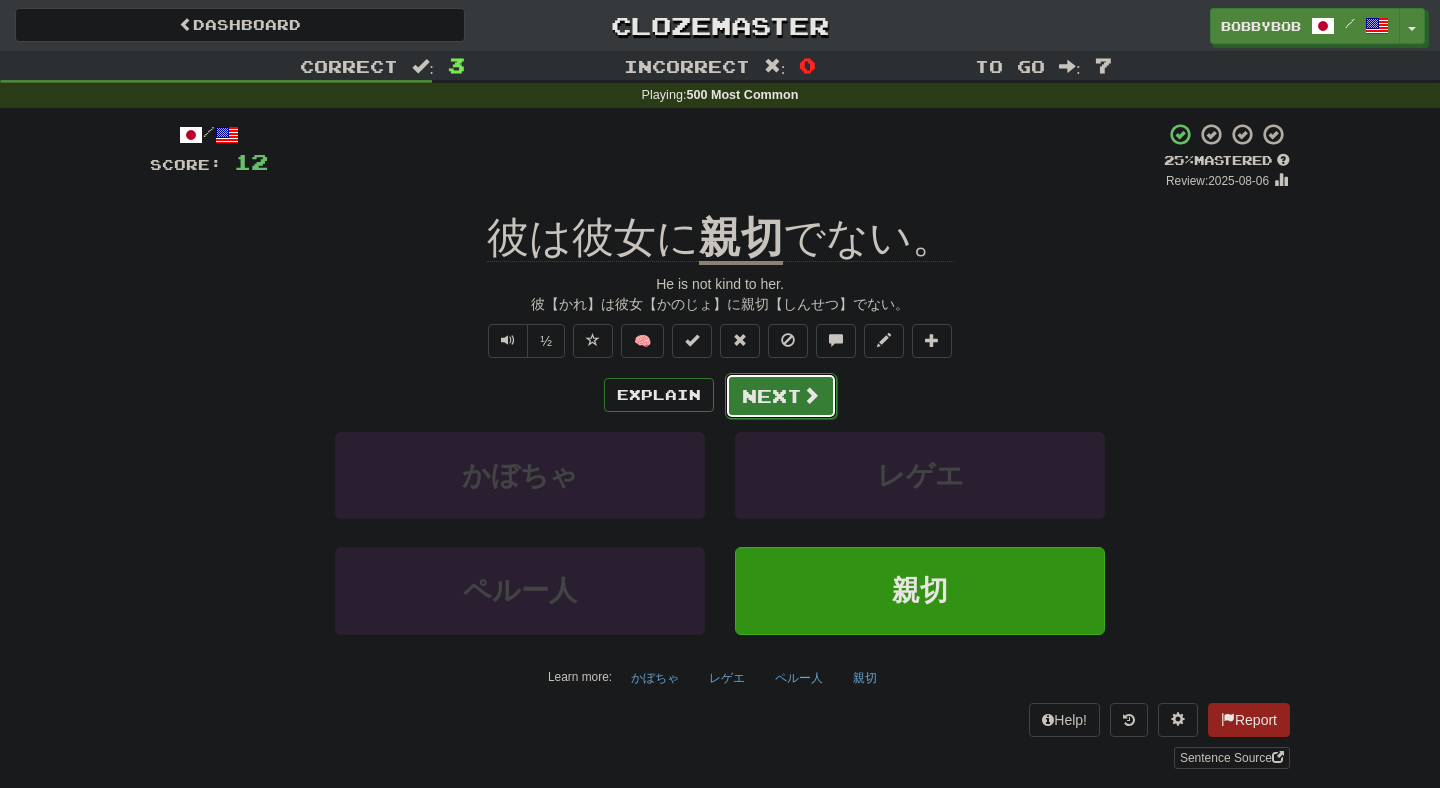 click on "Next" at bounding box center [781, 396] 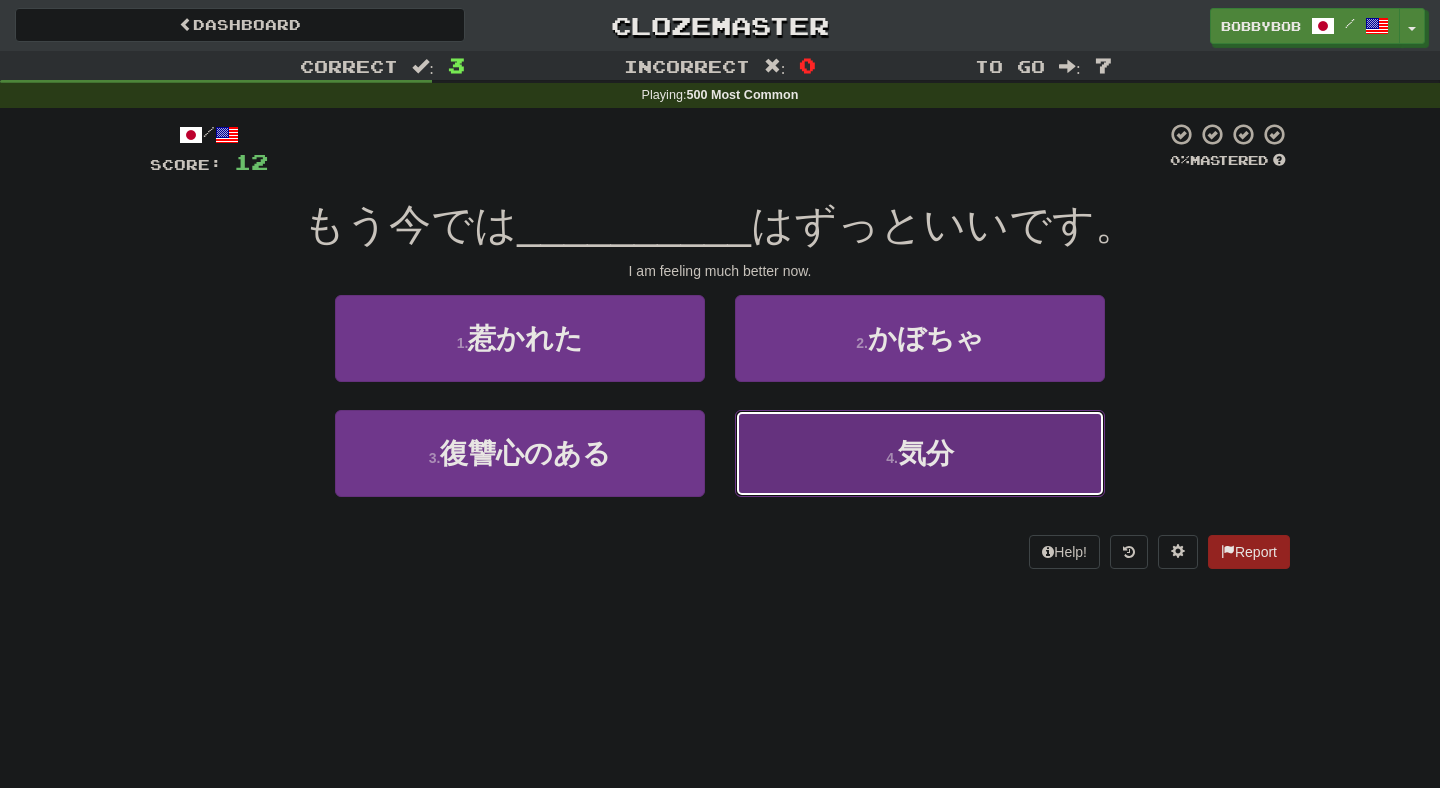 click on "4 .  気分" at bounding box center (920, 453) 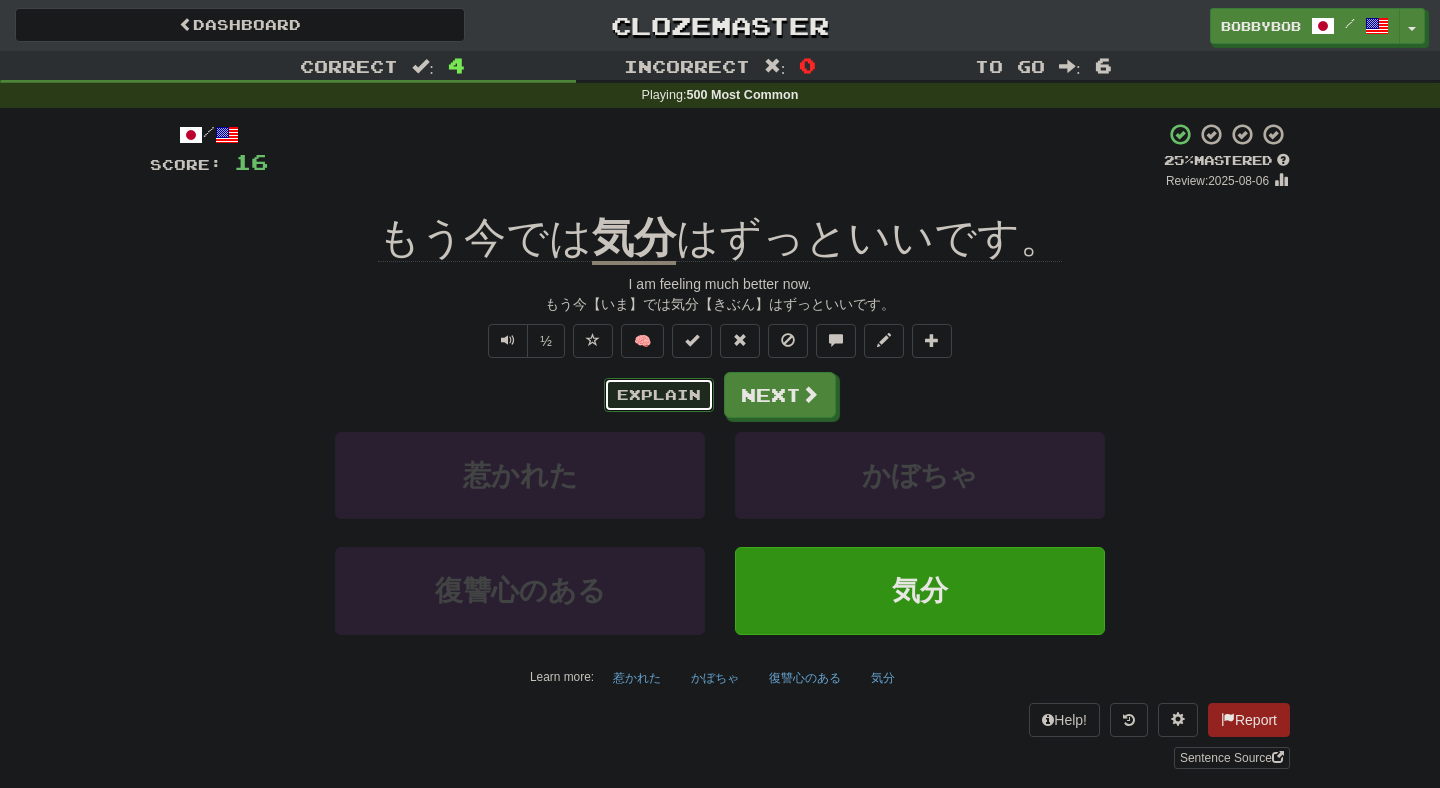 click on "Explain" at bounding box center [659, 395] 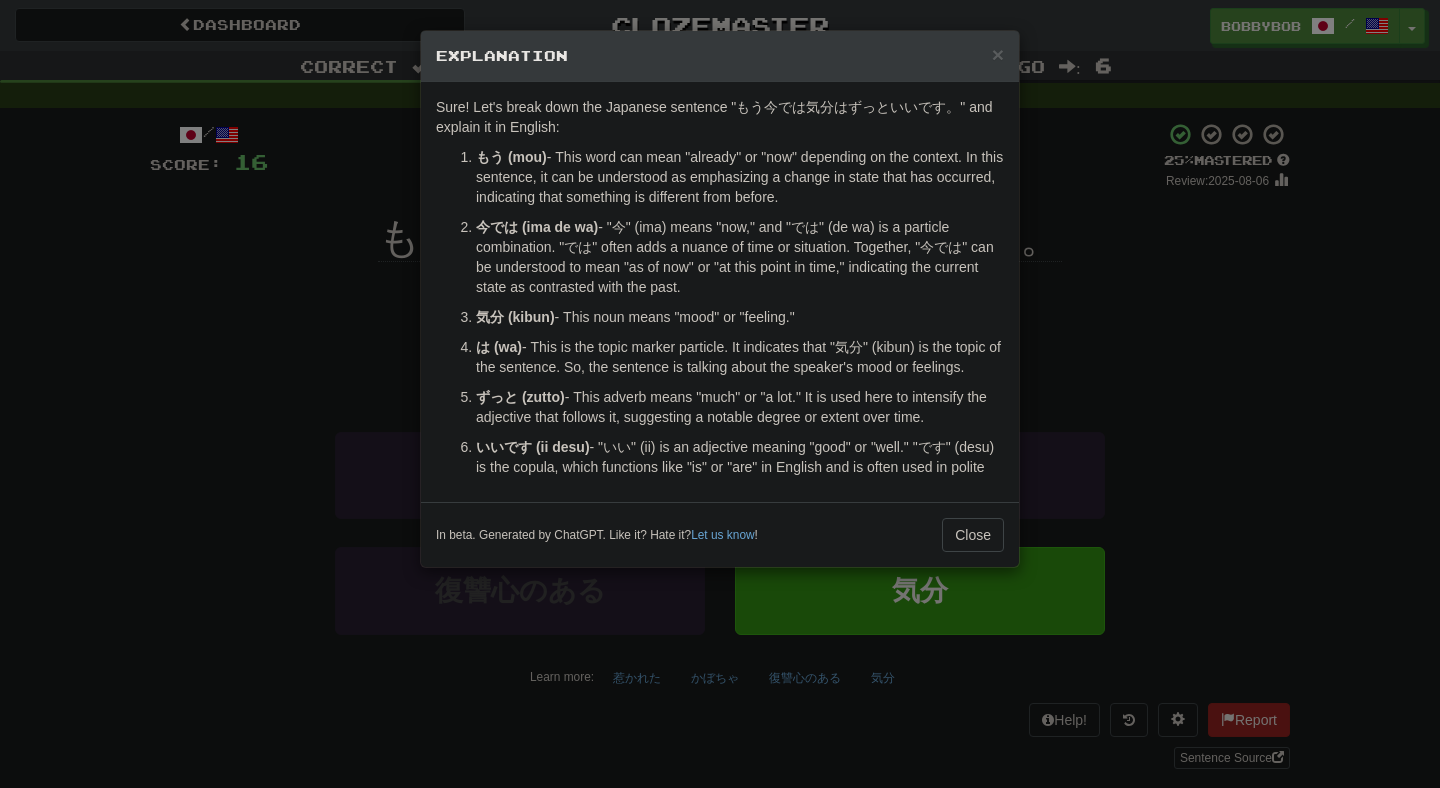 click on "× Explanation Sure! Let's break down the Japanese sentence "もう今では気分はずっといいです。" and explain it in English:
もう (mou)  - This word can mean "already" or "now" depending on the context. In this sentence, it can be understood as emphasizing a change in state that has occurred, indicating that something is different from before.
今では (ima de wa)  - "今" (ima) means "now," and "では" (de wa) is a particle combination. "では" often adds a nuance of time or situation. Together, "今では" can be understood to mean "as of now" or "at this point in time," indicating the current state as contrasted with the past.
気分 (kibun)  - This noun means "mood" or "feeling."
は (wa)  - This is the topic marker particle. It indicates that "気分" (kibun) is the topic of the sentence. So, the sentence is talking about the speaker's mood or feelings.
ずっと (zutto)
いいです (ii desu)
In beta. Generated by ChatGPT. Like it? Hate it?  !" at bounding box center [720, 394] 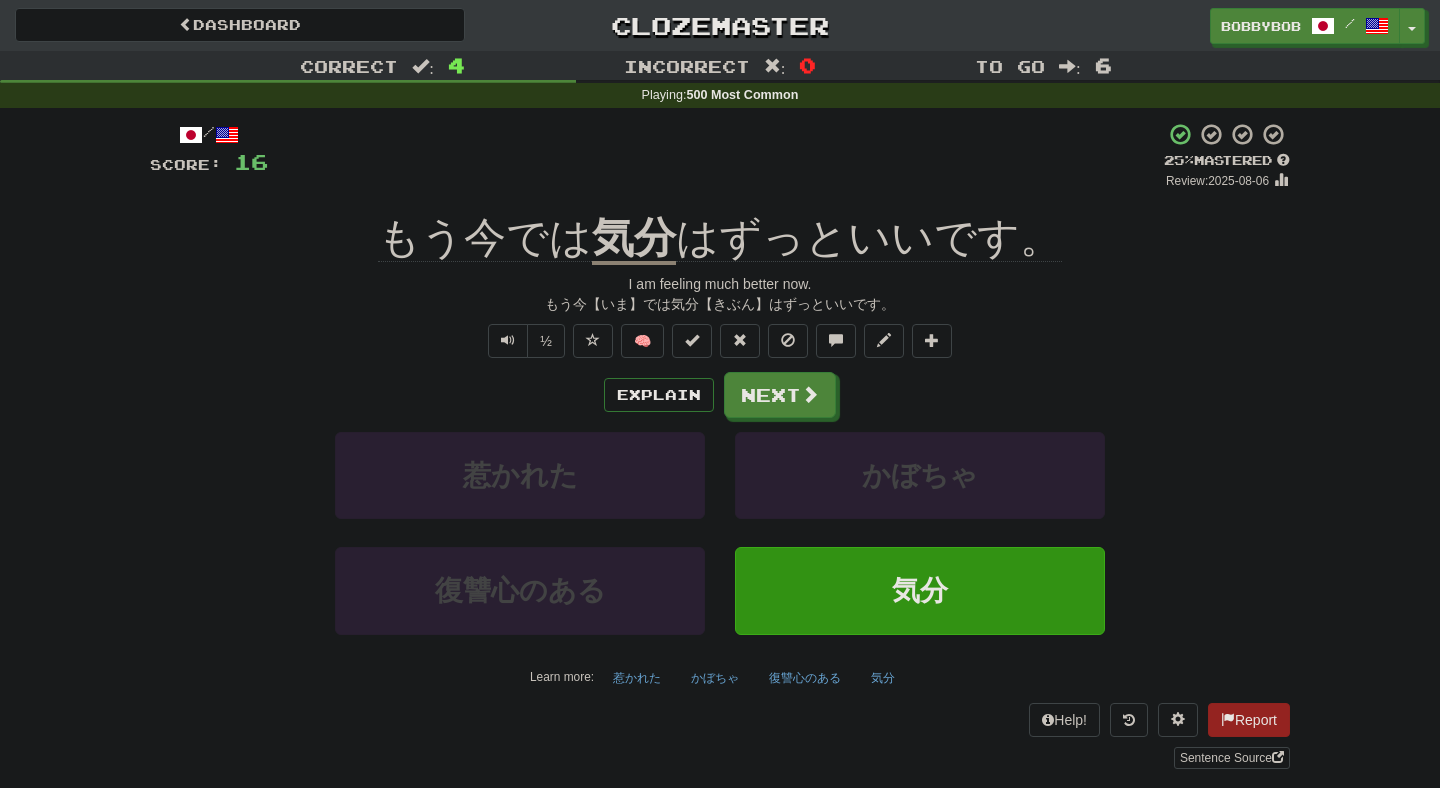 click on "Explain Next" at bounding box center [720, 395] 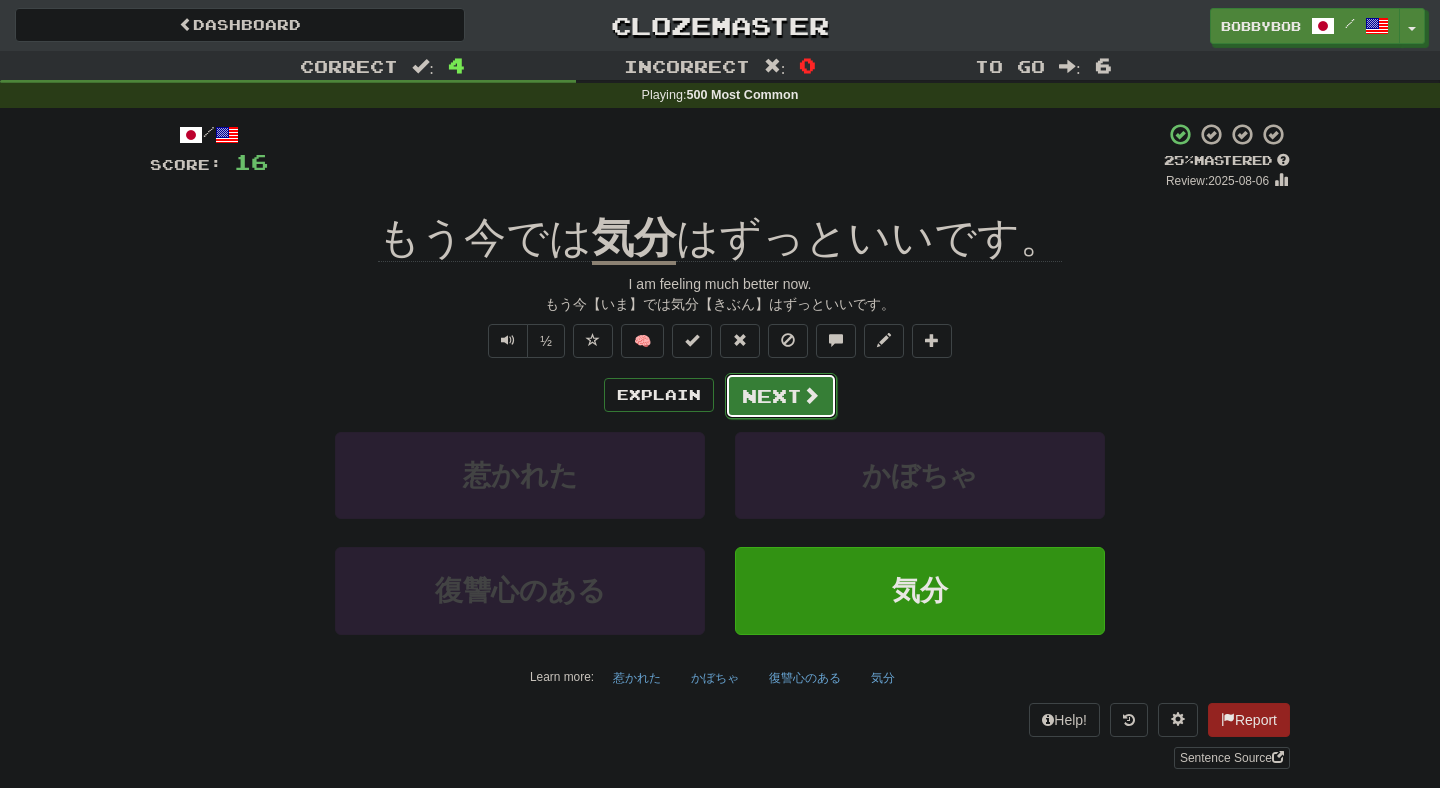 click at bounding box center [811, 395] 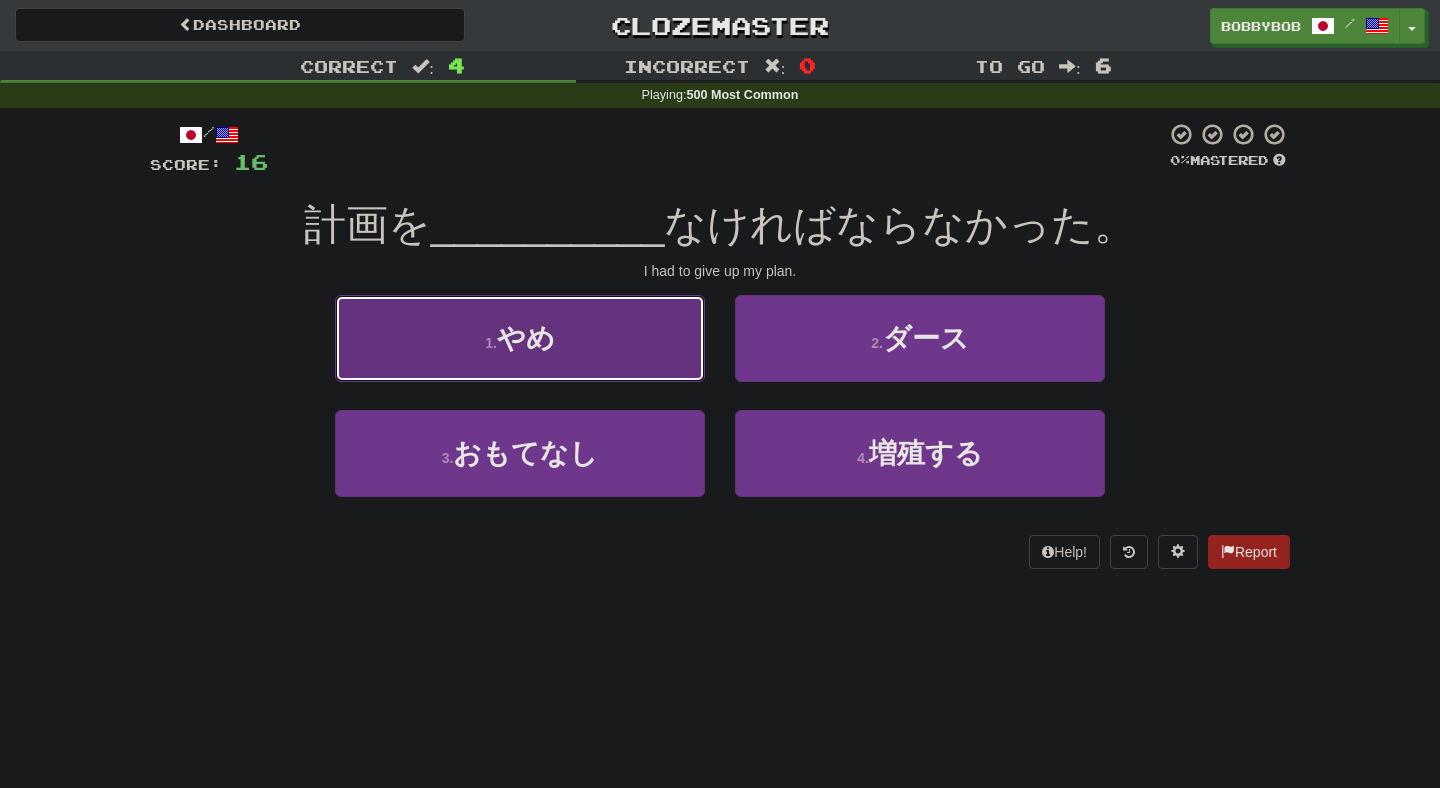 click on "1 .  やめ" at bounding box center (520, 338) 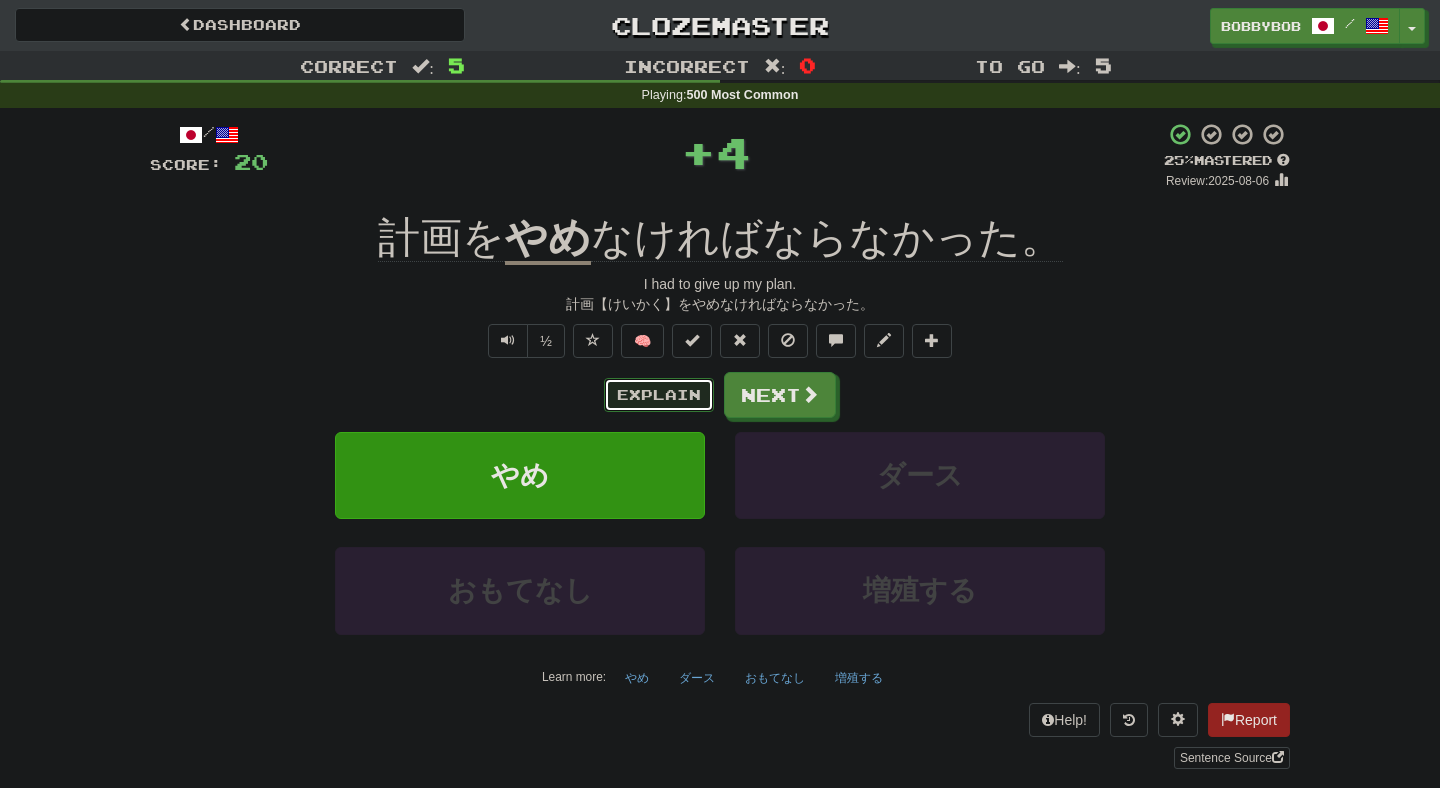 click on "Explain" at bounding box center (659, 395) 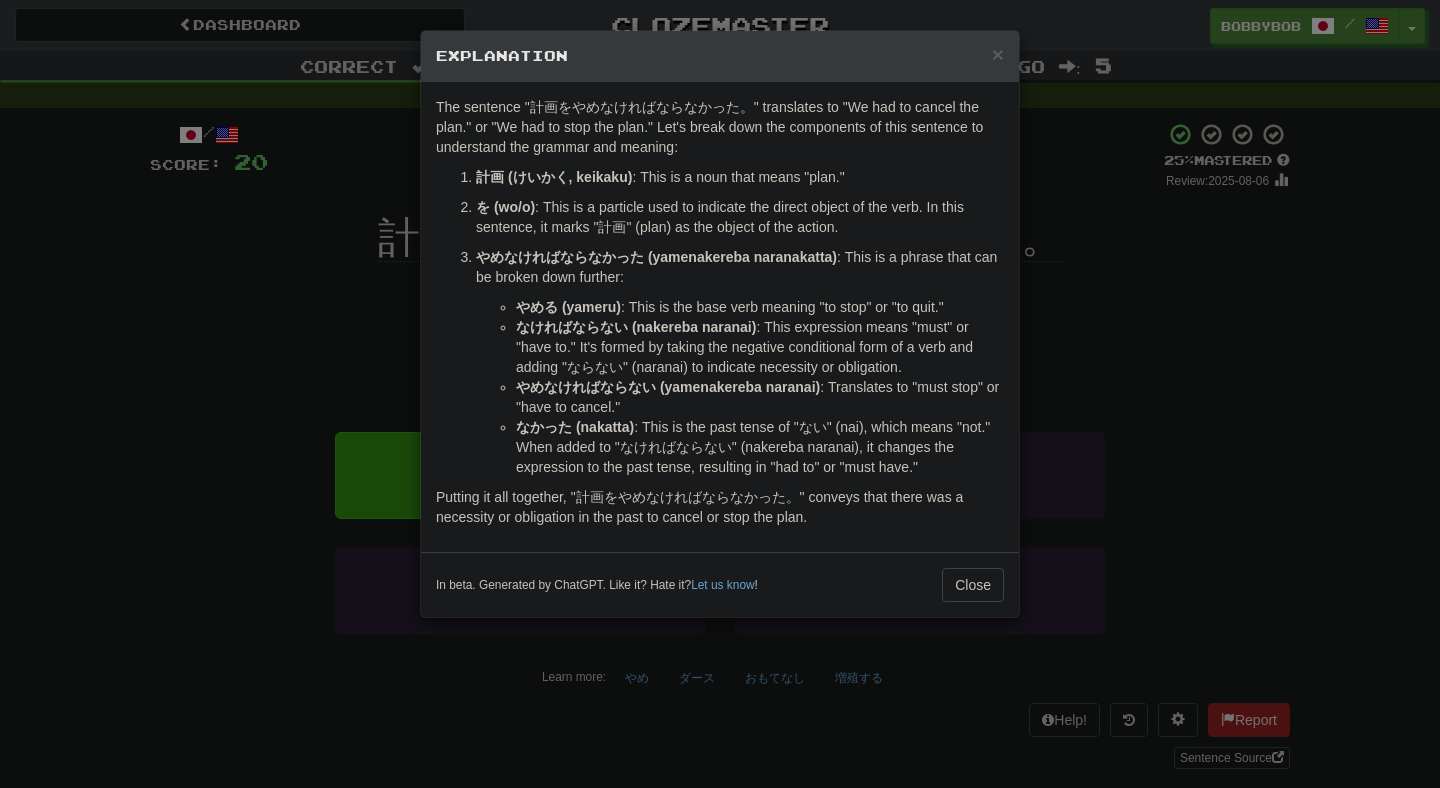 click on "× Explanation The sentence "計画をやめなければならなかった。" translates to "We had to cancel the plan." or "We had to stop the plan." Let's break down the components of this sentence to understand the grammar and meaning:
計画 (けいかく, keikaku) : This is a noun that means "plan."
を (wo/o) : This is a particle used to indicate the direct object of the verb. In this sentence, it marks "計画" (plan) as the object of the action.
やめなければならなかった (yamenakereba naranakatta) : This is a phrase that can be broken down further:
やめる (yameru) : This is the base verb meaning "to stop" or "to quit."
なければならない (nakereba naranai) : This expression means "must" or "have to." It's formed by taking the negative conditional form of a verb and adding "ならない" (naranai) to indicate necessity or obligation.
やめなければならない (yamenakereba naranai) : Translates to "must stop" or "have to cancel."
Let us know" at bounding box center (720, 394) 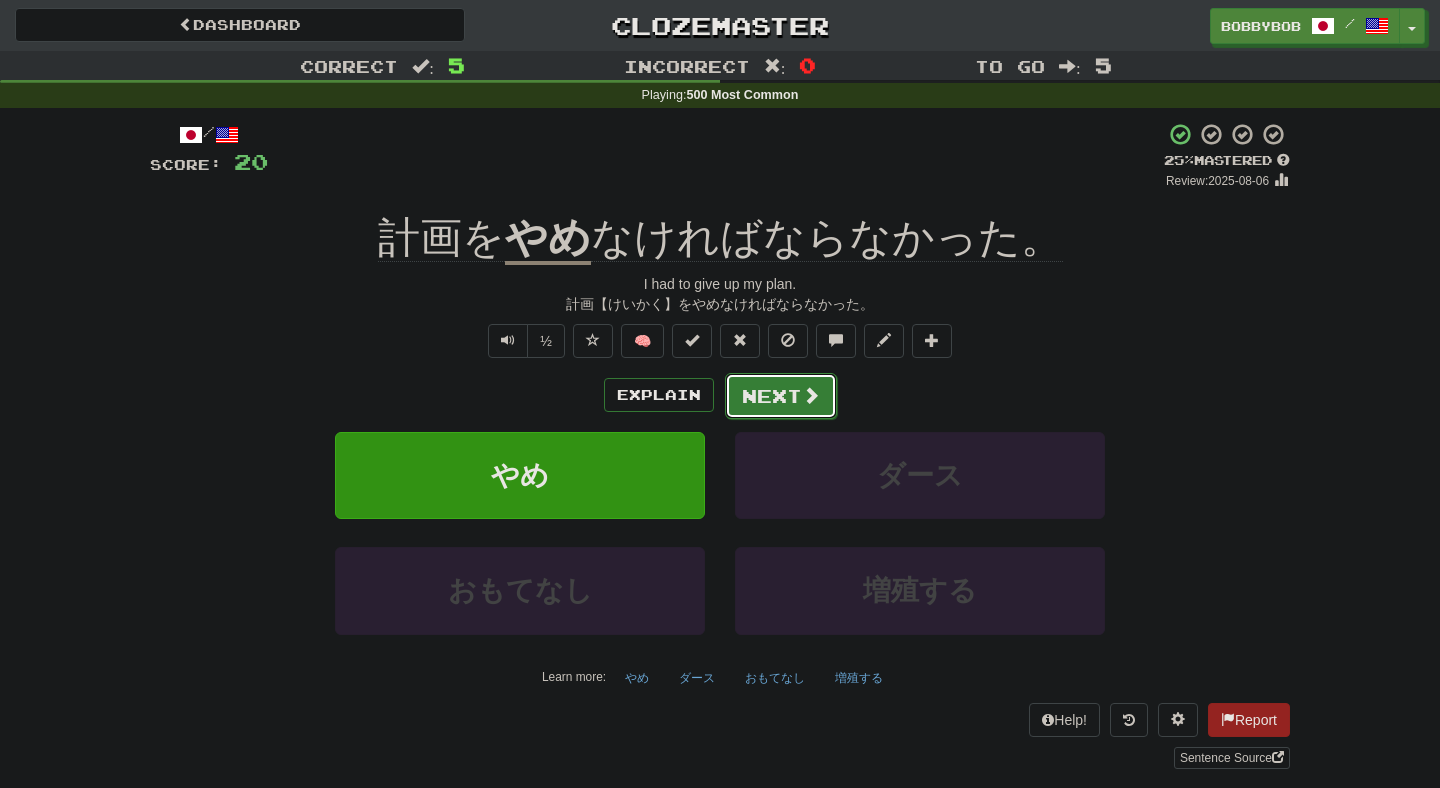 click on "Next" at bounding box center (781, 396) 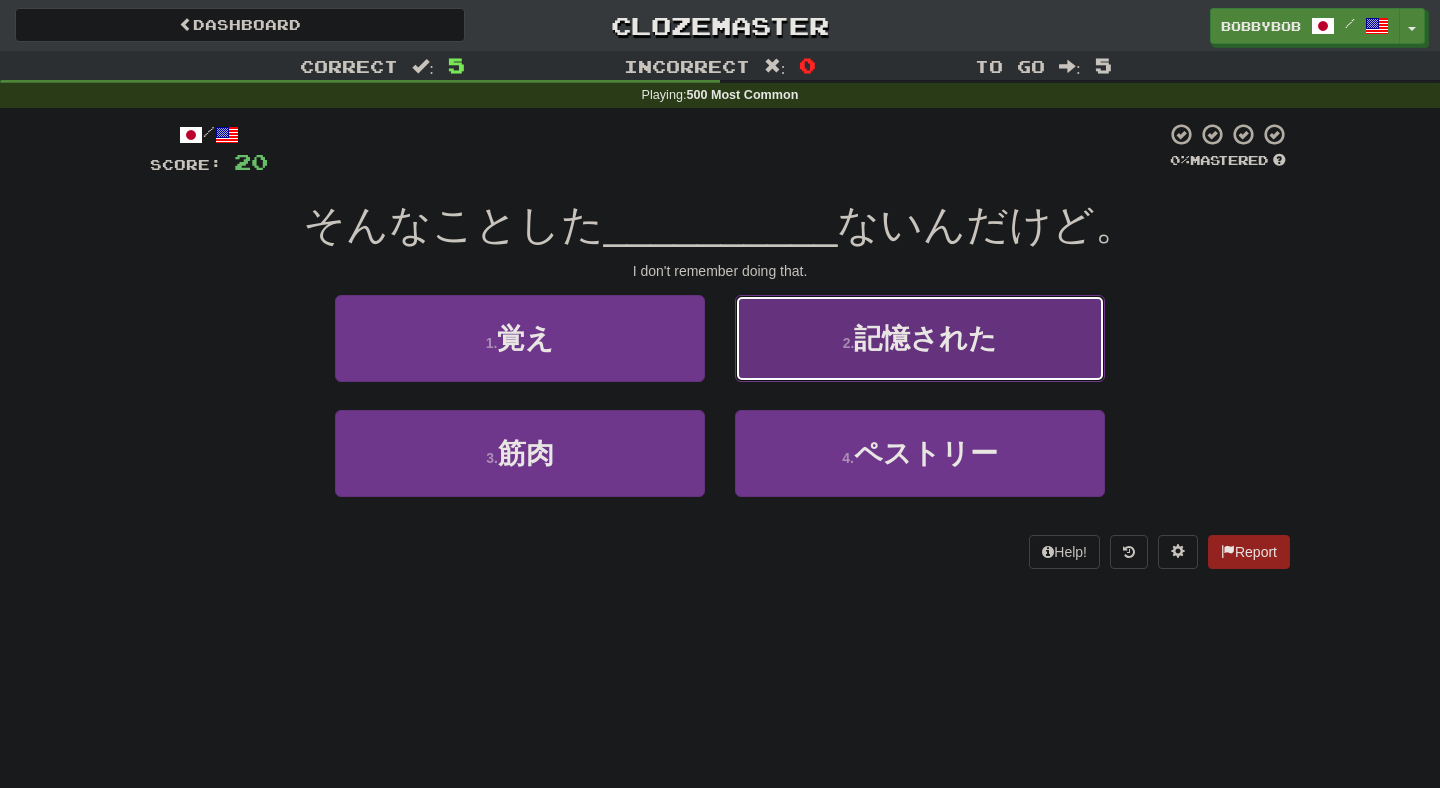 click on "2 .  記憶された" at bounding box center (920, 338) 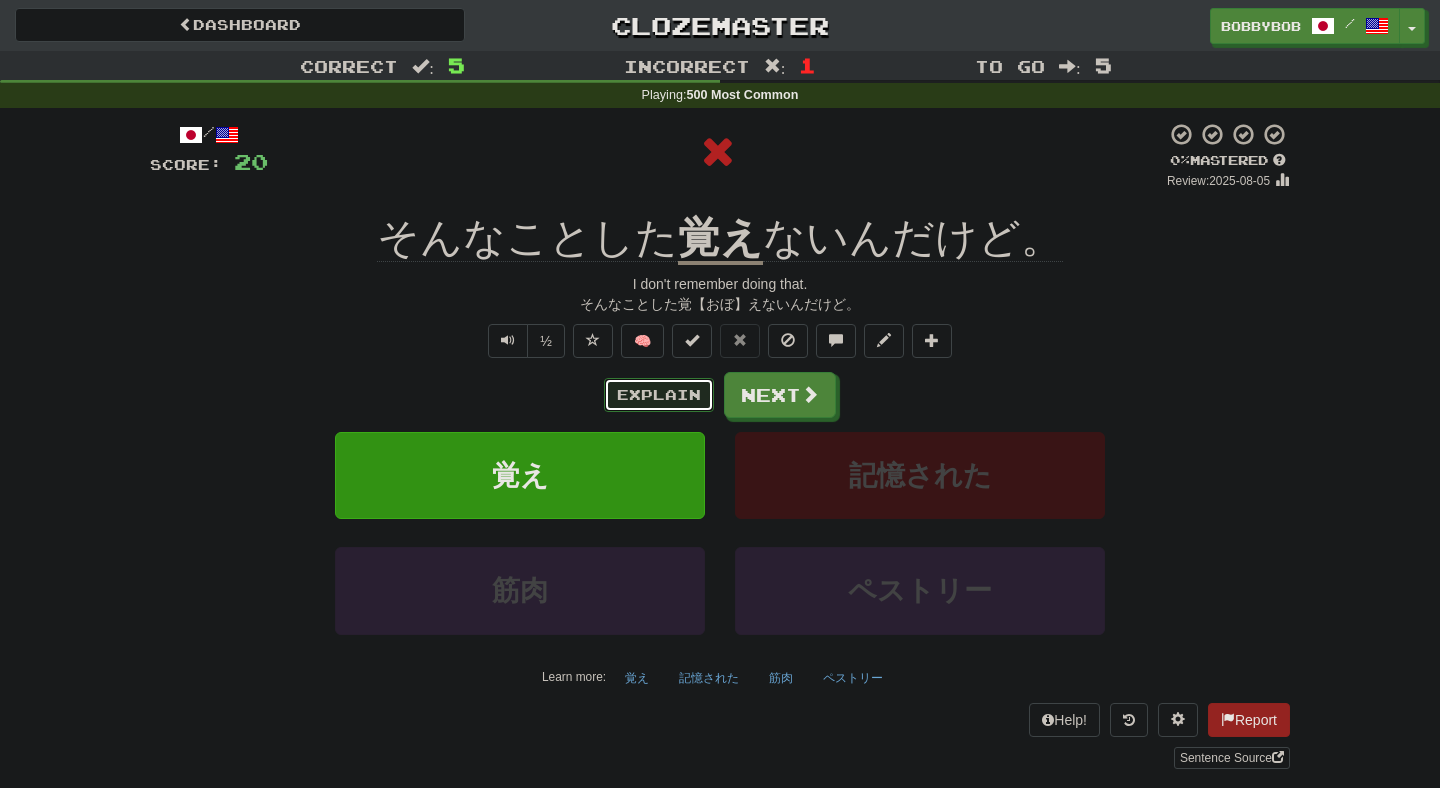 click on "Explain" at bounding box center [659, 395] 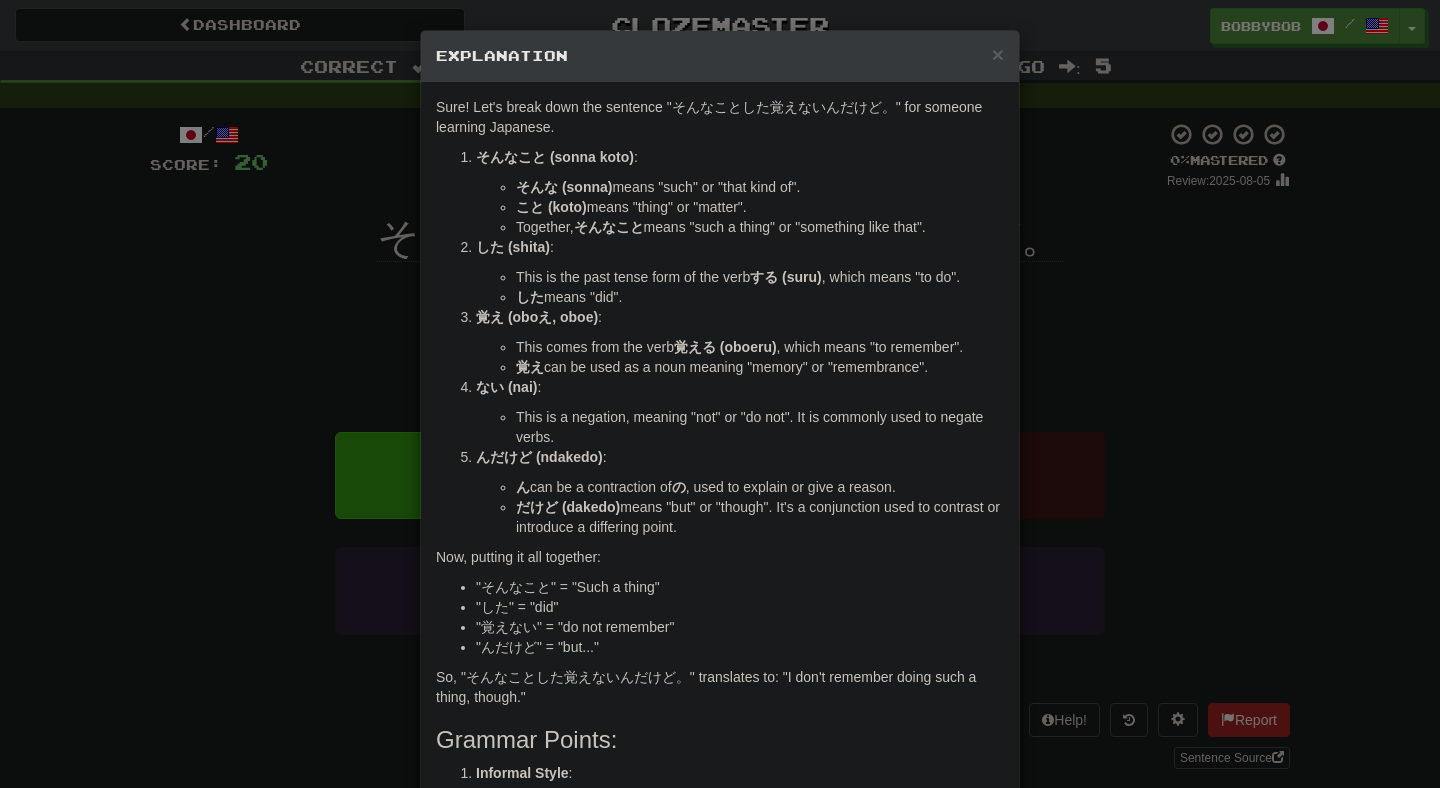 click on "× Explanation Sure! Let's break down the sentence "そんなことした覚えないんだけど。" for someone learning Japanese.
そんなこと (sonna koto) :
そんな (sonna)  means "such" or "that kind of".
こと (koto)  means "thing" or "matter".
Together,  そんなこと  means "such a thing" or "something like that".
した (shita) :
This is the past tense form of the verb  する (suru) , which means "to do".
した  means "did".
覚え (oboえ, oboe) :
This comes from the verb  覚える (oboeru) , which means "to remember".
覚え  can be used as a noun meaning "memory" or "remembrance".
ない (nai) :
This is a negation, meaning "not" or "do not". It is commonly used to negate verbs.
んだけど (ndakedo) :
ん  can be a contraction of  の , used to explain or give a reason.
だけど (dakedo)  means "but" or "though". It's a conjunction used to contrast or introduce a differing point.
Now, putting it all together:" at bounding box center [720, 394] 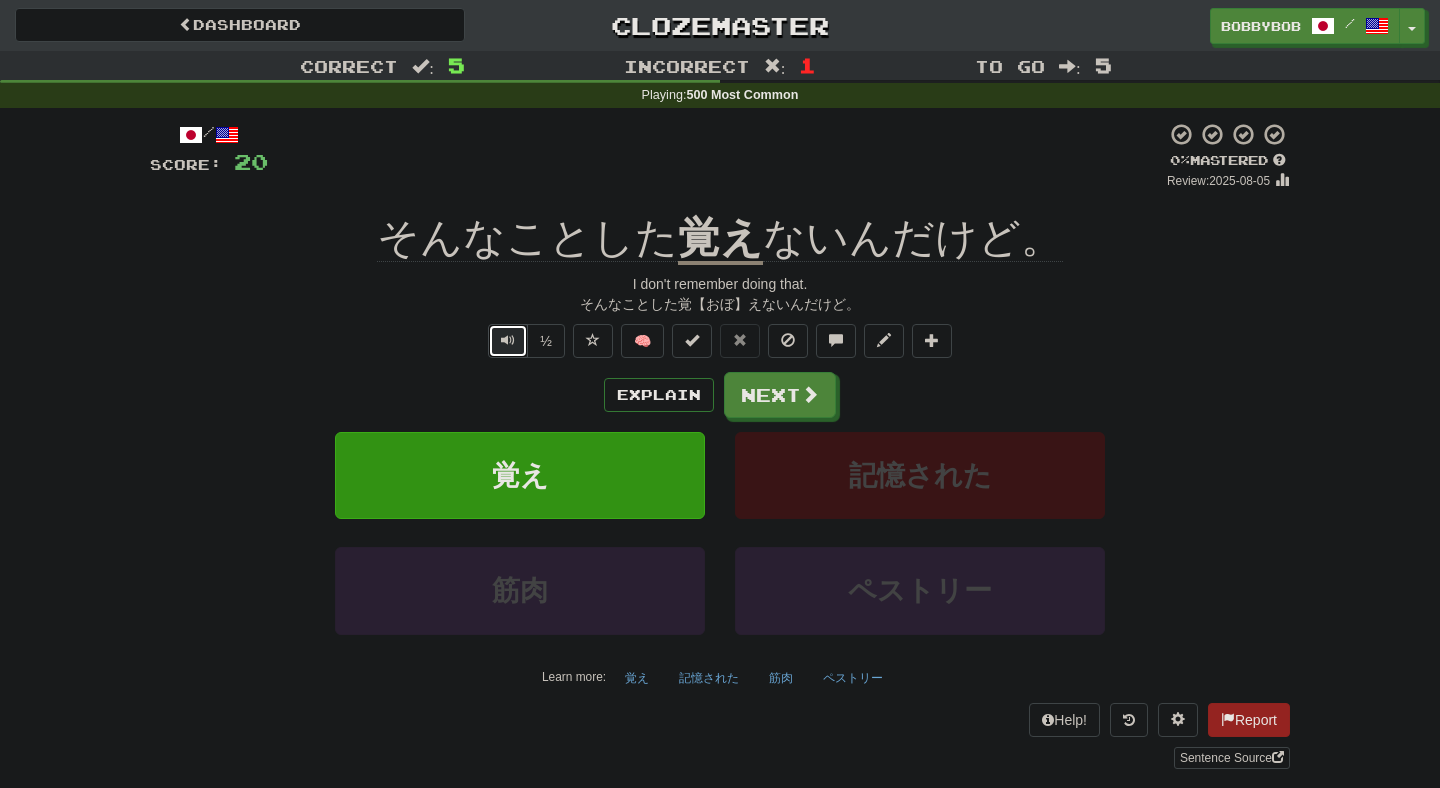 click at bounding box center [508, 340] 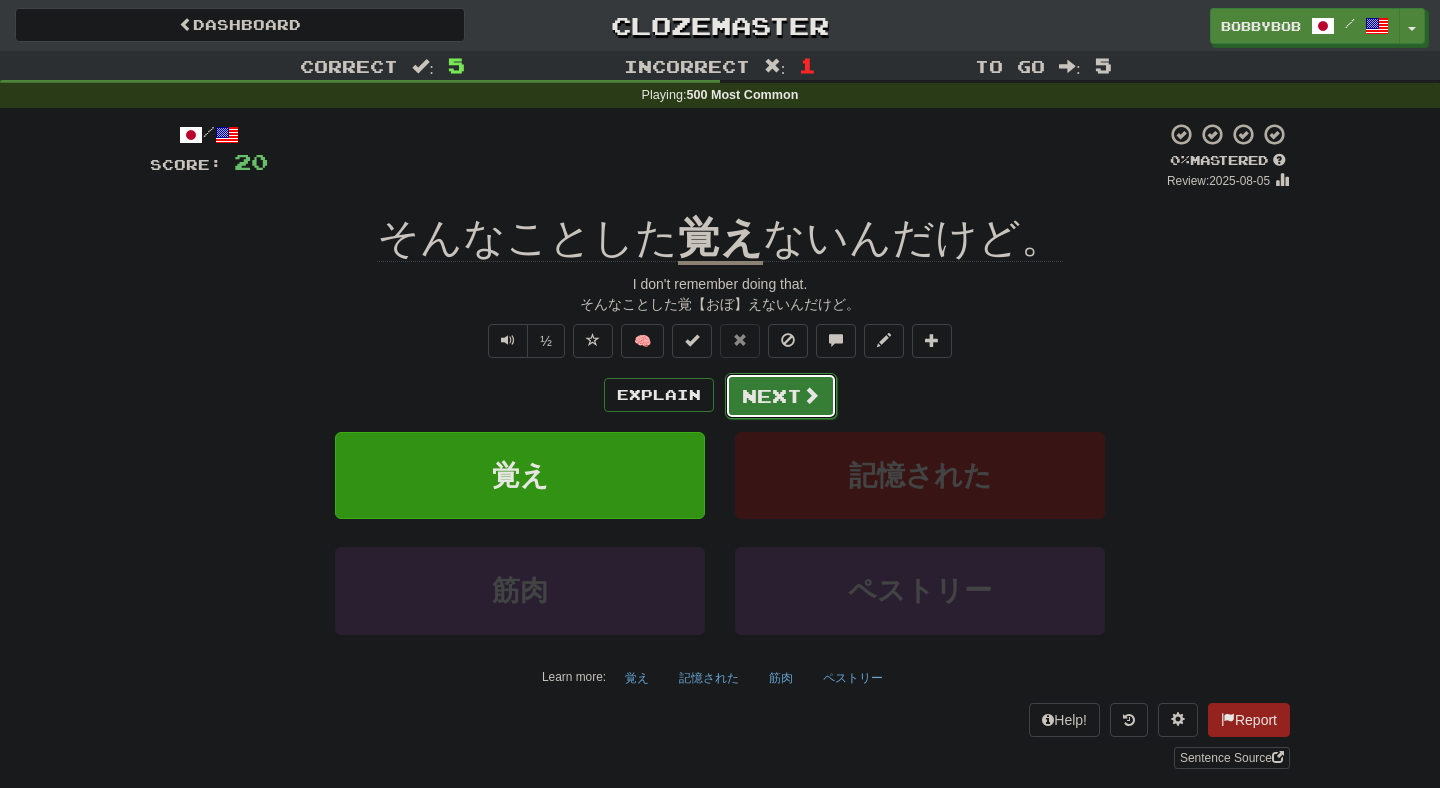 click on "Next" at bounding box center [781, 396] 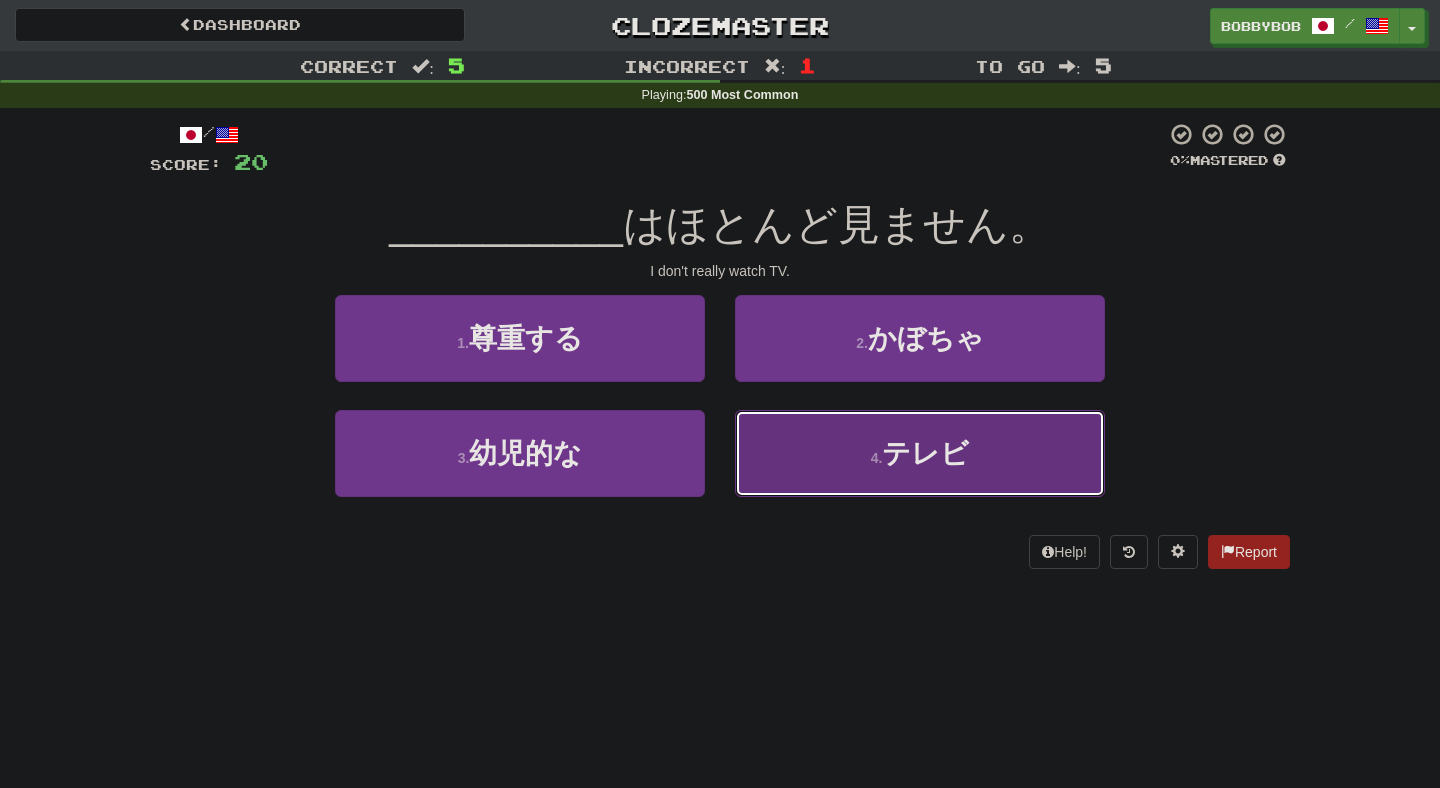click on "4 .  テレビ" at bounding box center [920, 453] 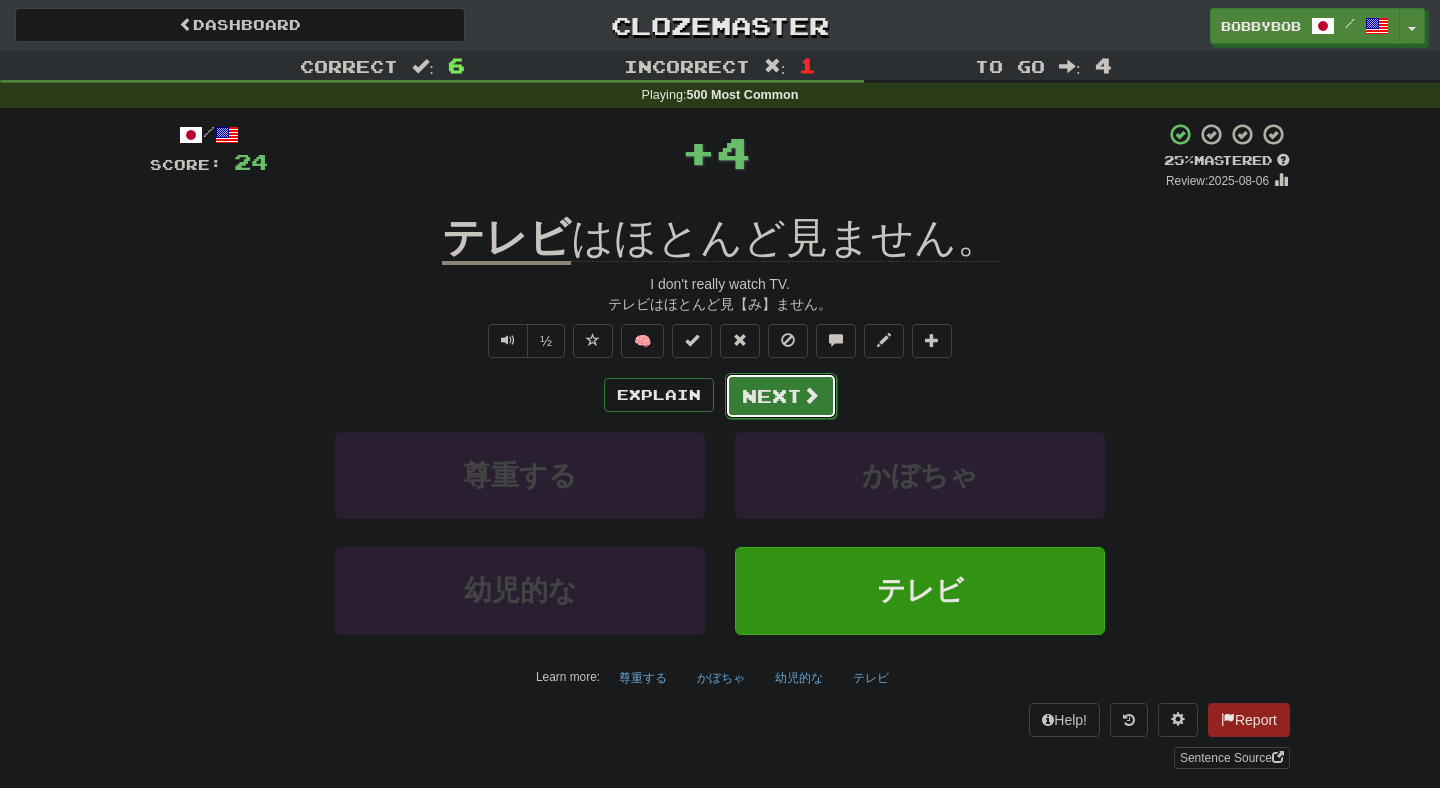 click on "Next" at bounding box center (781, 396) 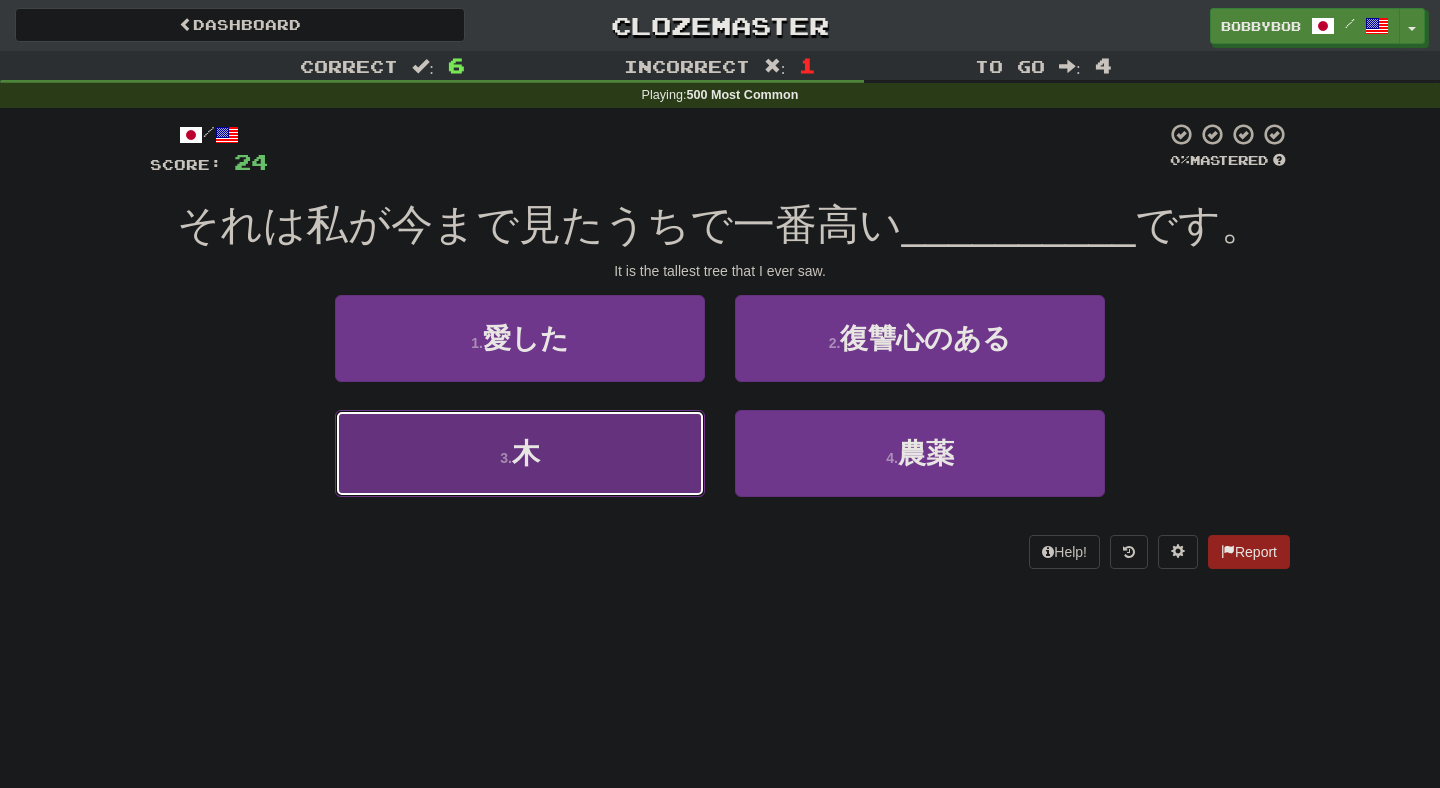 click on "3 .  木" at bounding box center [520, 453] 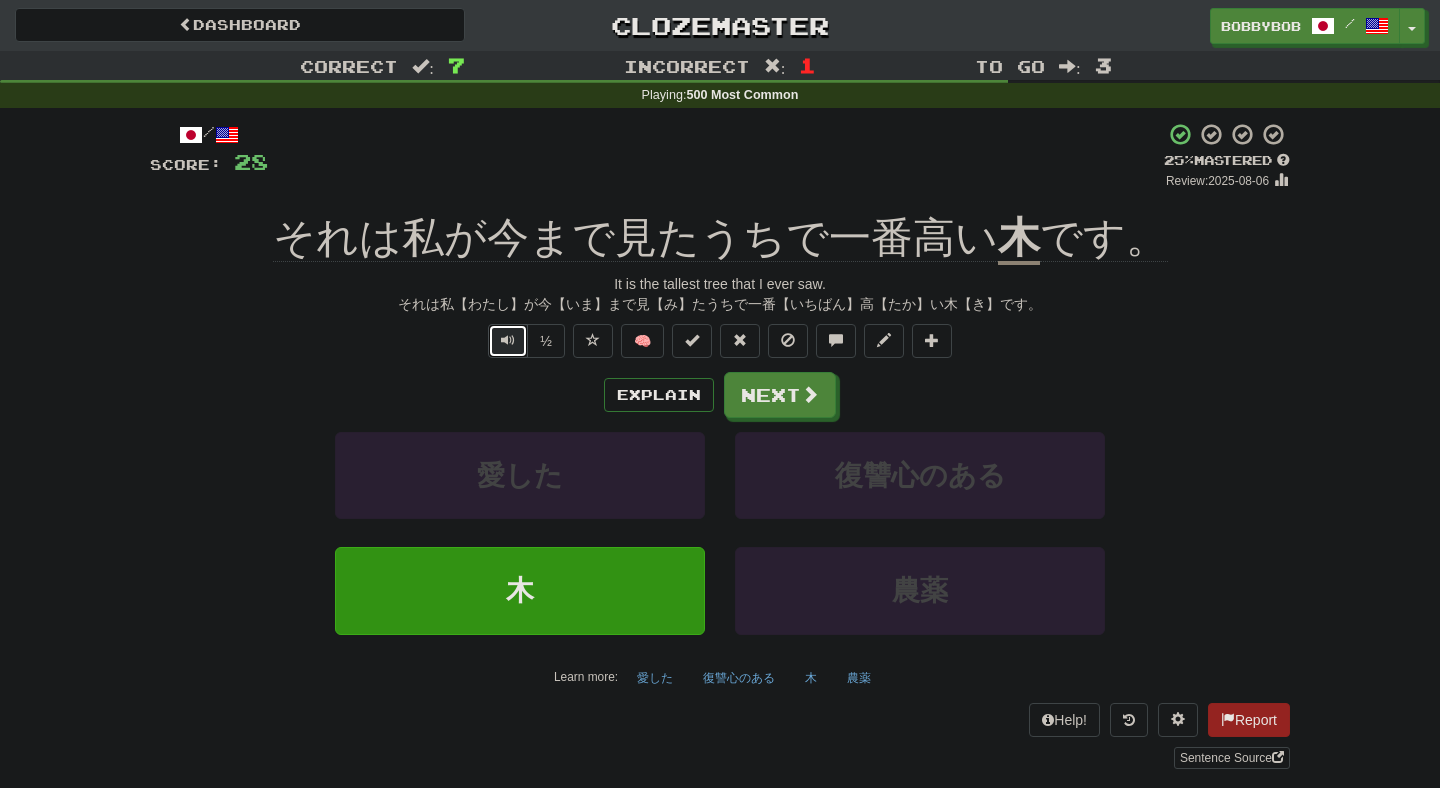click at bounding box center [508, 341] 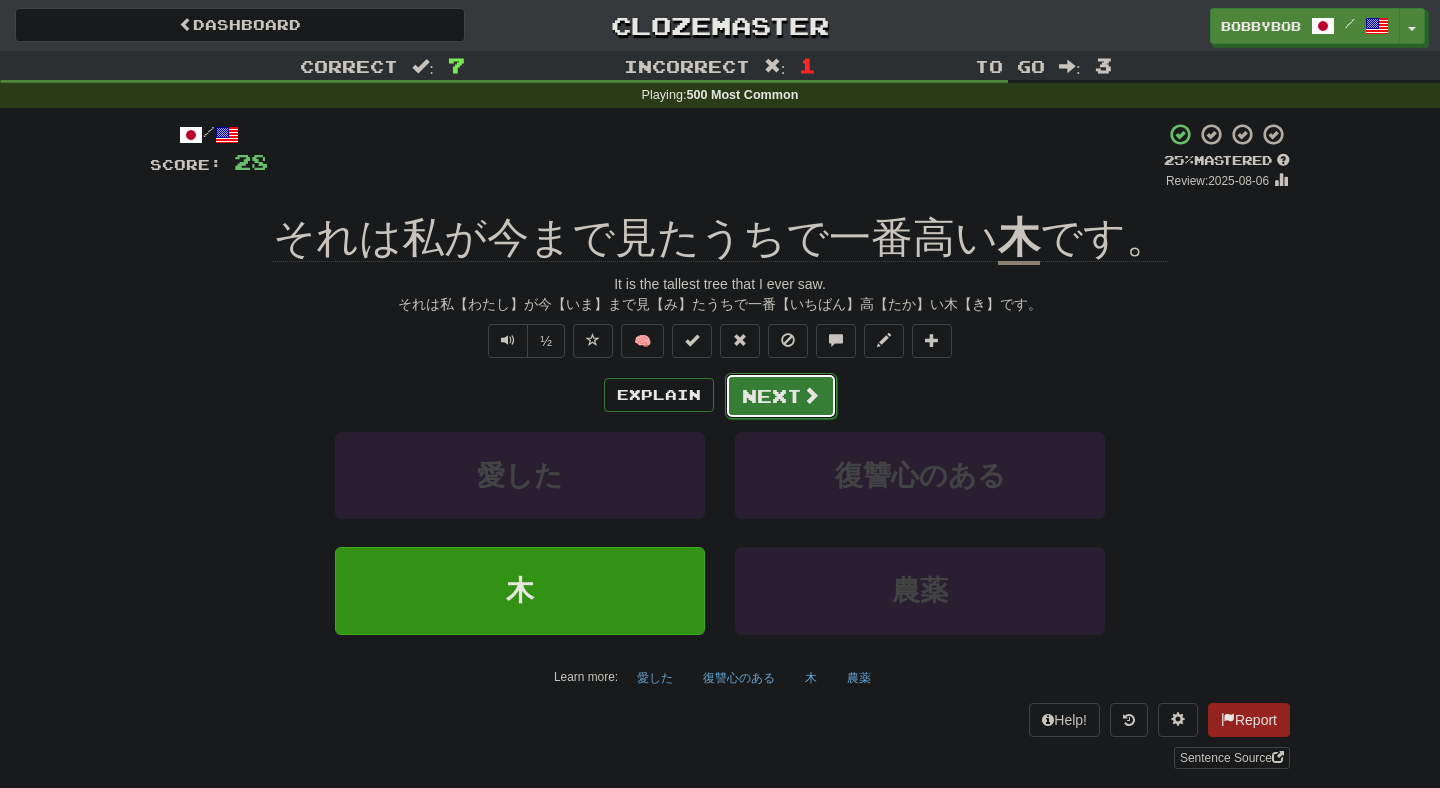 click on "Next" at bounding box center [781, 396] 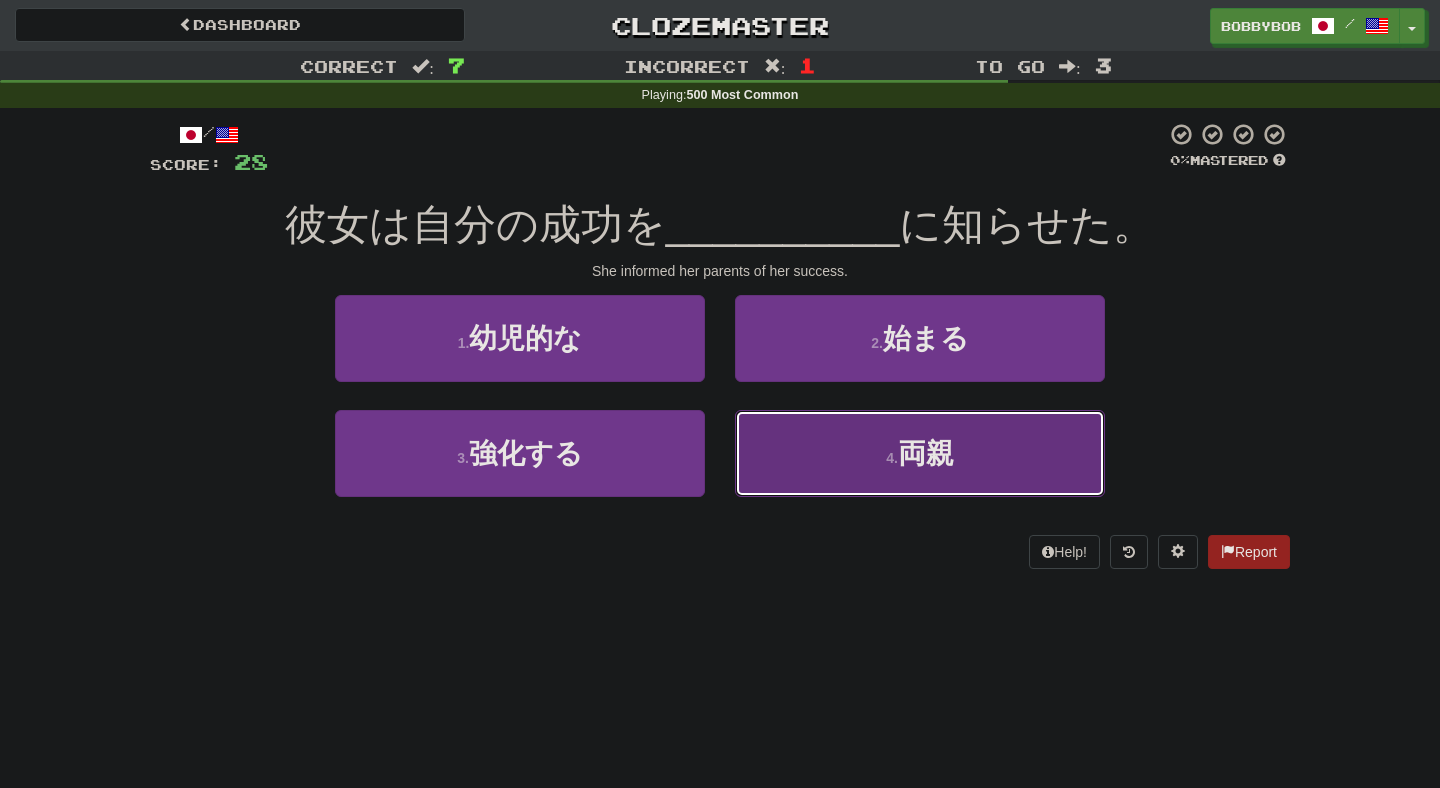 click on "4 .  両親" at bounding box center (920, 453) 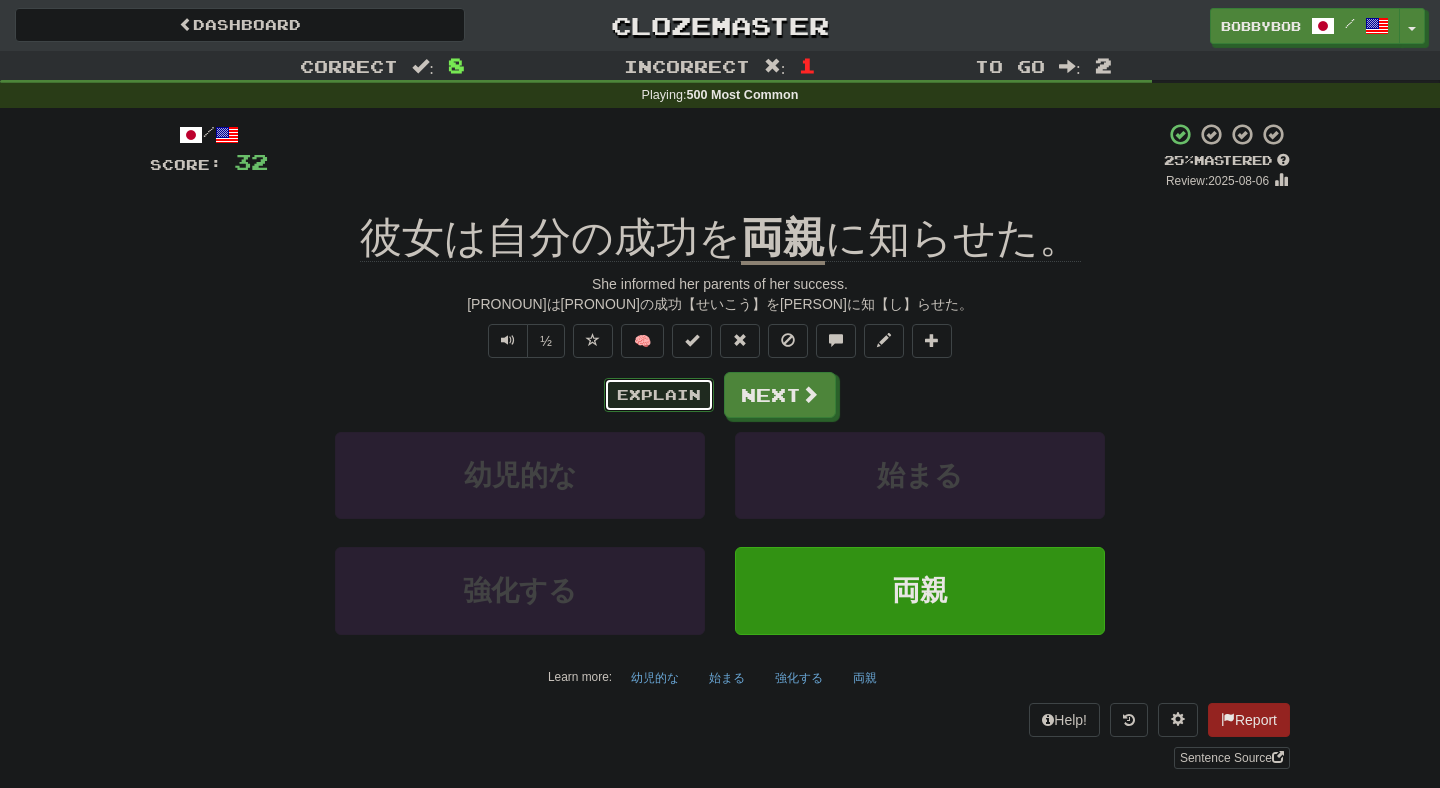 click on "Explain" at bounding box center [659, 395] 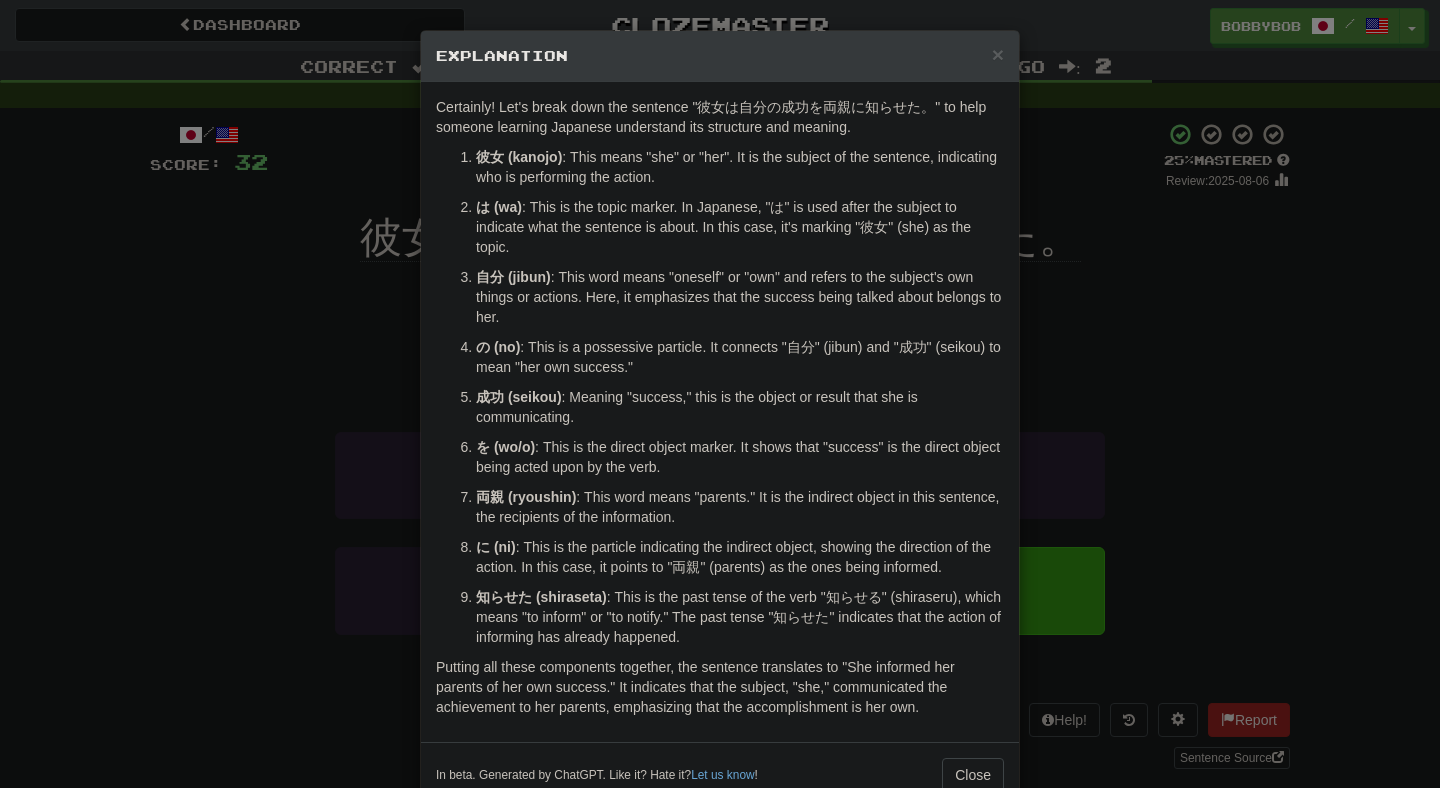 click on "× Explanation Certainly! Let's break down the sentence "彼女は自分の成功を両親に知らせた。" to help someone learning Japanese understand its structure and meaning.
彼女 (kanojo) : This means "she" or "her". It is the subject of the sentence, indicating who is performing the action.
は (wa) : This is the topic marker. In Japanese, "は" is used after the subject to indicate what the sentence is about. In this case, it's marking "彼女" (she) as the topic.
自分 (jibun) : This word means "oneself" or "own" and refers to the subject's own things or actions. Here, it emphasizes that the success being talked about belongs to her.
の (no) : This is a possessive particle. It connects "自分" (jibun) and "成功" (seikou) to mean "her own success."
成功 (seikou) : Meaning "success," this is the object or result that she is communicating.
を (wo/o)
両親 (ryoushin)
に (ni)
知らせた (shiraseta)
Let us know ! Close" at bounding box center [720, 394] 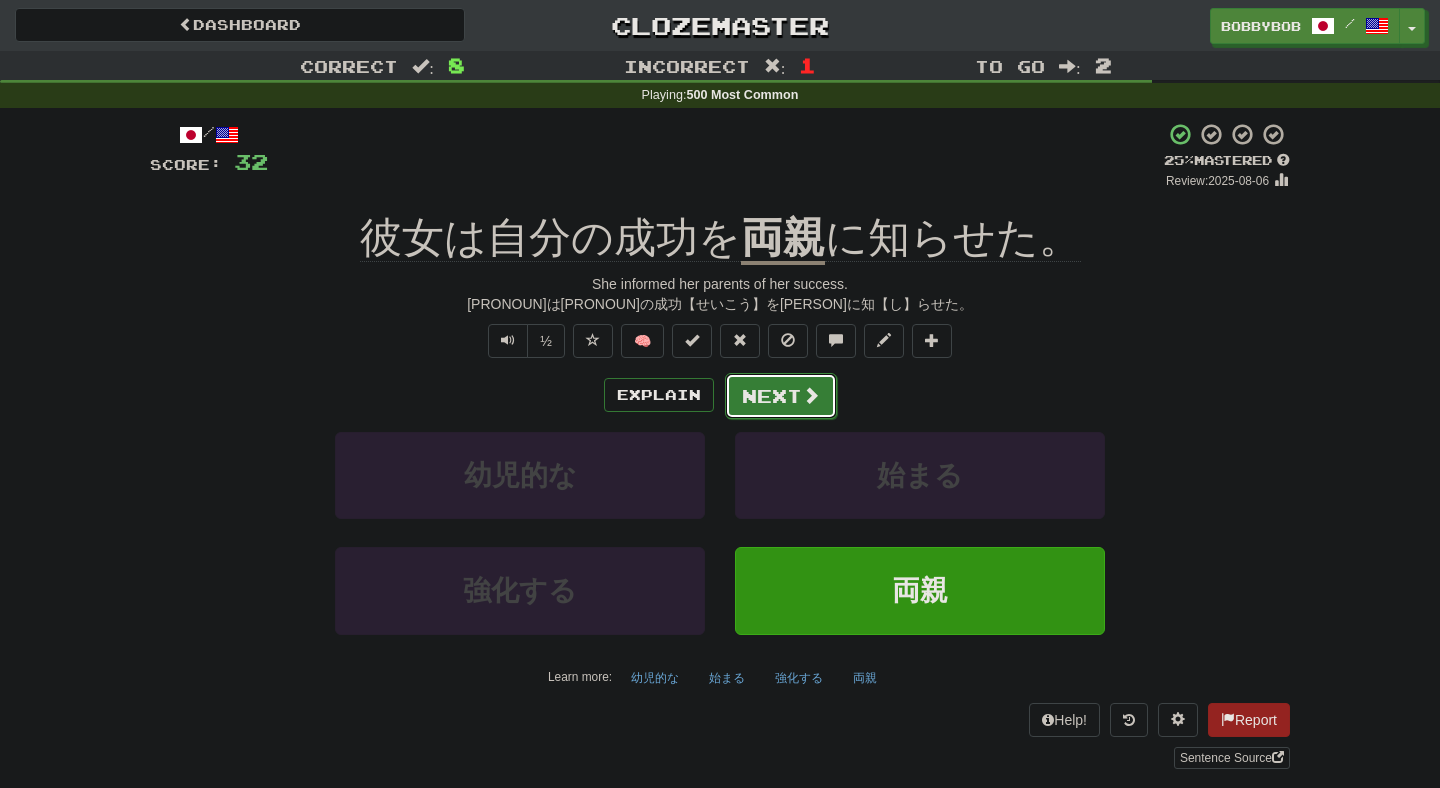 click on "Next" at bounding box center [781, 396] 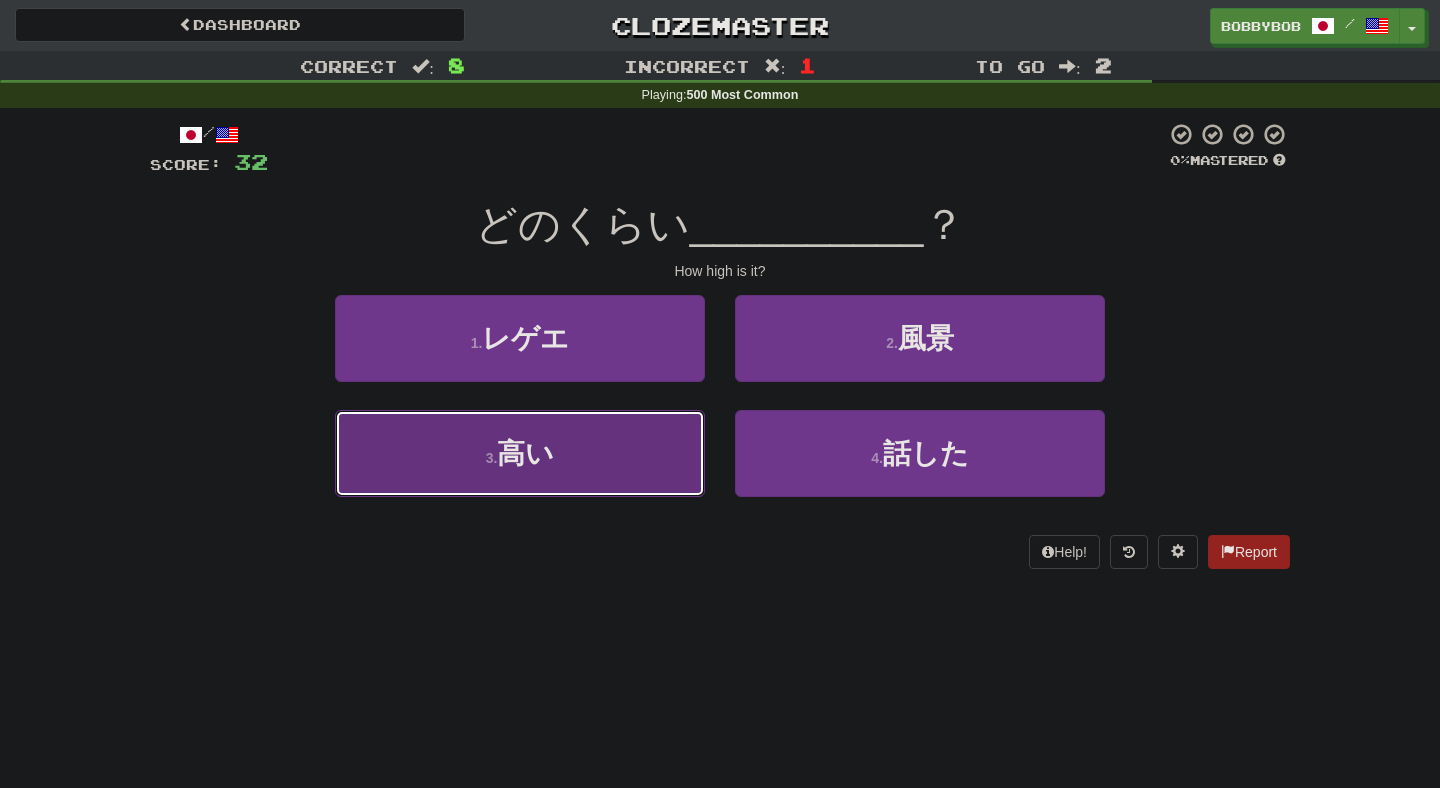 click on "3 .  高い" at bounding box center (520, 453) 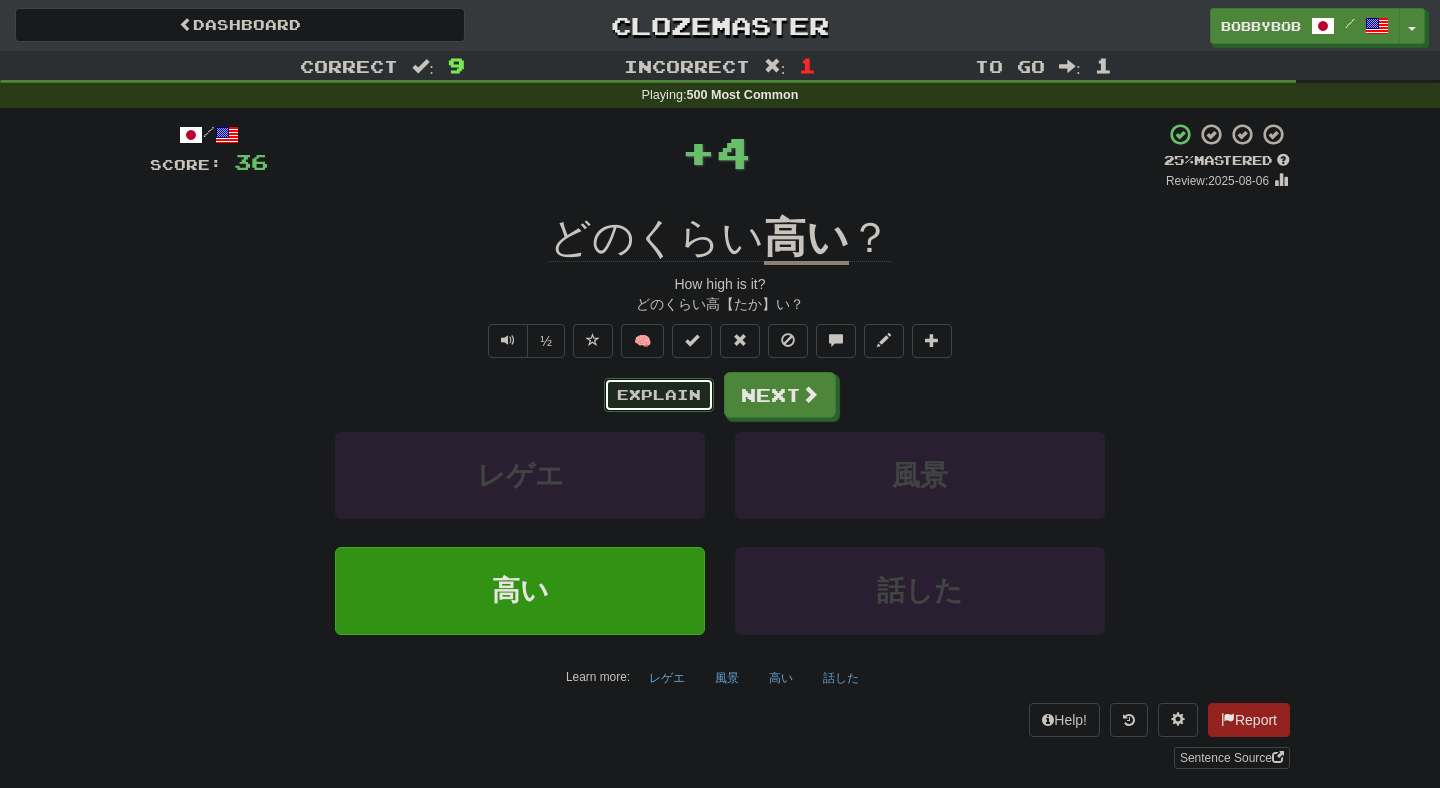 click on "Explain" at bounding box center (659, 395) 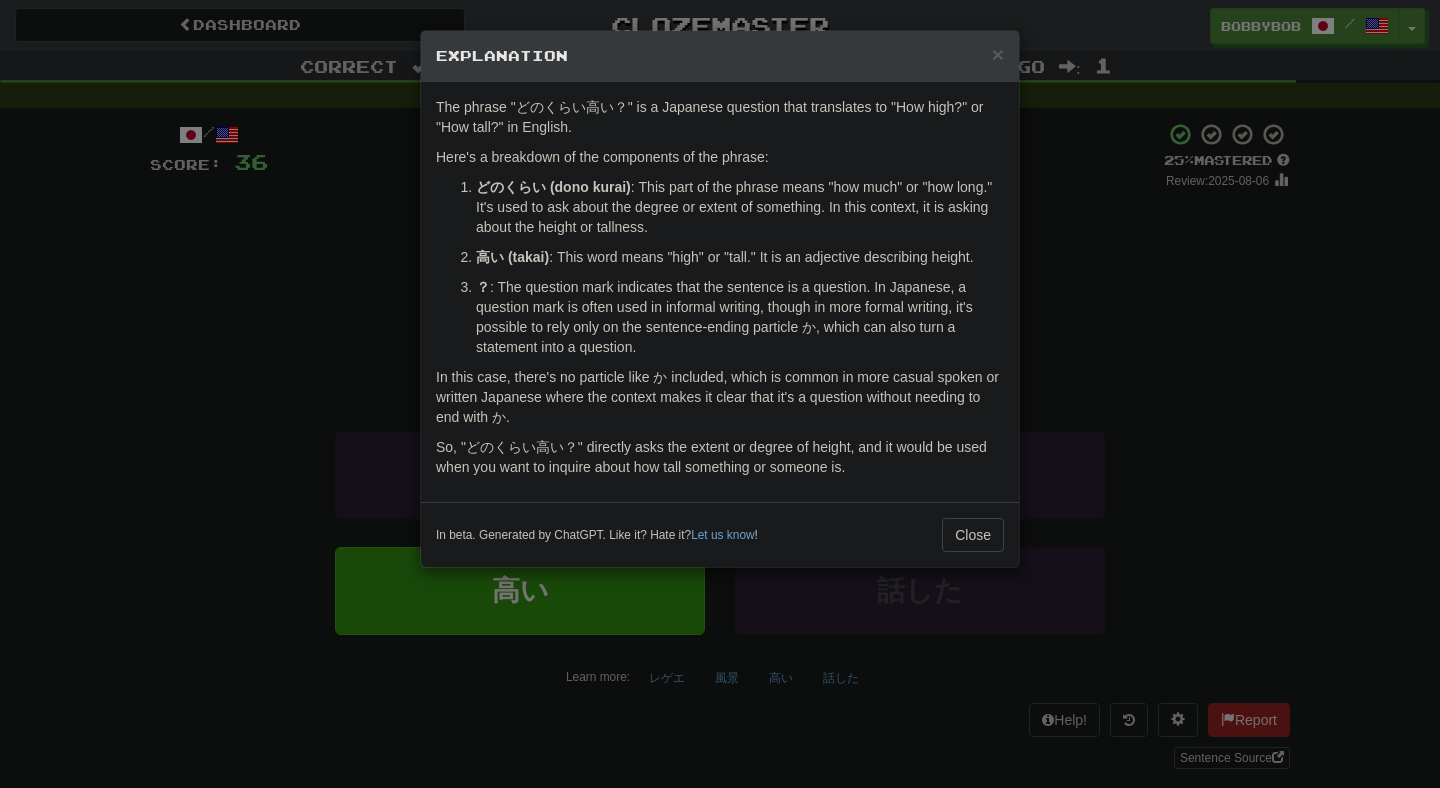 click on "× Explanation The phrase "どのくらい高い？" is a Japanese question that translates to "How high?" or "How tall?" in English.
Here's a breakdown of the components of the phrase:
どのくらい (dono kurai) : This part of the phrase means "how much" or "how long." It's used to ask about the degree or extent of something. In this context, it is asking about the height or tallness.
高い (takai) : This word means "high" or "tall." It is an adjective describing height.
？ : The question mark indicates that the sentence is a question. In Japanese, a question mark is often used in informal writing, though in more formal writing, it's possible to rely only on the sentence-ending particle か, which can also turn a statement into a question.
In this case, there's no particle like か included, which is common in more casual spoken or written Japanese where the context makes it clear that it's a question without needing to end with か.
Let us know ! Close" at bounding box center [720, 394] 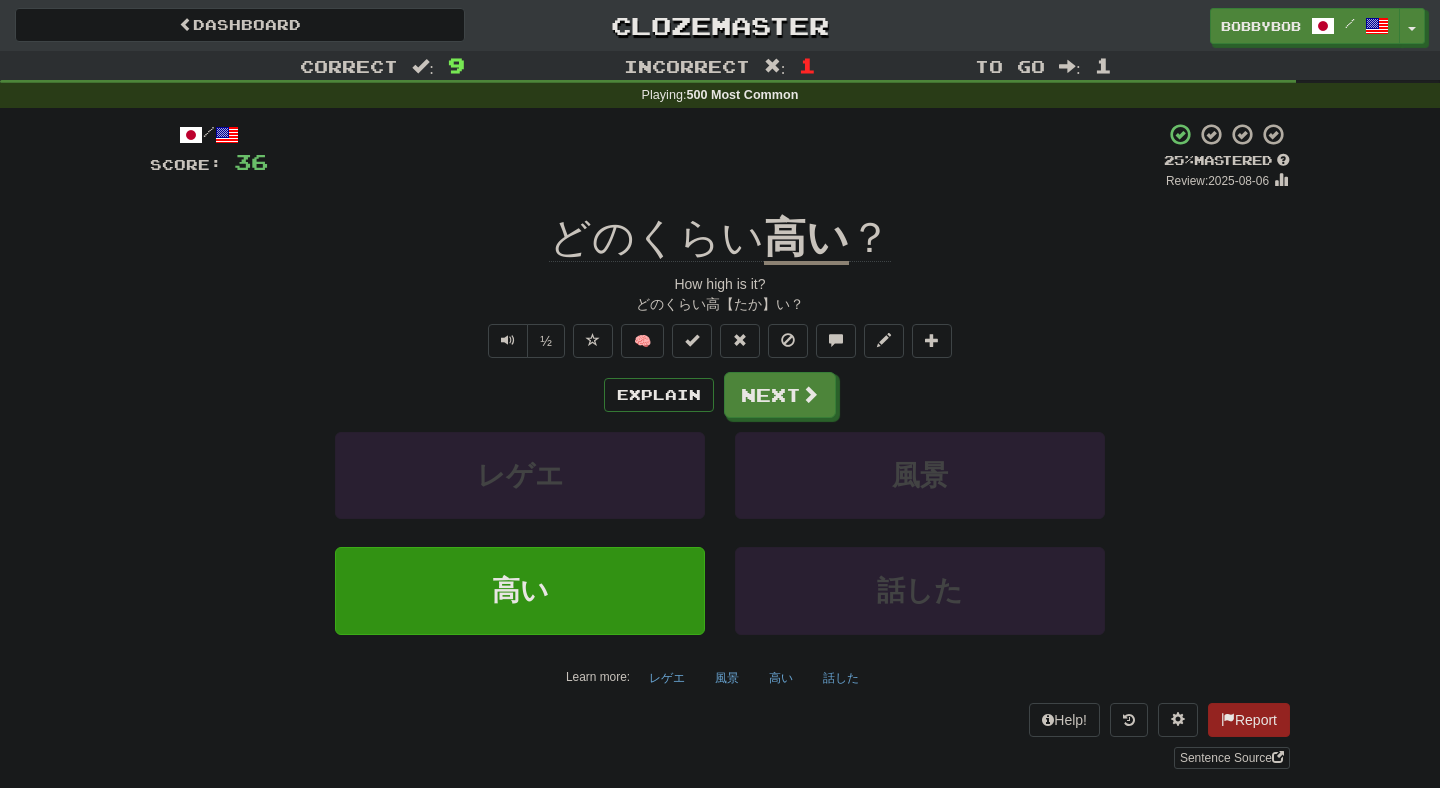 click on "Explain Next レゲエ 風景 高い 話した Learn more: レゲエ 風景 高い 話した" at bounding box center [720, 532] 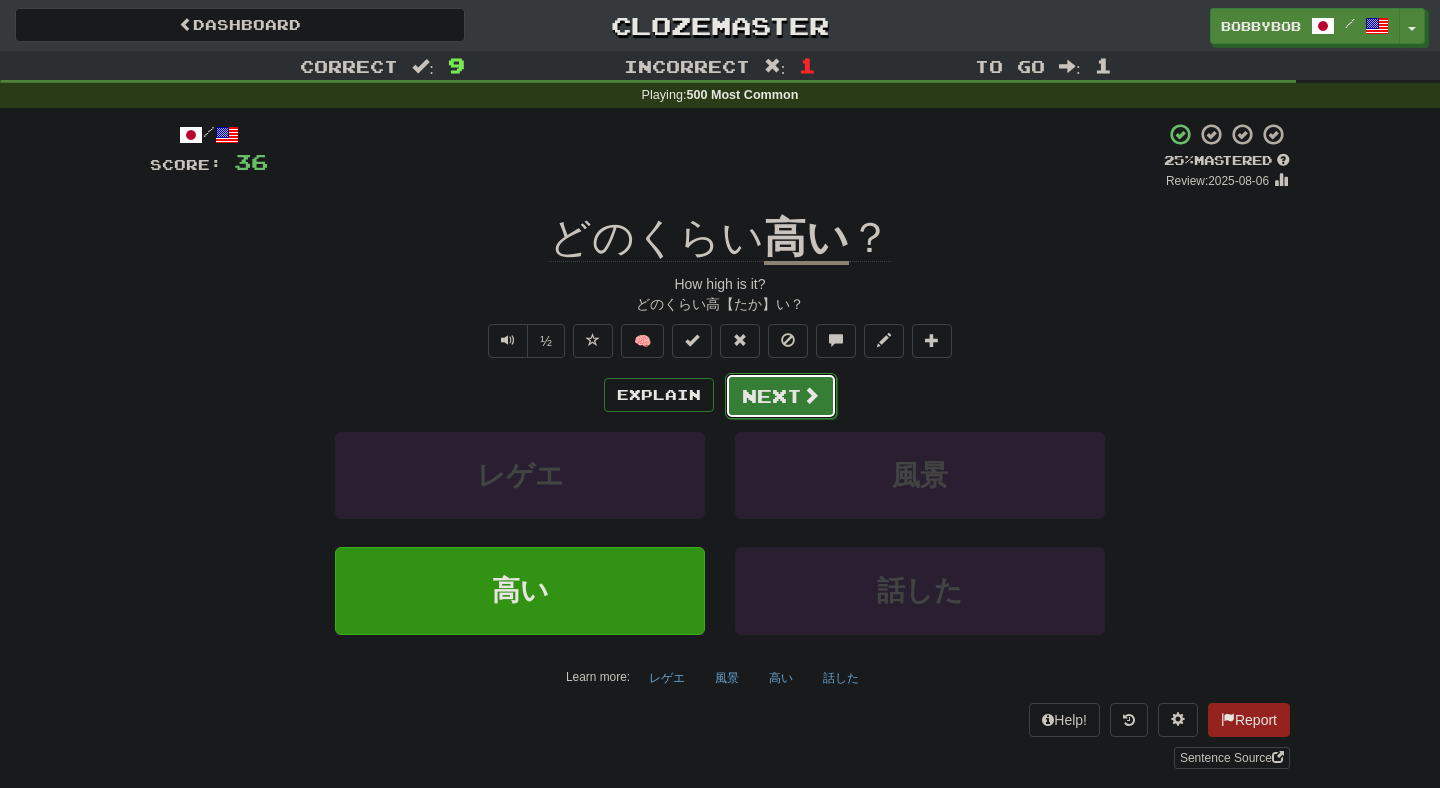click on "Next" at bounding box center (781, 396) 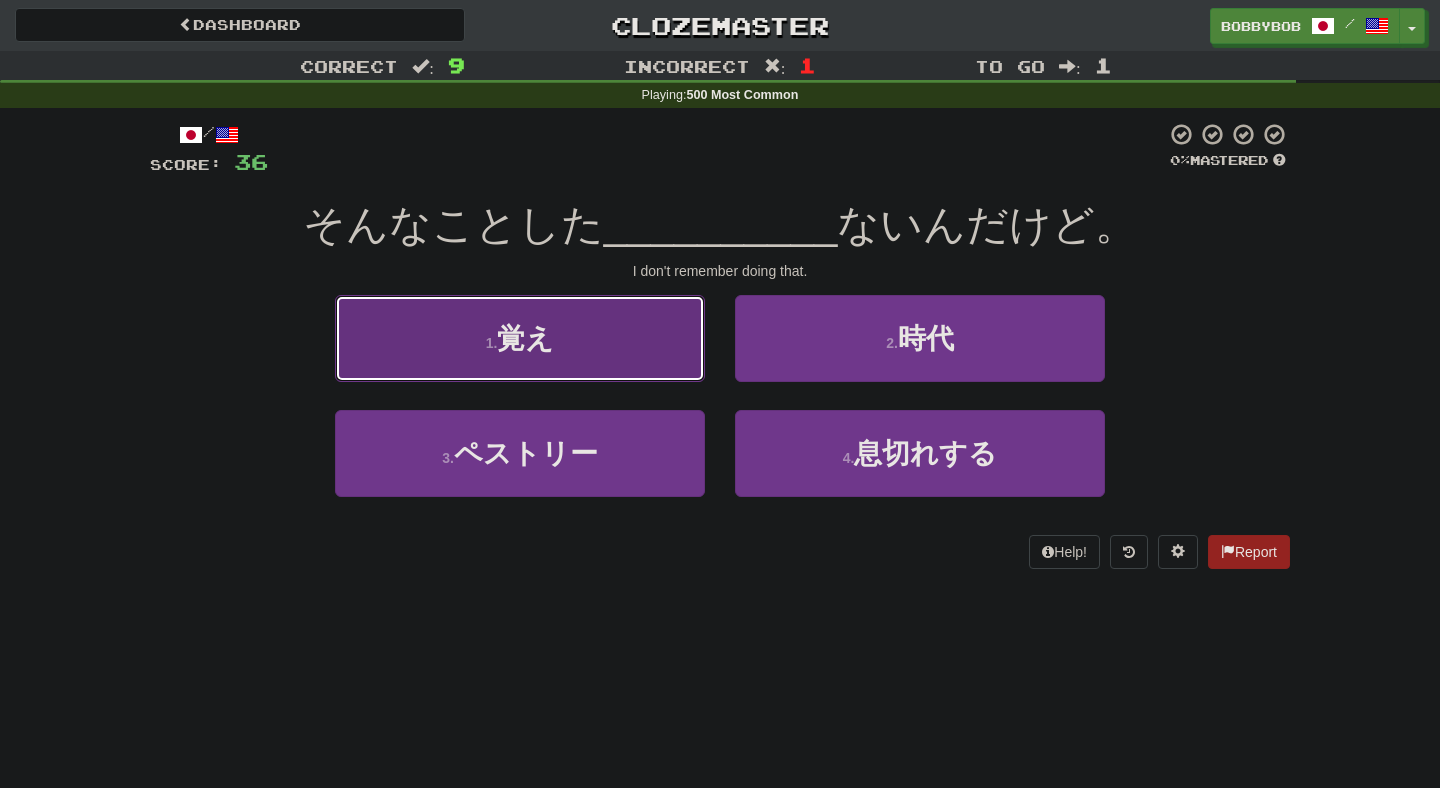 click on "1 .  覚え" at bounding box center (520, 338) 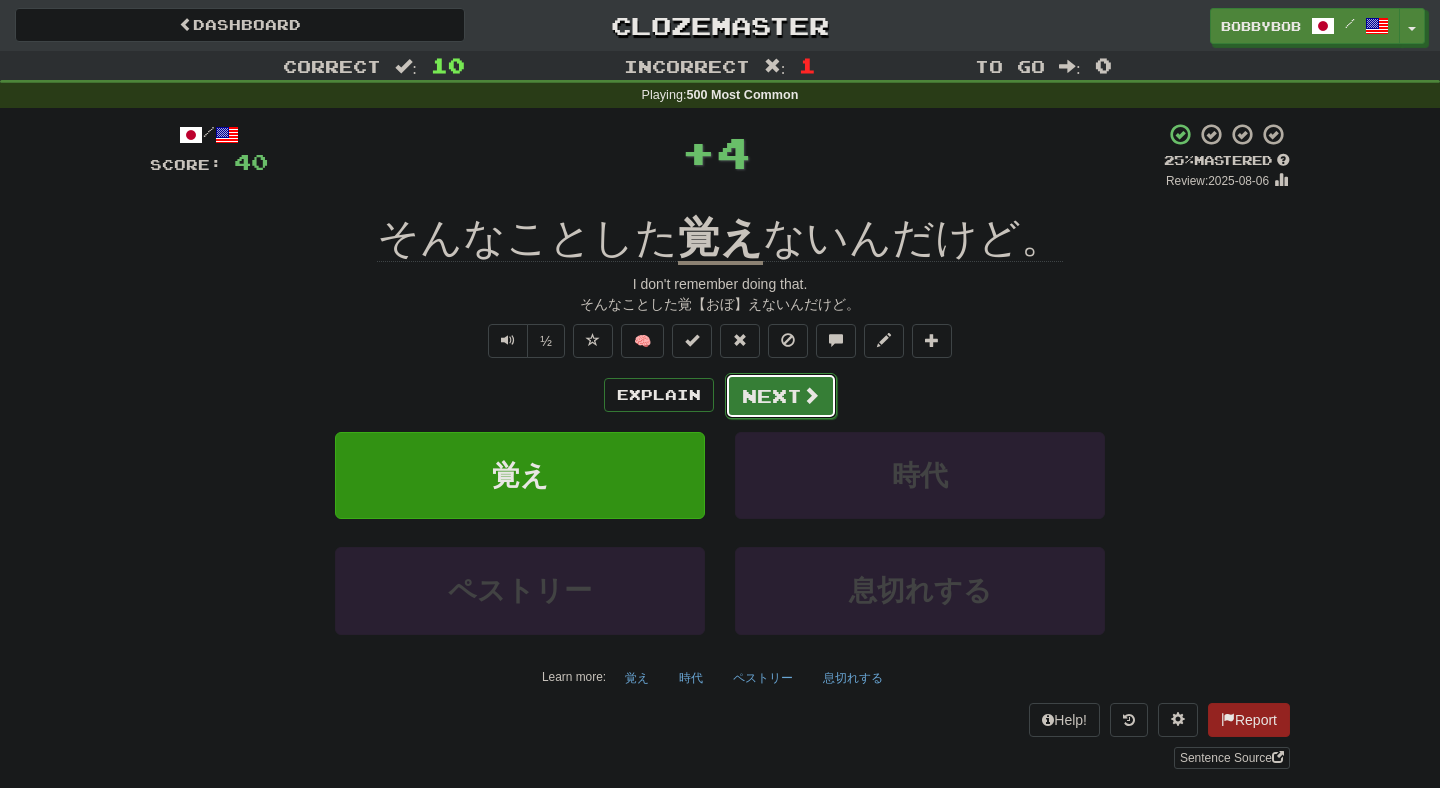 click on "Next" at bounding box center [781, 396] 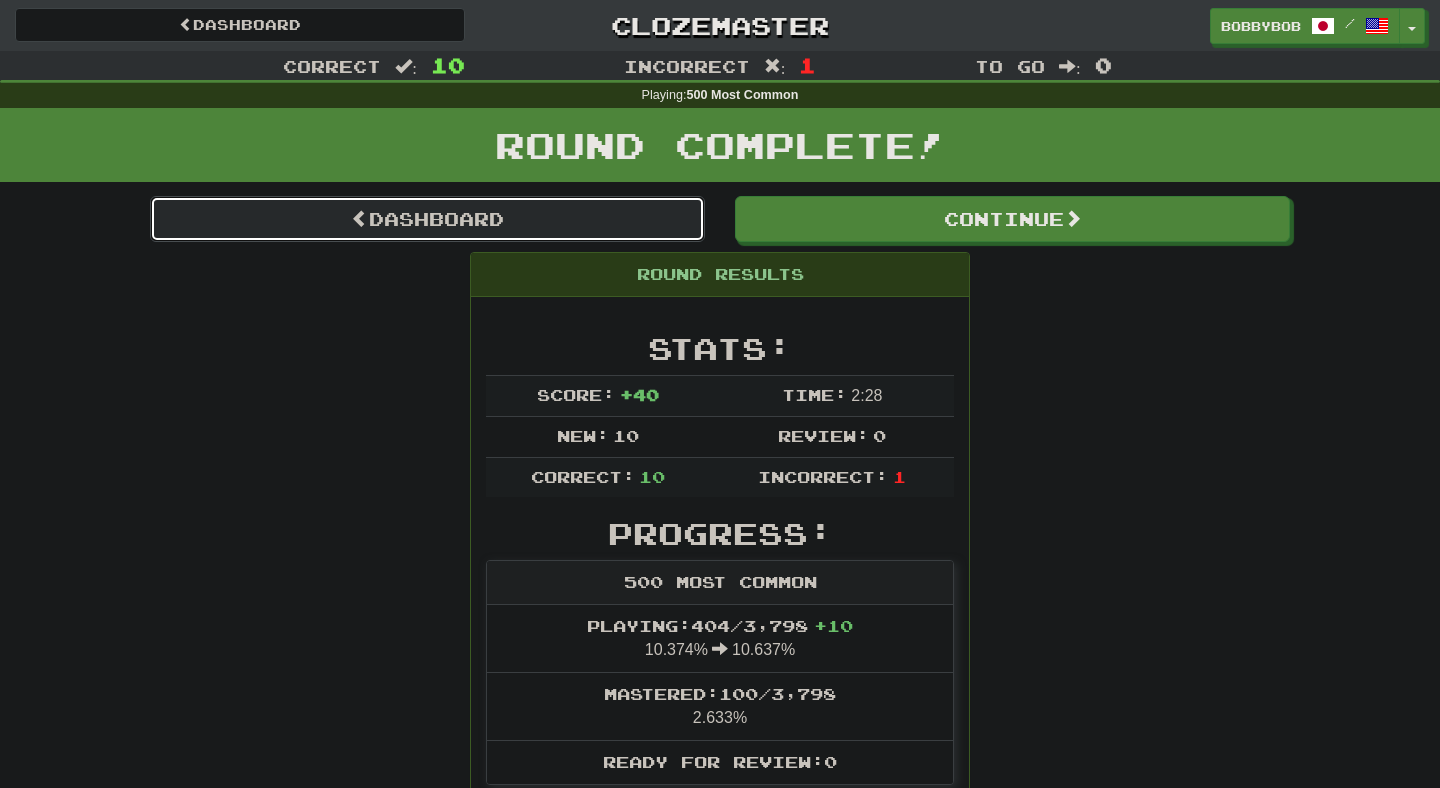 click on "Dashboard" at bounding box center [427, 219] 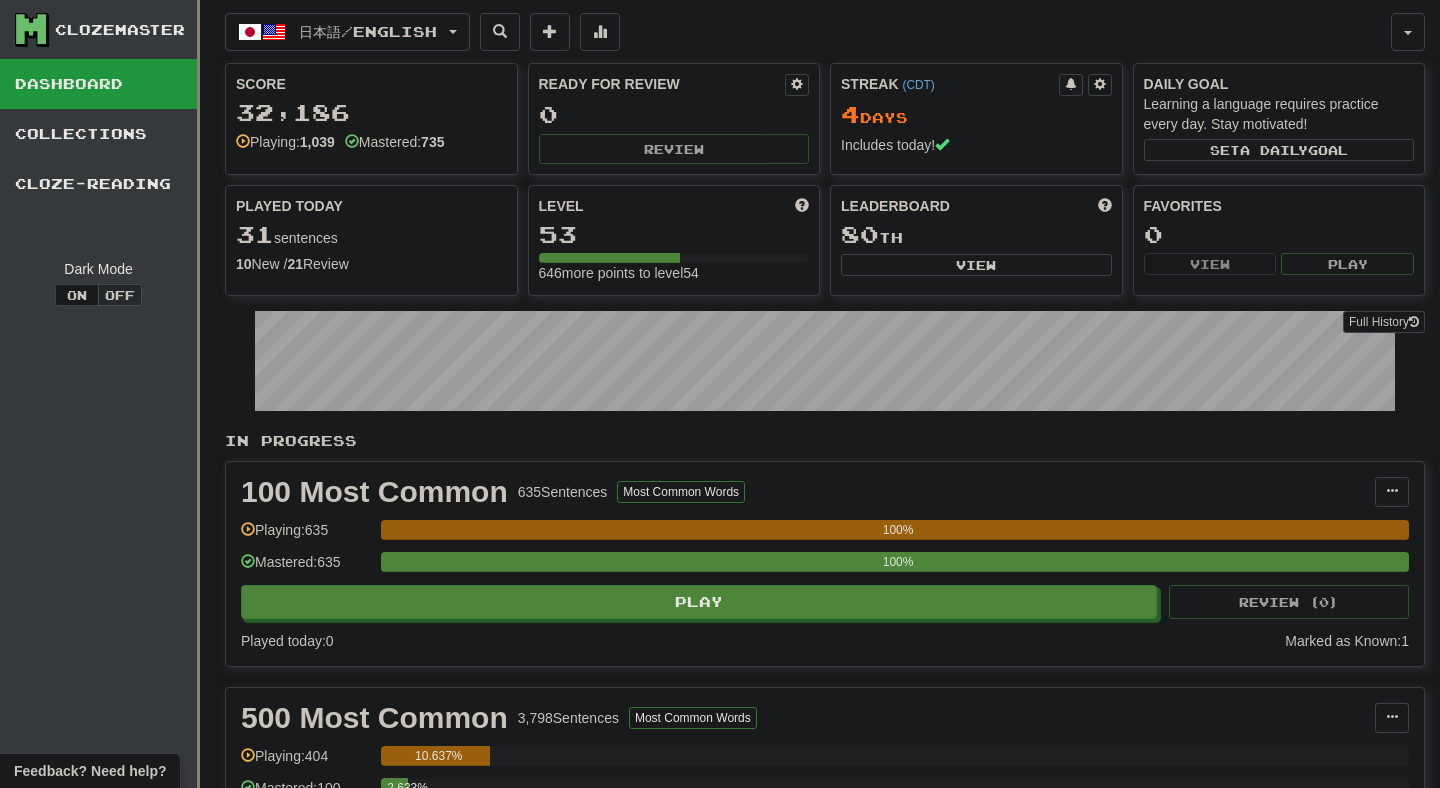 scroll, scrollTop: 43, scrollLeft: 0, axis: vertical 